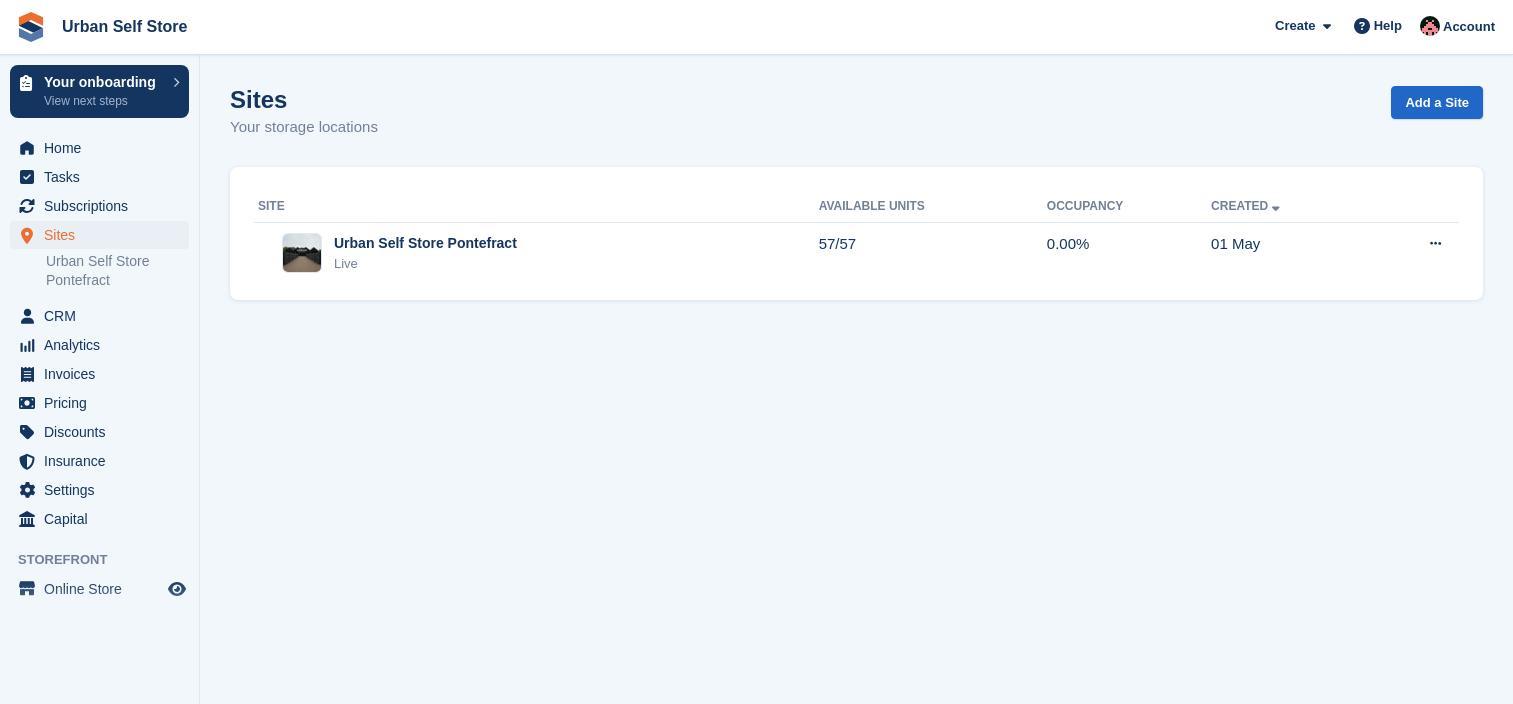 scroll, scrollTop: 0, scrollLeft: 0, axis: both 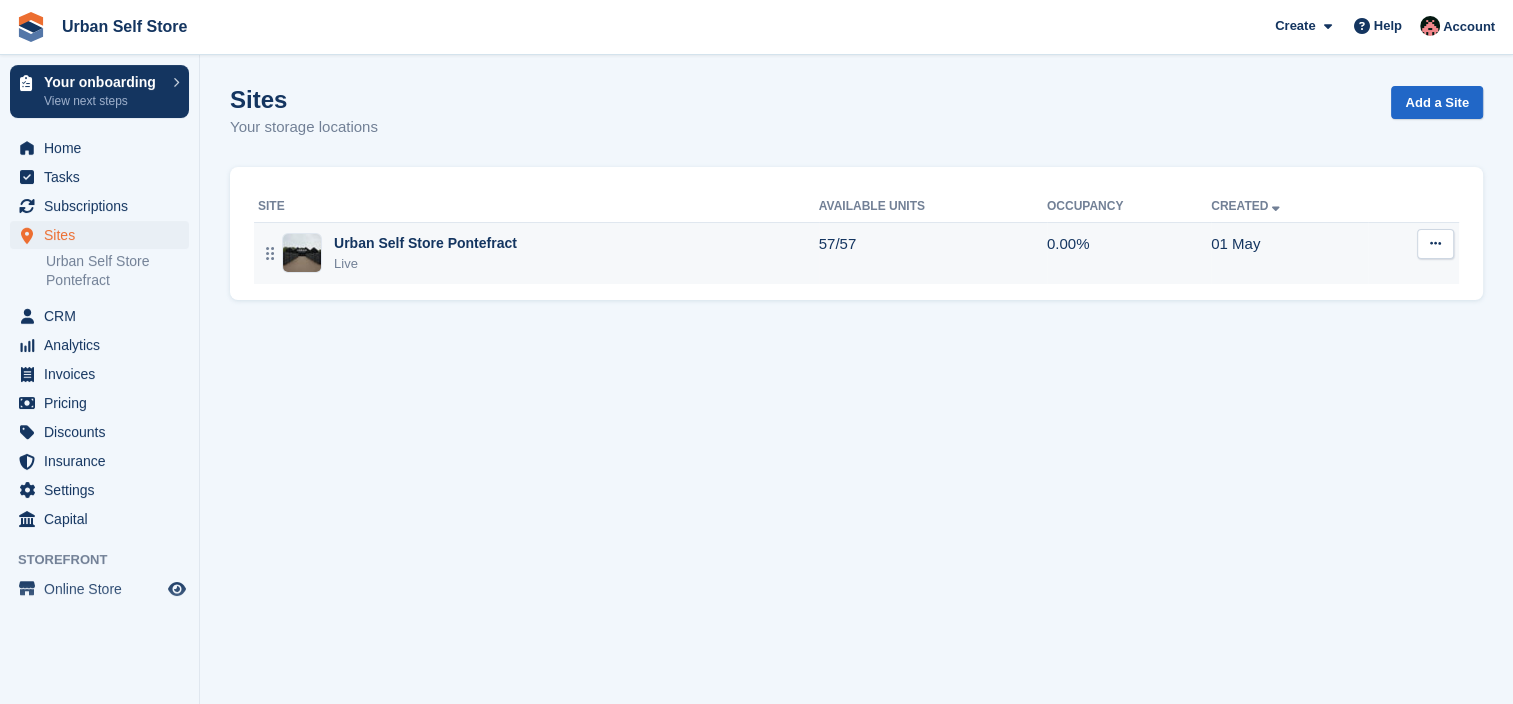 click on "Urban Self Store Pontefract" at bounding box center (425, 243) 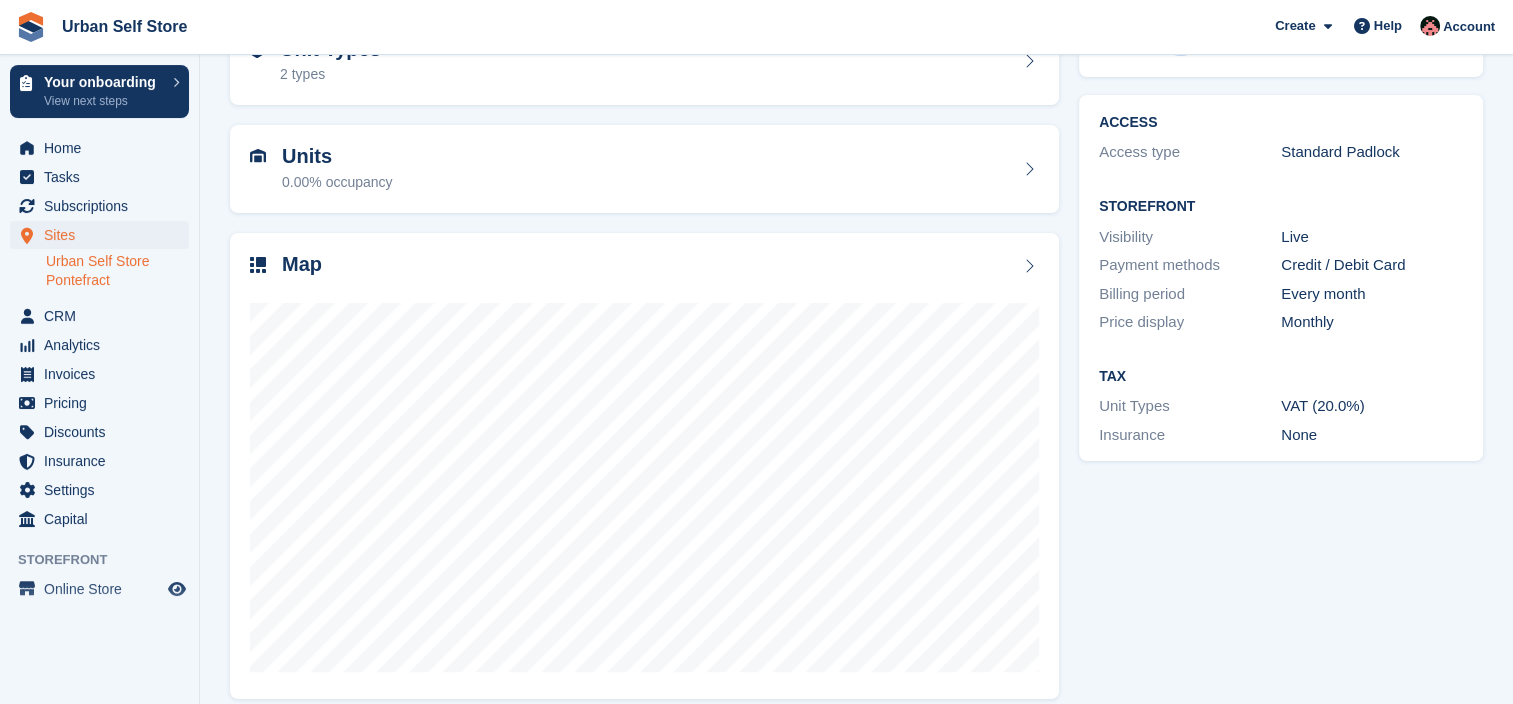 scroll, scrollTop: 148, scrollLeft: 0, axis: vertical 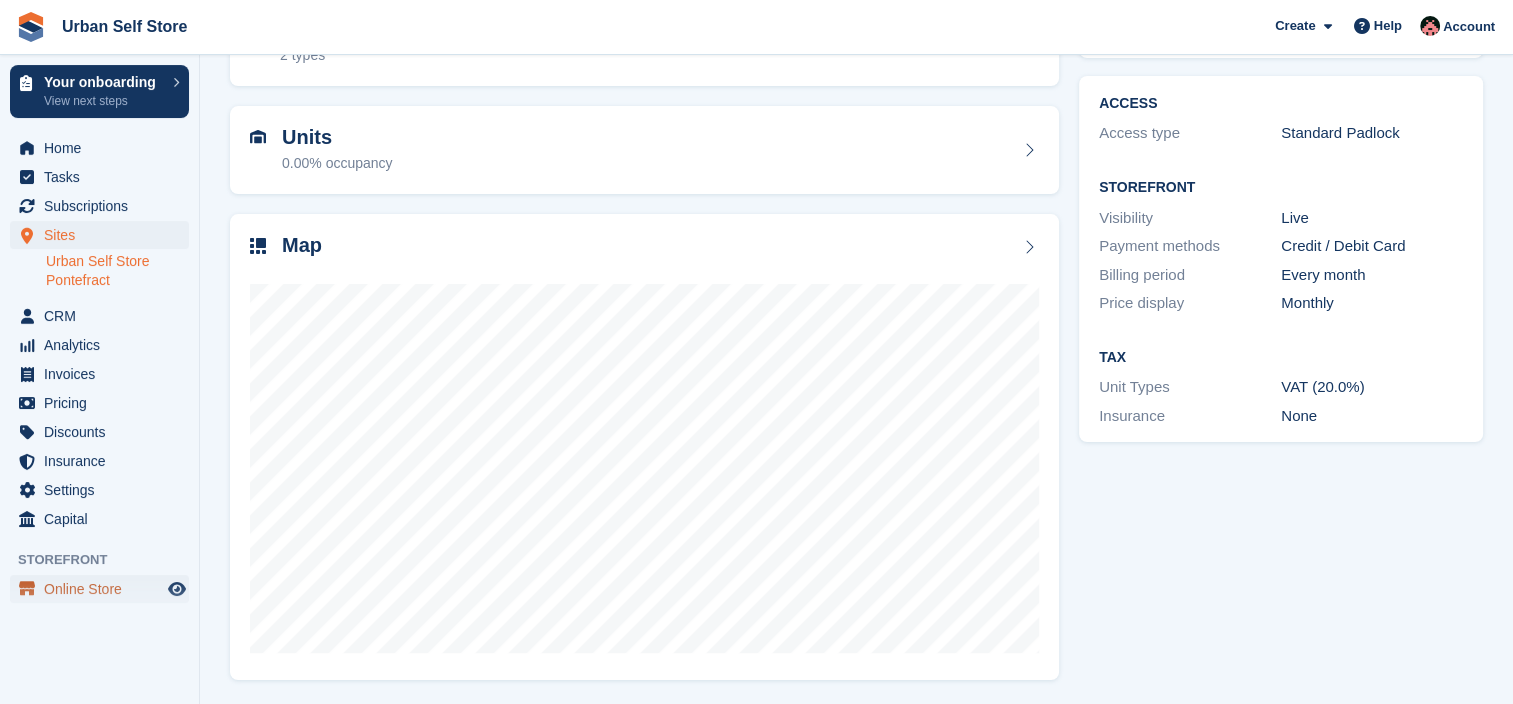click on "Online Store" at bounding box center [104, 589] 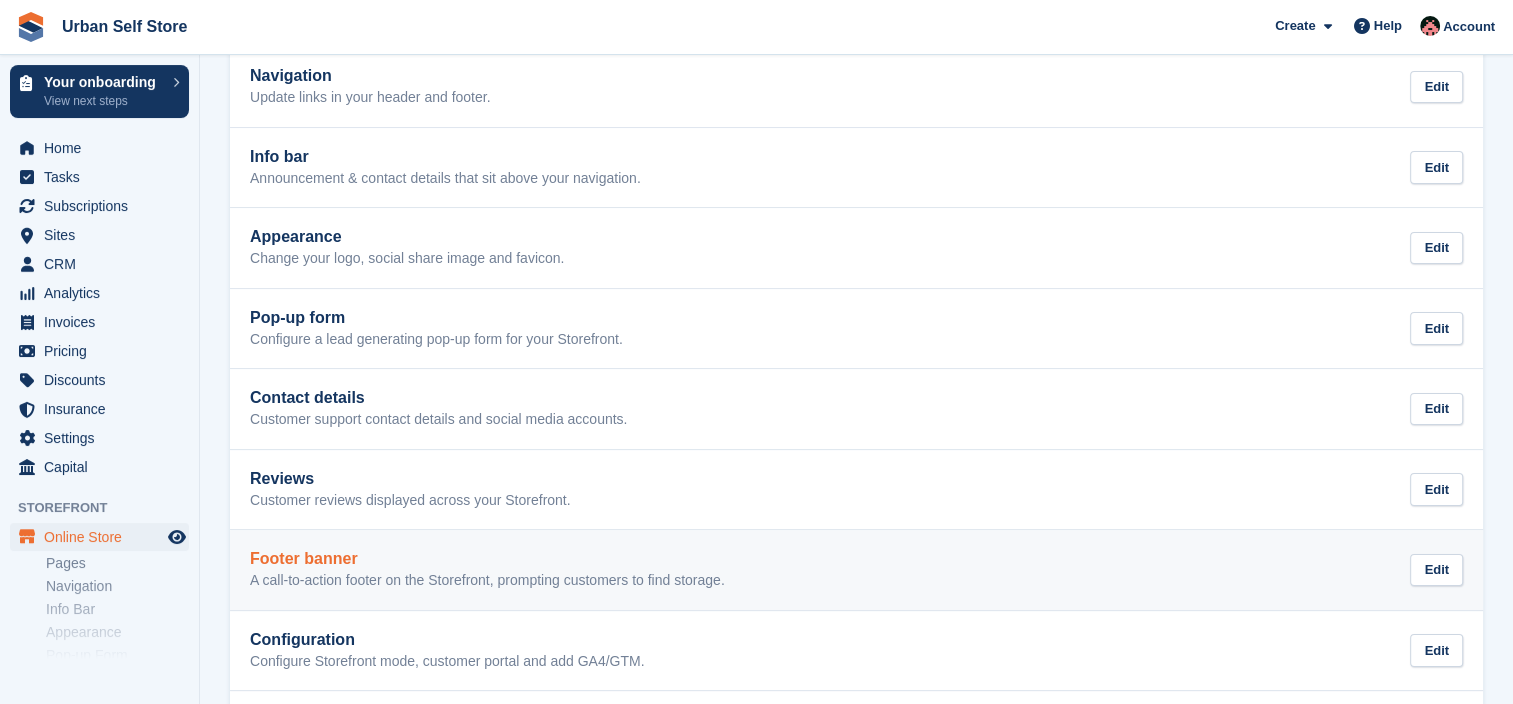 scroll, scrollTop: 96, scrollLeft: 0, axis: vertical 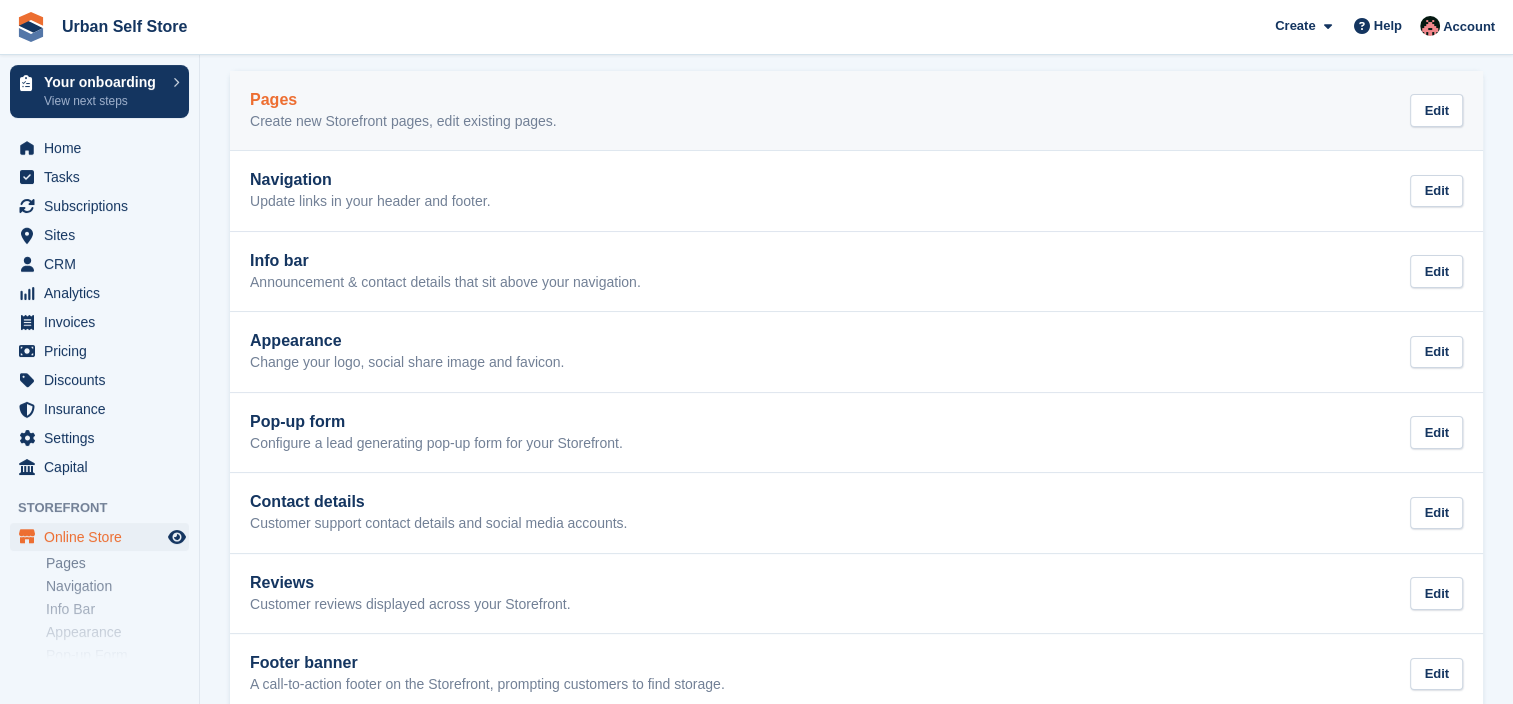 click on "Create new Storefront pages, edit existing pages." at bounding box center [403, 122] 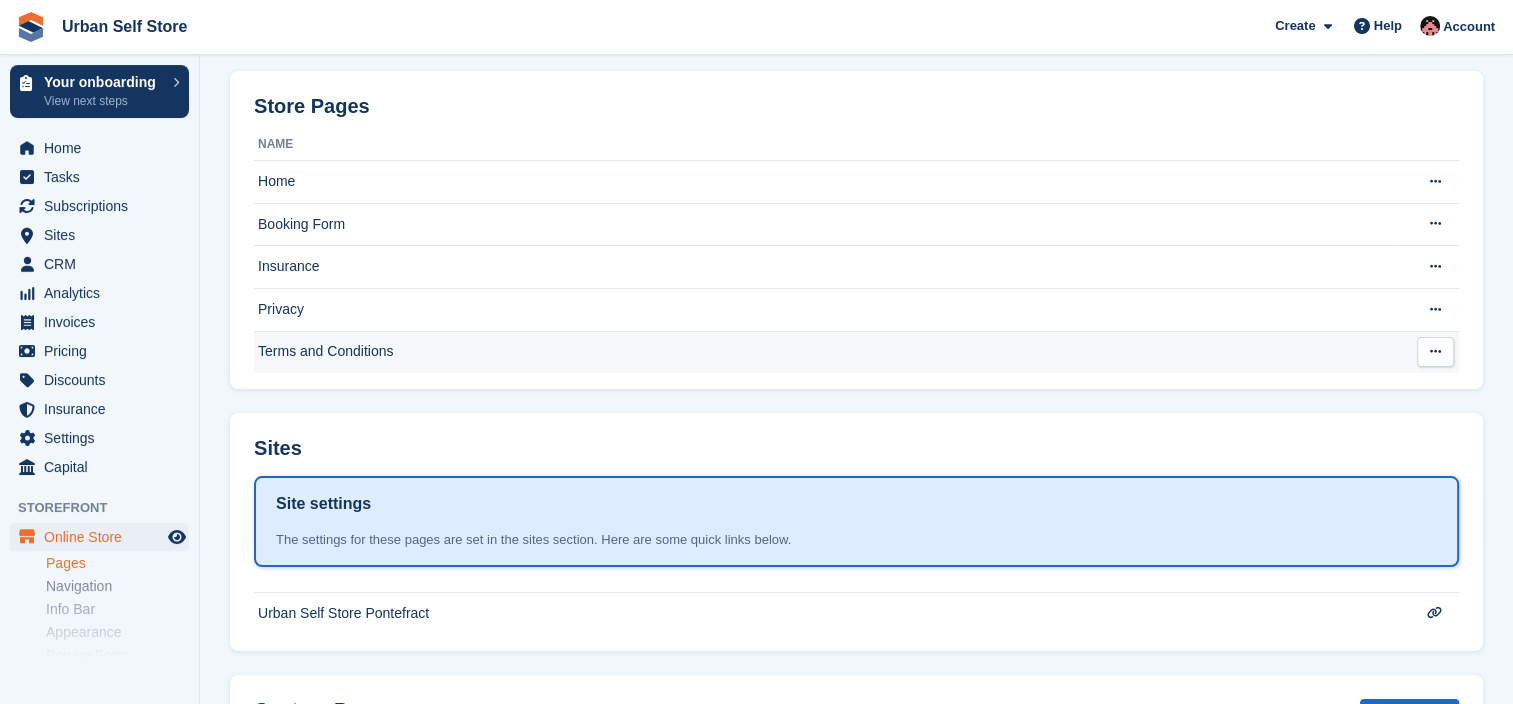 scroll, scrollTop: 0, scrollLeft: 0, axis: both 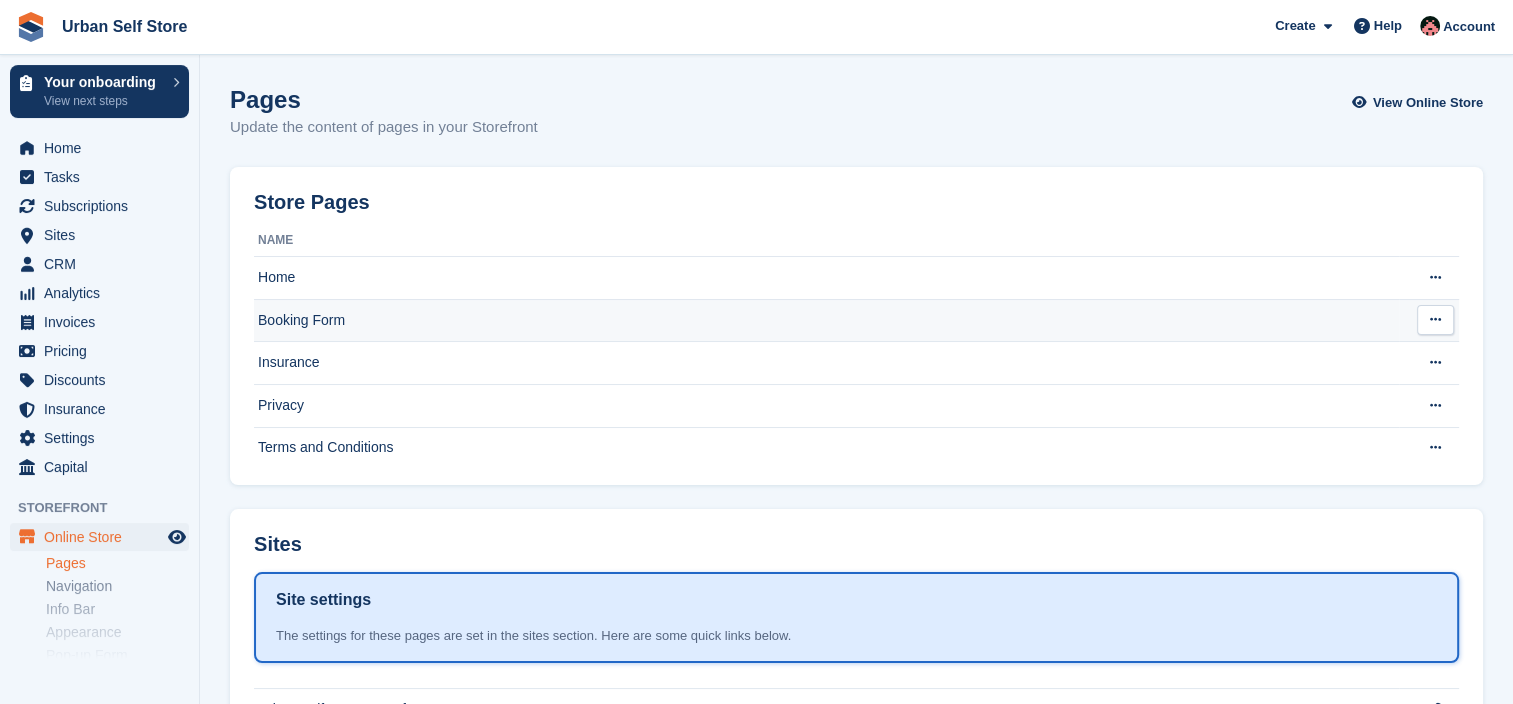 click on "Booking Form" at bounding box center [826, 320] 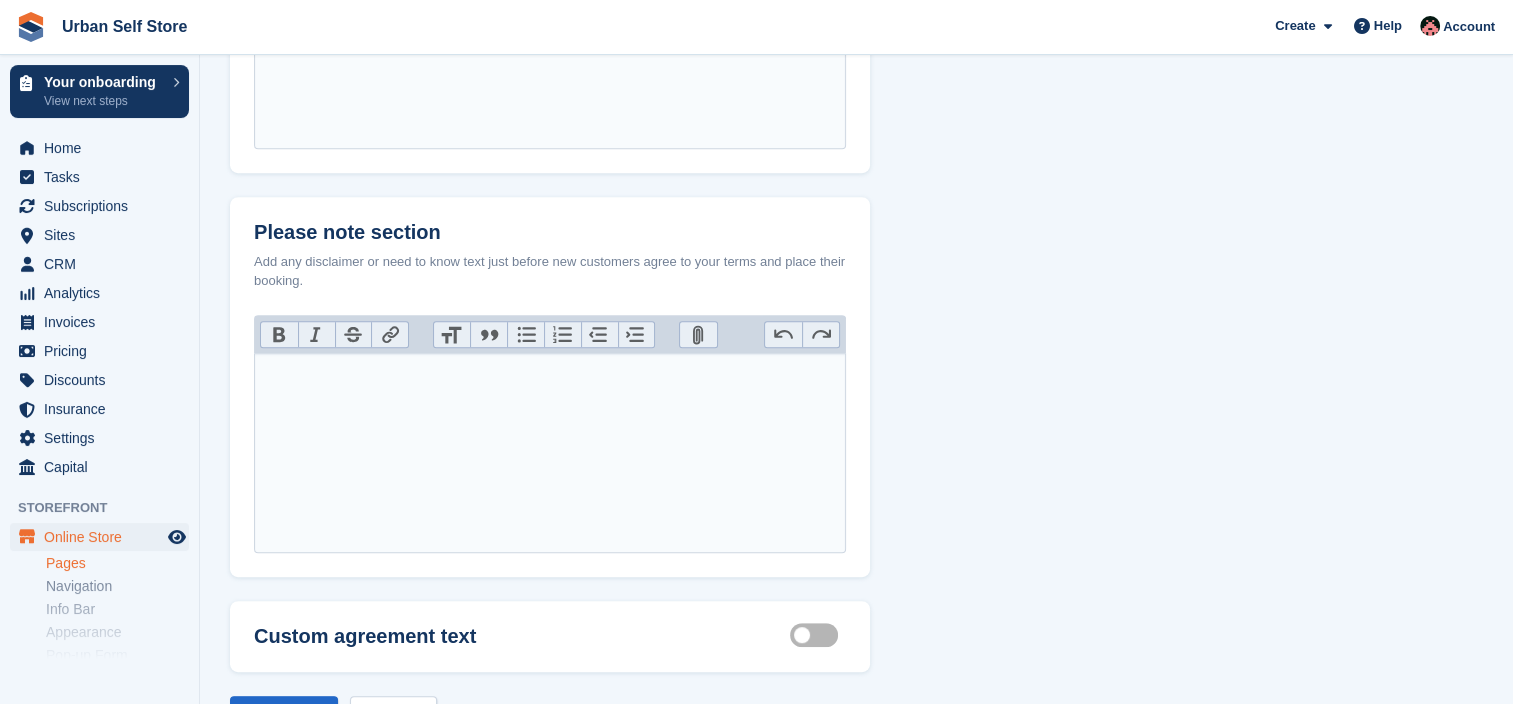 scroll, scrollTop: 949, scrollLeft: 0, axis: vertical 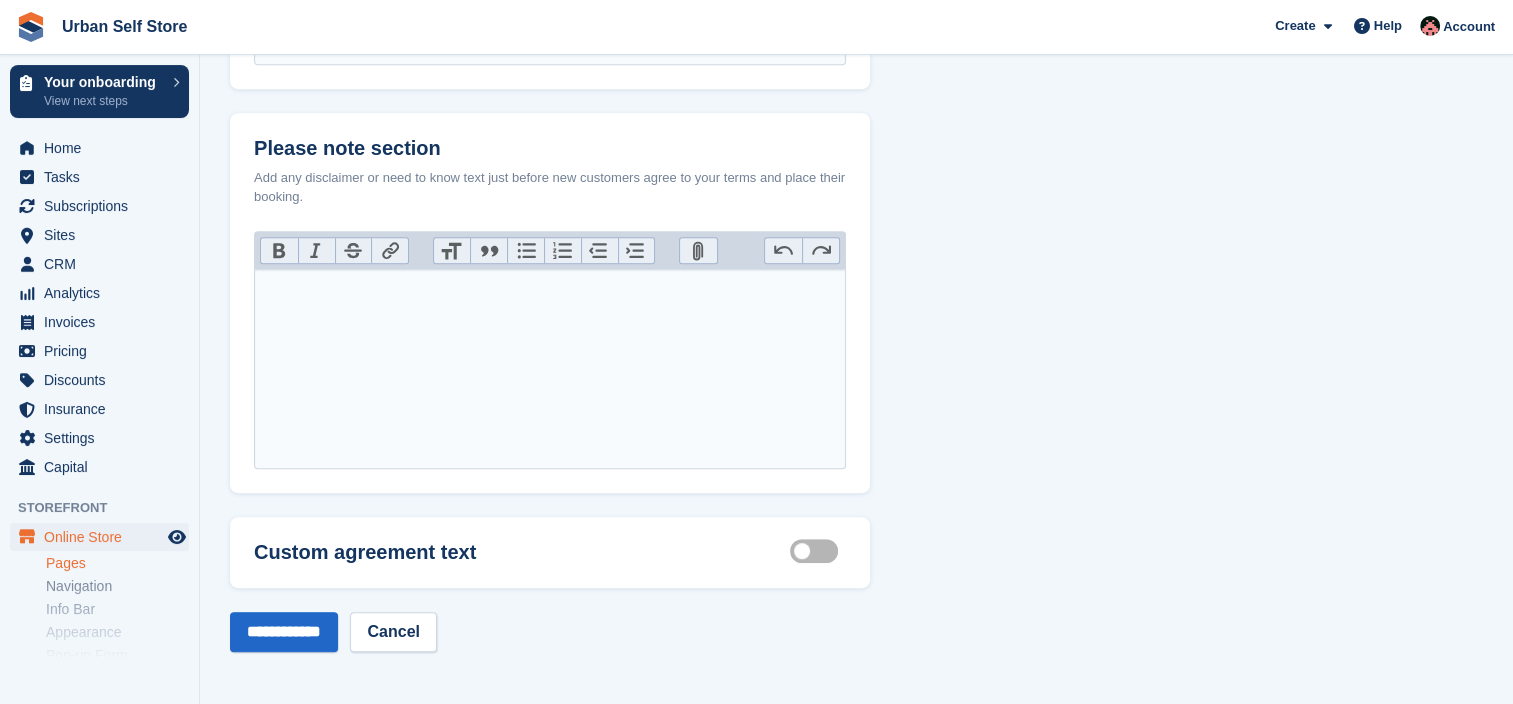 click on "Customisable terms active" at bounding box center (818, 551) 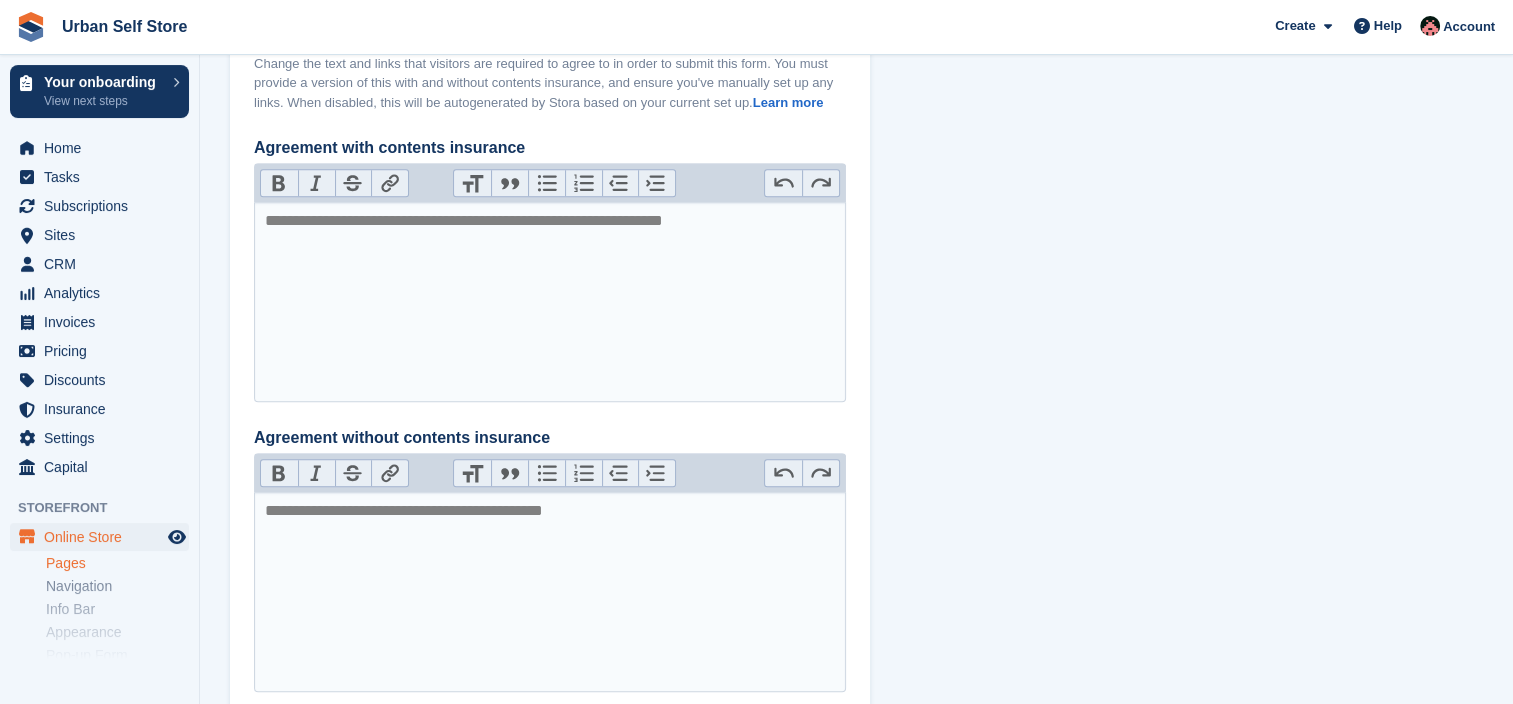 scroll, scrollTop: 1594, scrollLeft: 0, axis: vertical 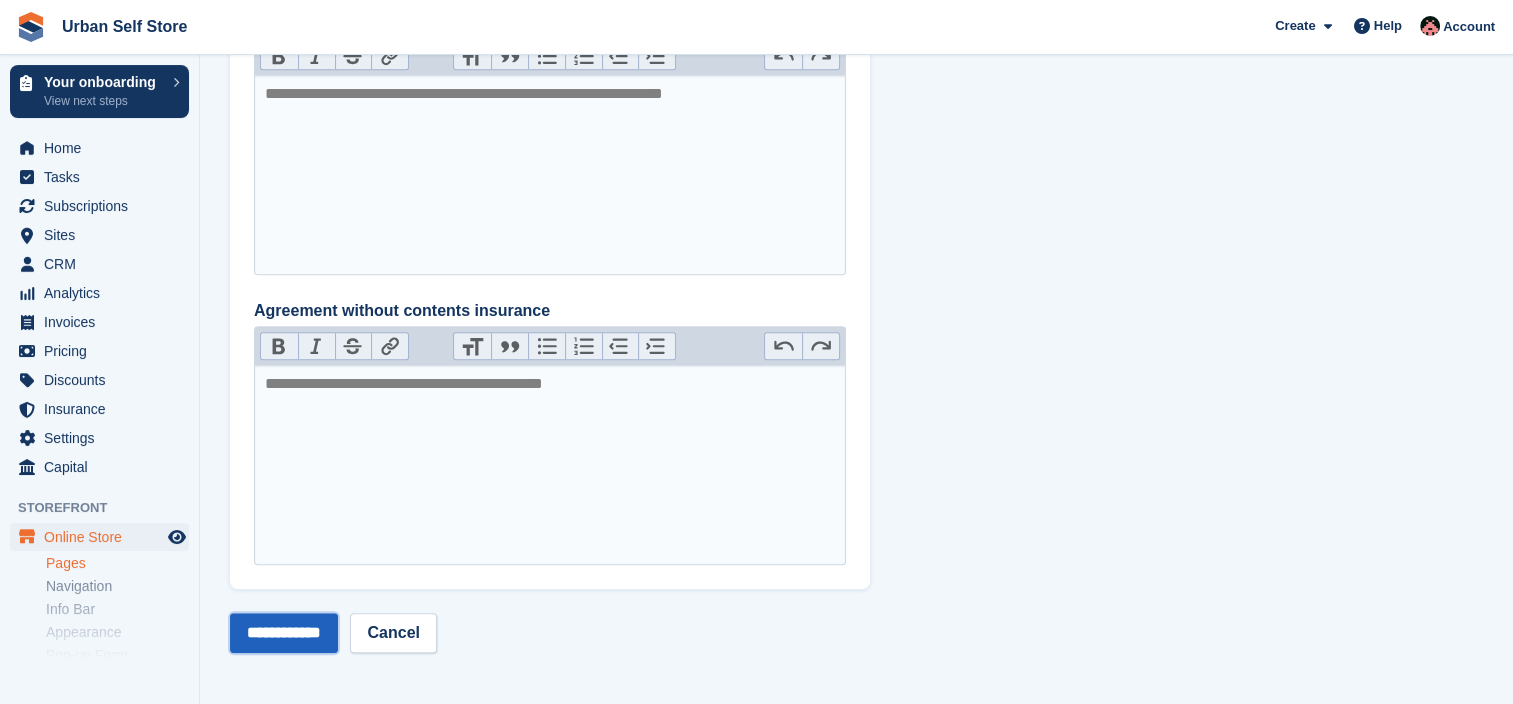 click on "**********" at bounding box center (284, 633) 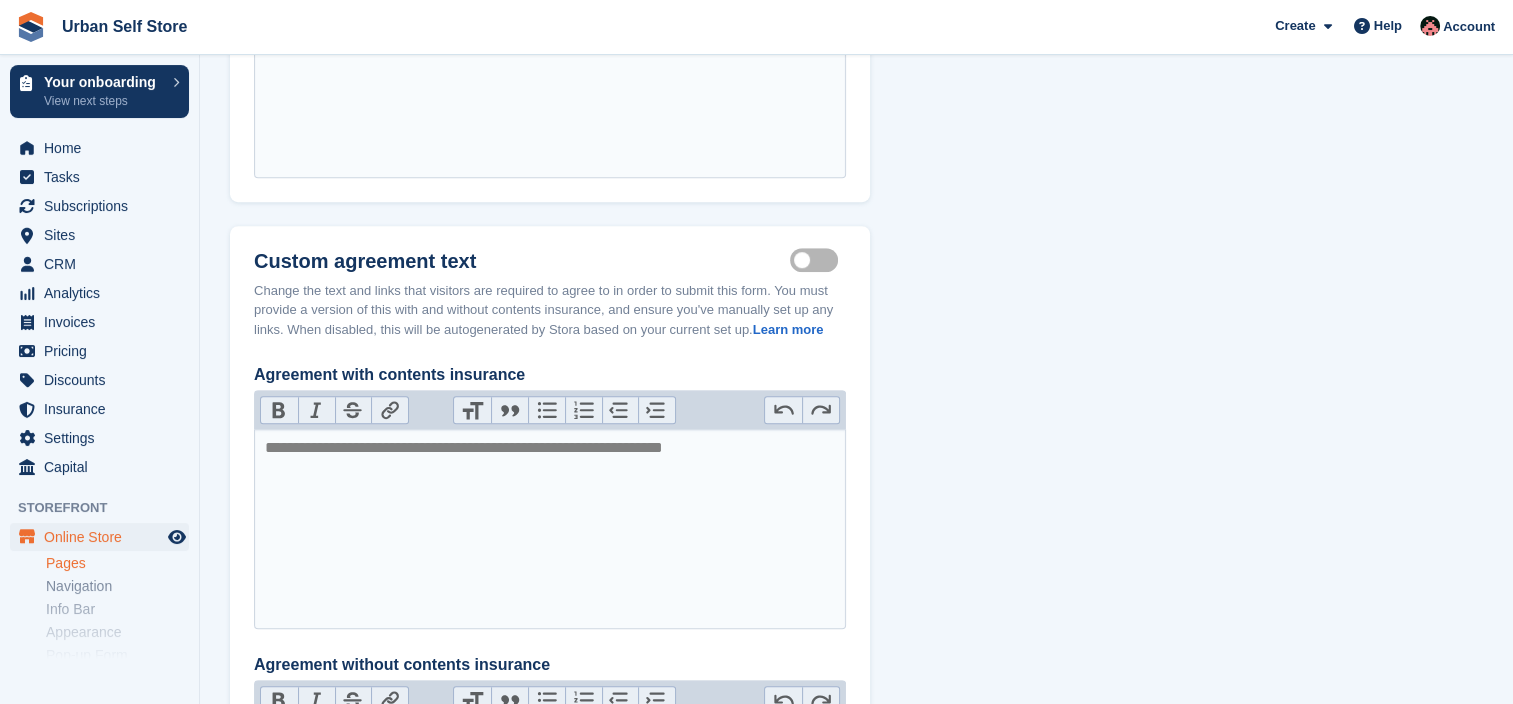 scroll, scrollTop: 1753, scrollLeft: 0, axis: vertical 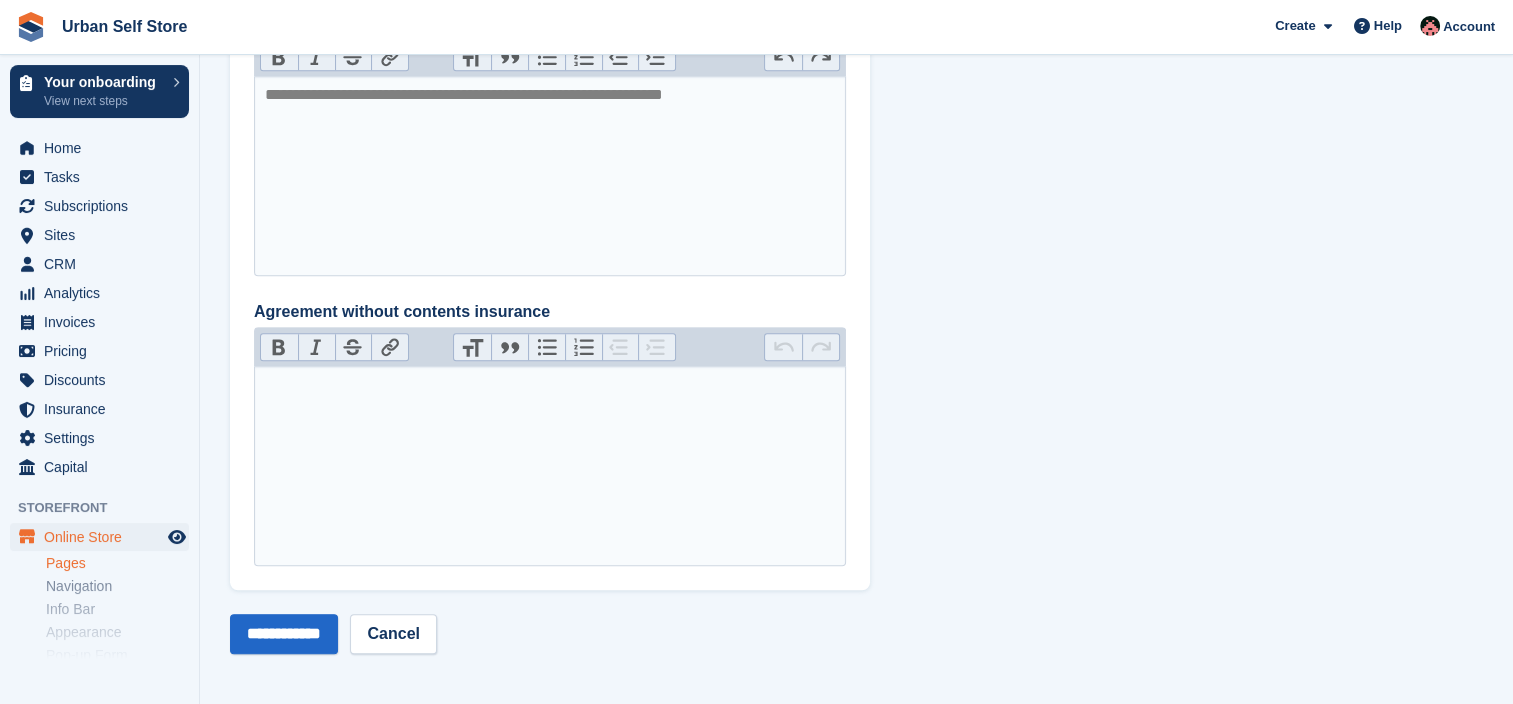 click at bounding box center [550, 466] 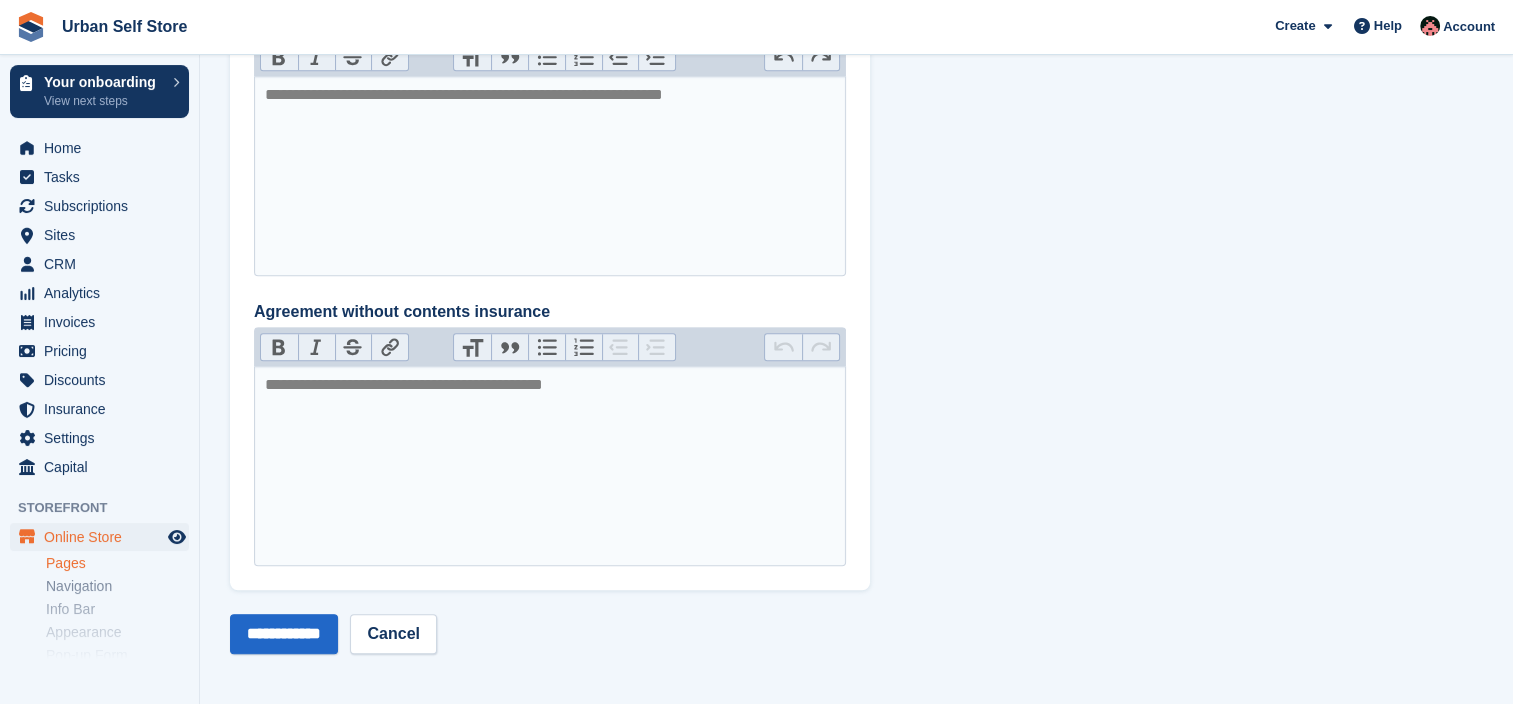 click on "Booking Form
2 errors stopped the booking form page from being saved:
Agreement with protection can't be blank
Agreement without protection can't be blank
Form Fields
Select which fields you ask your Storefront visitors to complete when making a new booking. You can view completed fields on their contact profile.
See how fields appear on the booking form.
Home address
Must be completed.
Home address visible
Customer type
Must be completed.
Customer type visible
Storage use case
Must be completed.
Storage use case visible" at bounding box center (856, -523) 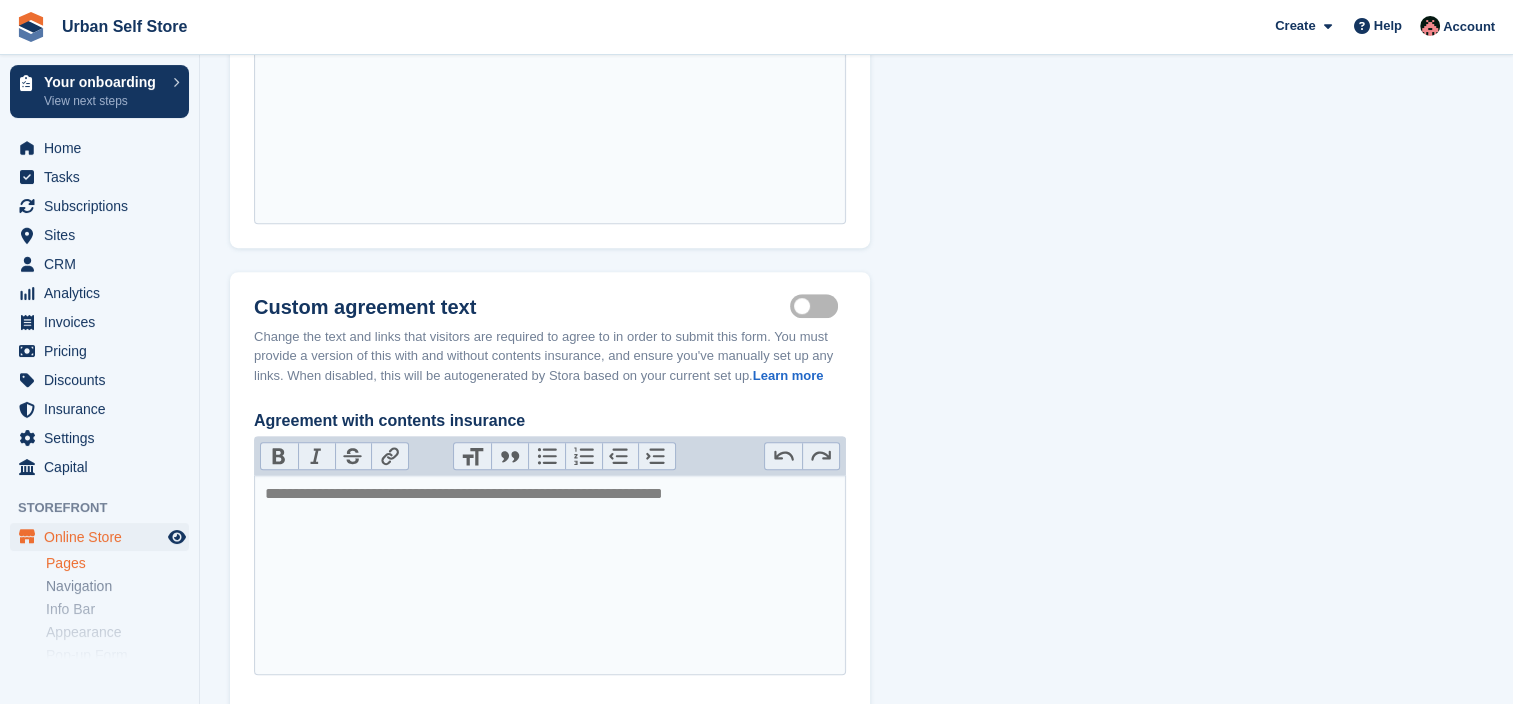 scroll, scrollTop: 1353, scrollLeft: 0, axis: vertical 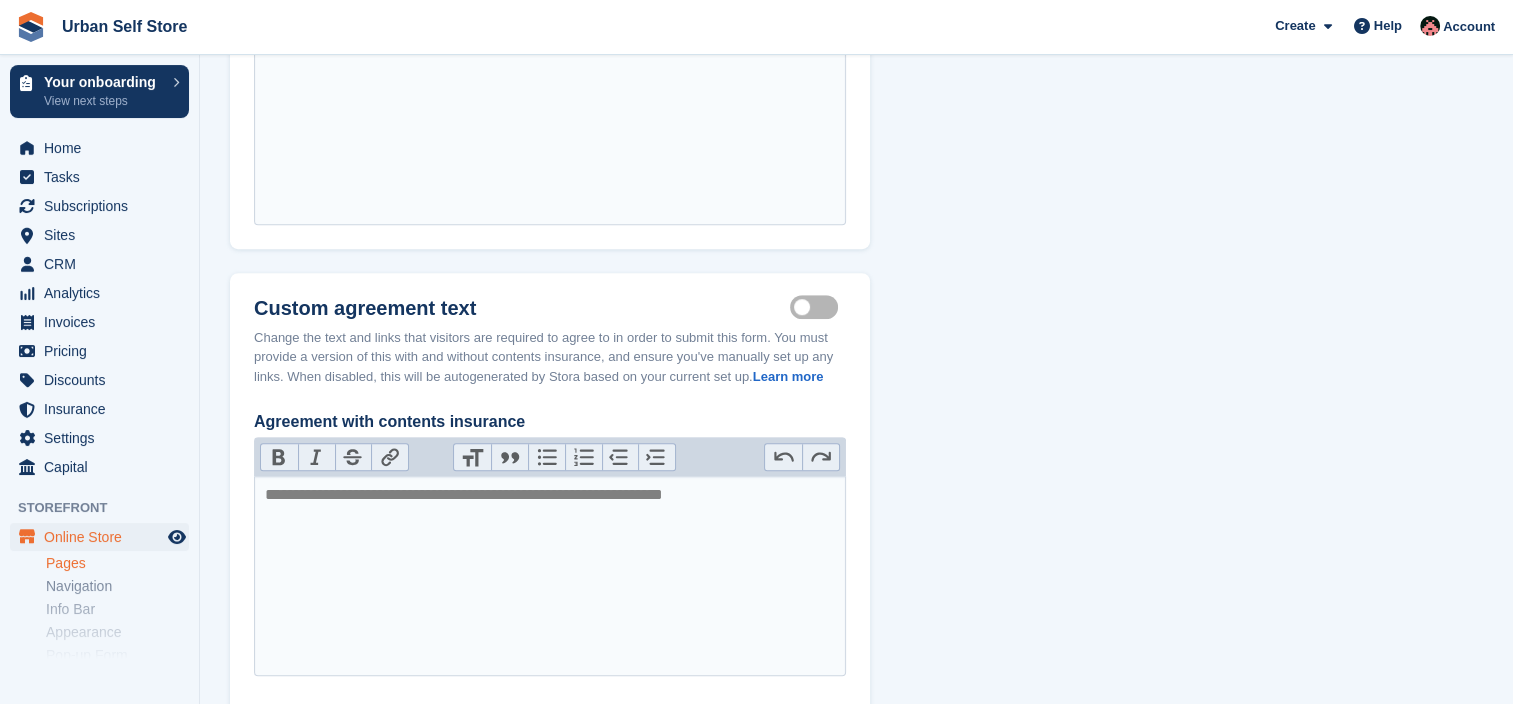 click on "Customisable terms active" at bounding box center [818, 307] 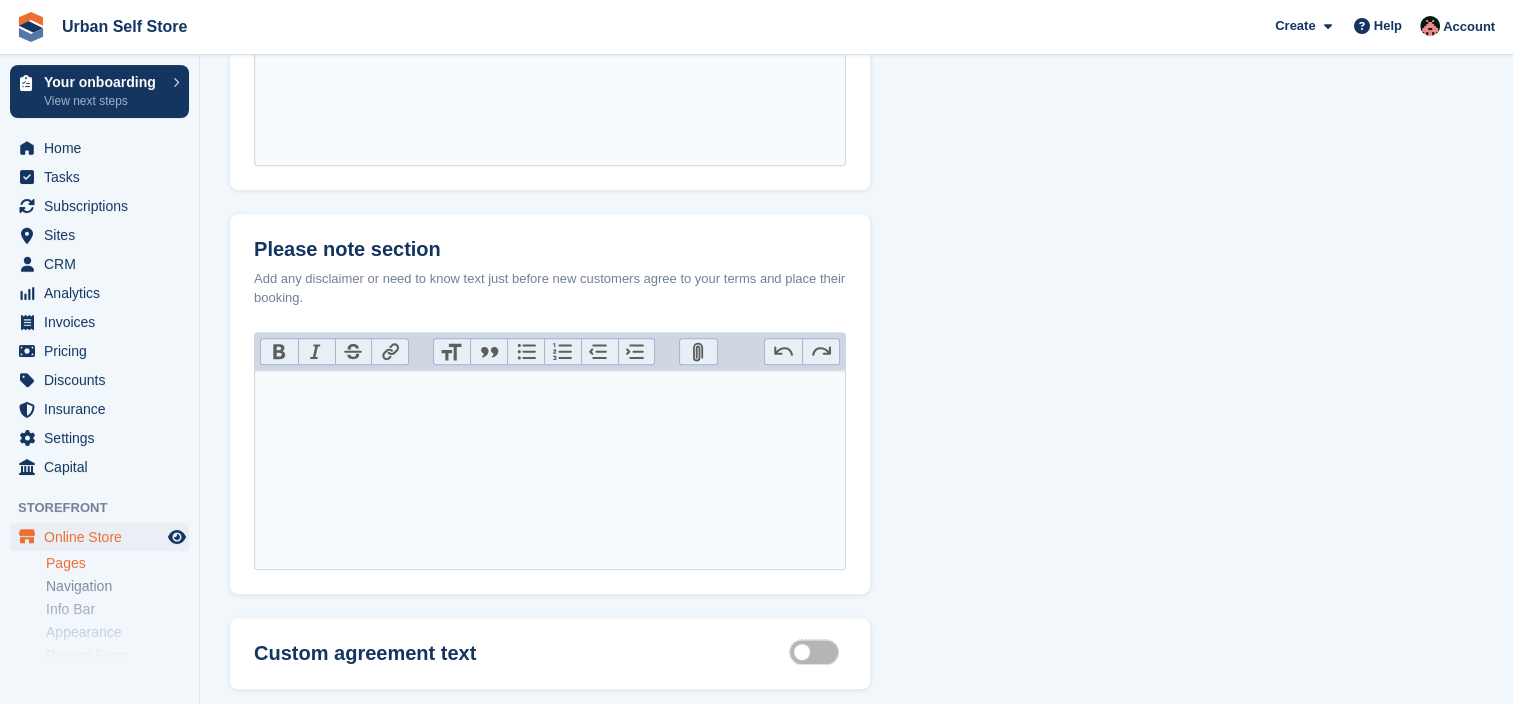 scroll, scrollTop: 1108, scrollLeft: 0, axis: vertical 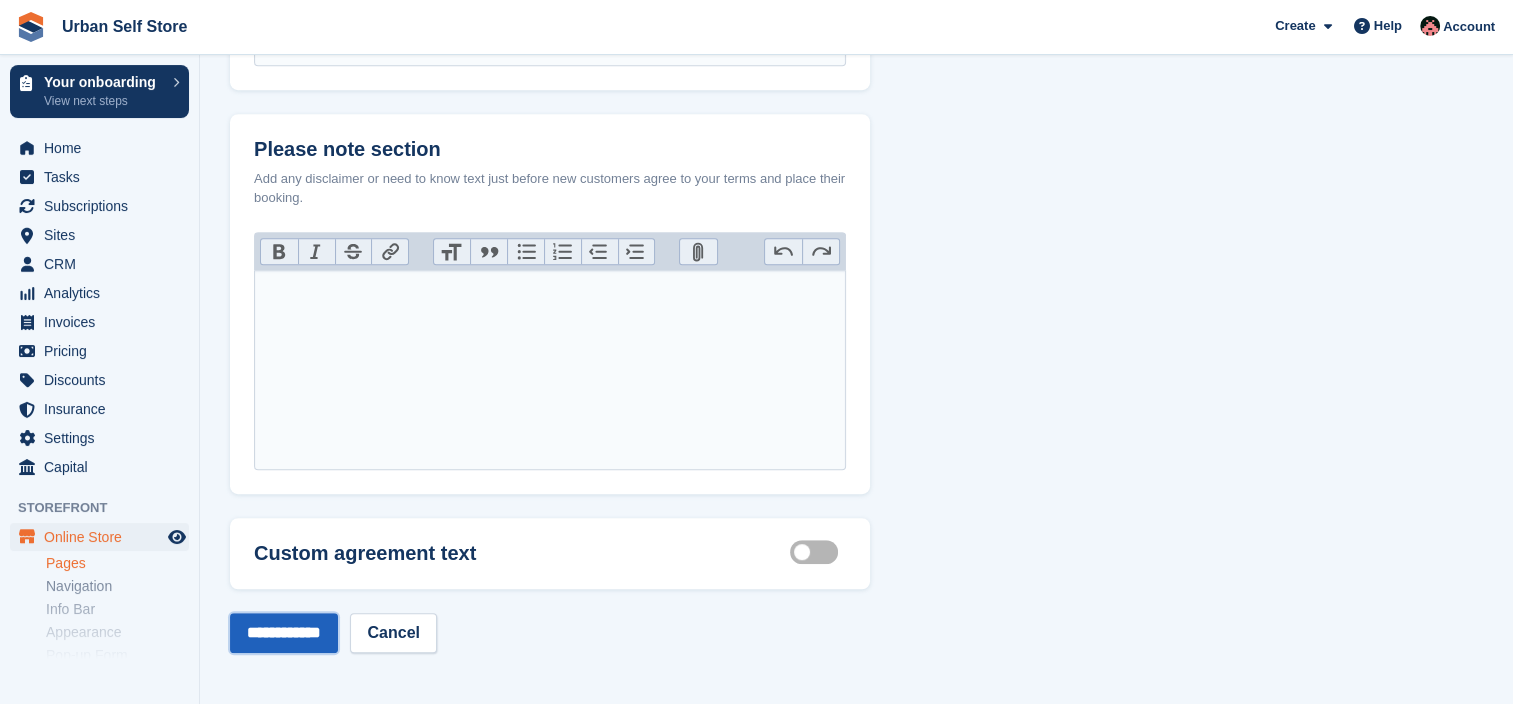 click on "**********" at bounding box center [284, 633] 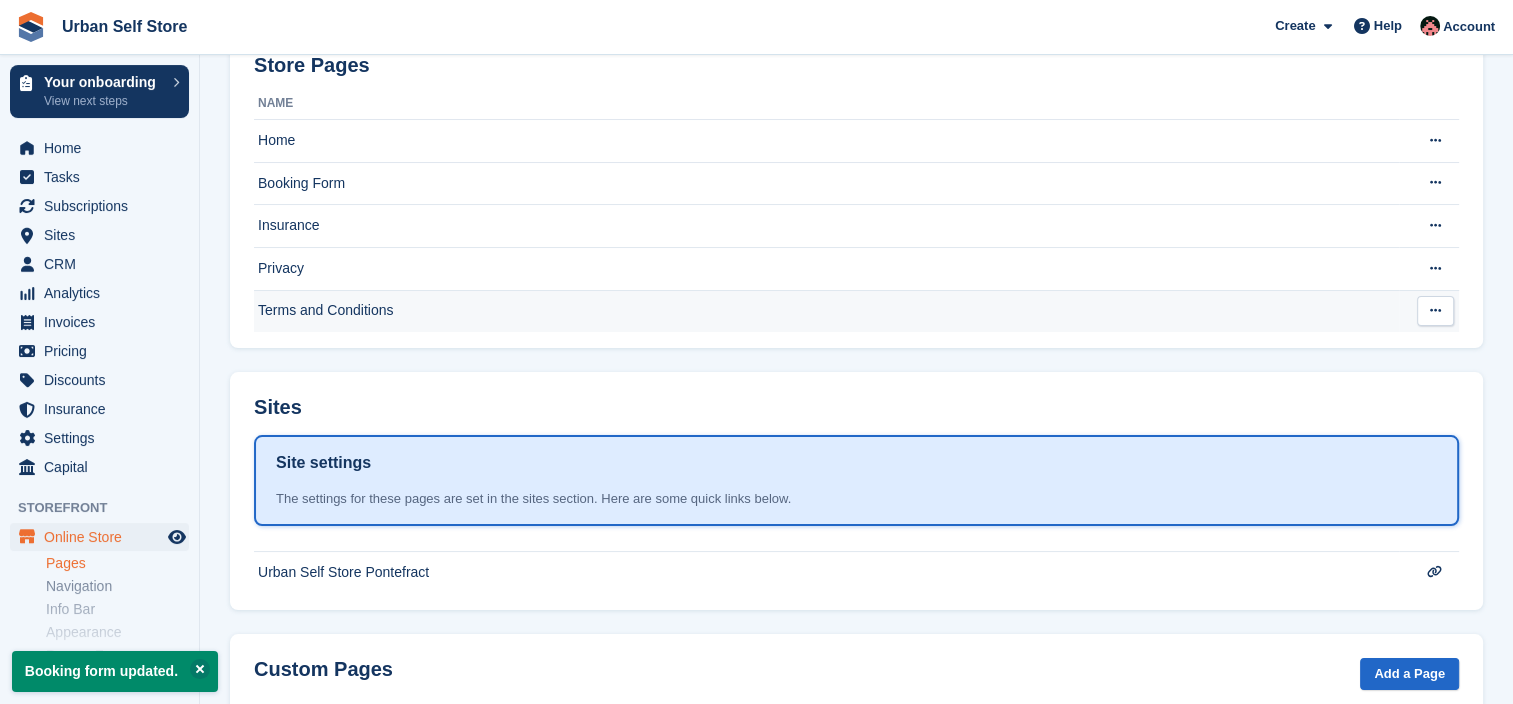 scroll, scrollTop: 37, scrollLeft: 0, axis: vertical 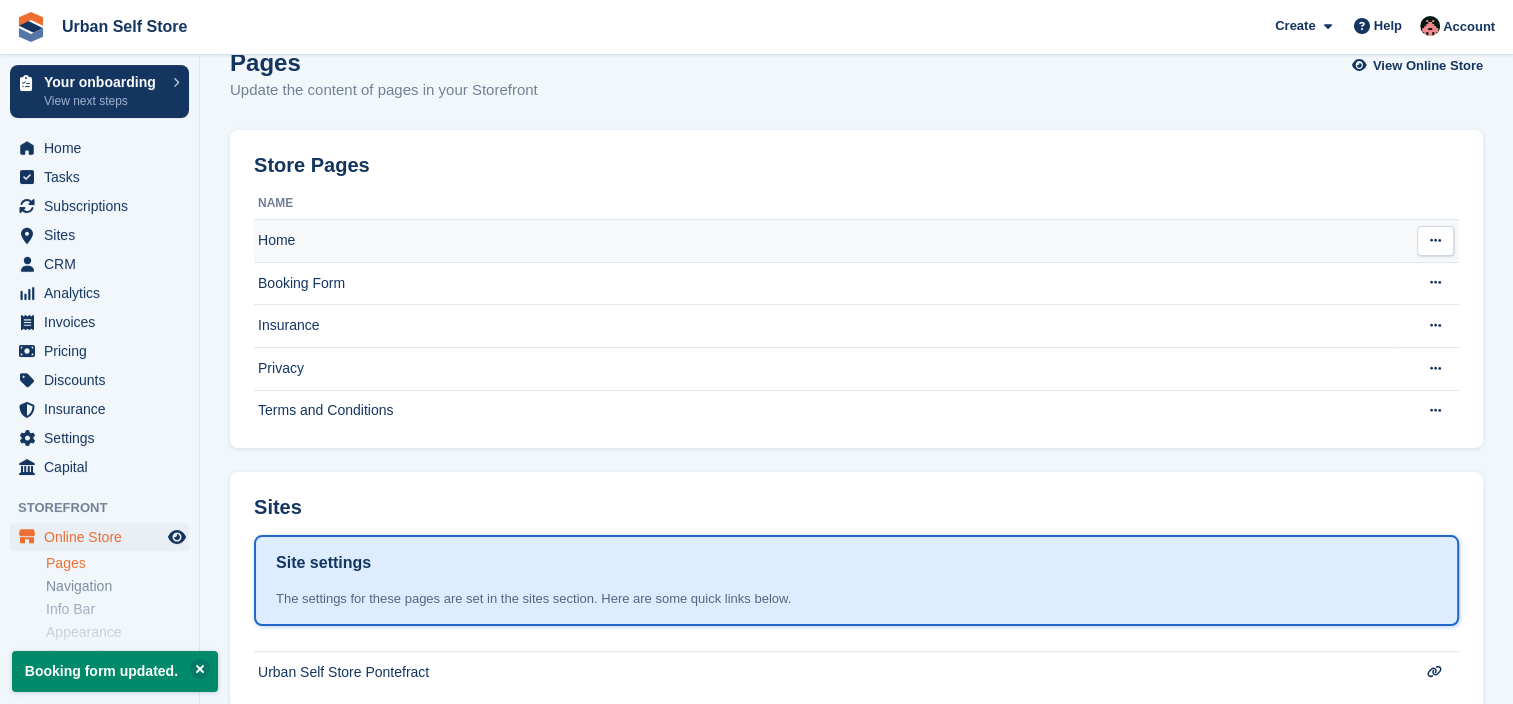 click on "Home" at bounding box center [826, 241] 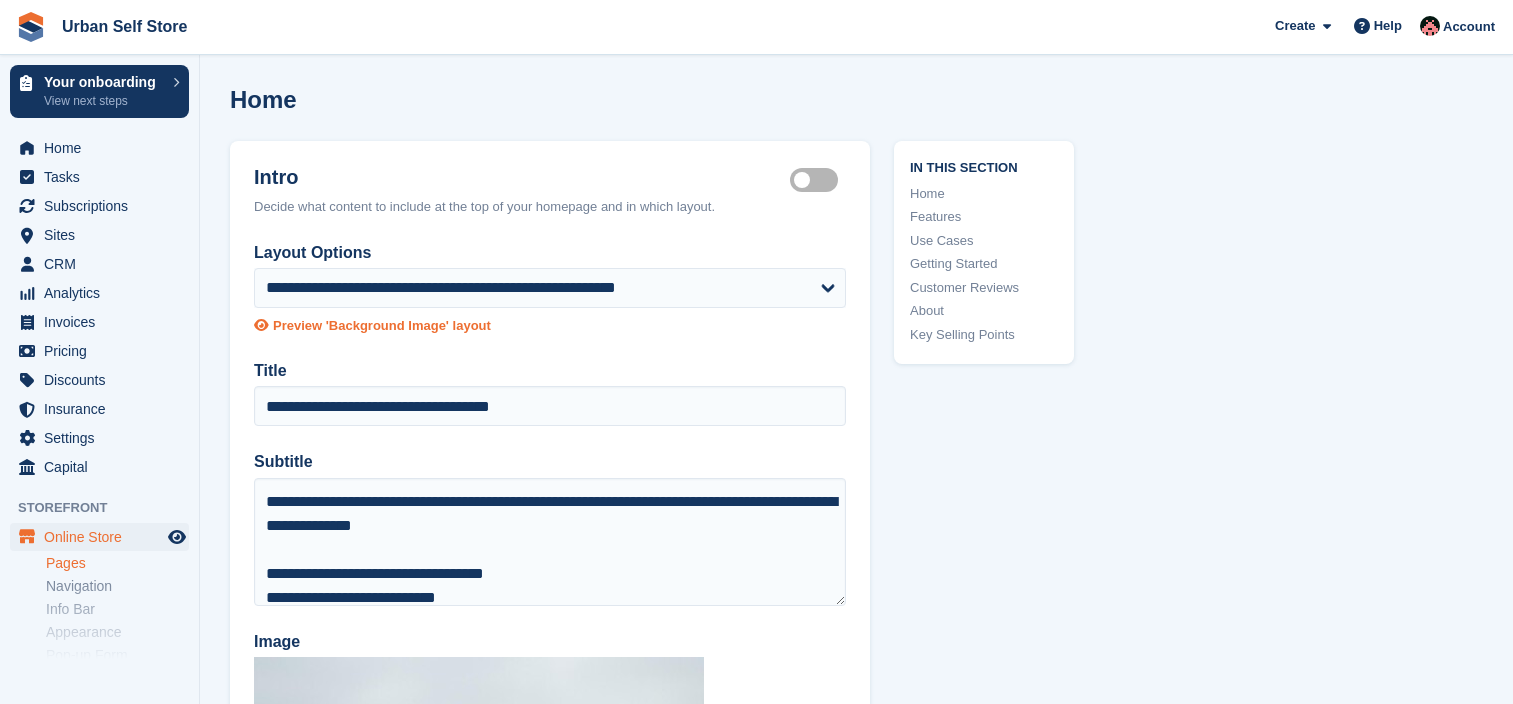 scroll, scrollTop: 0, scrollLeft: 0, axis: both 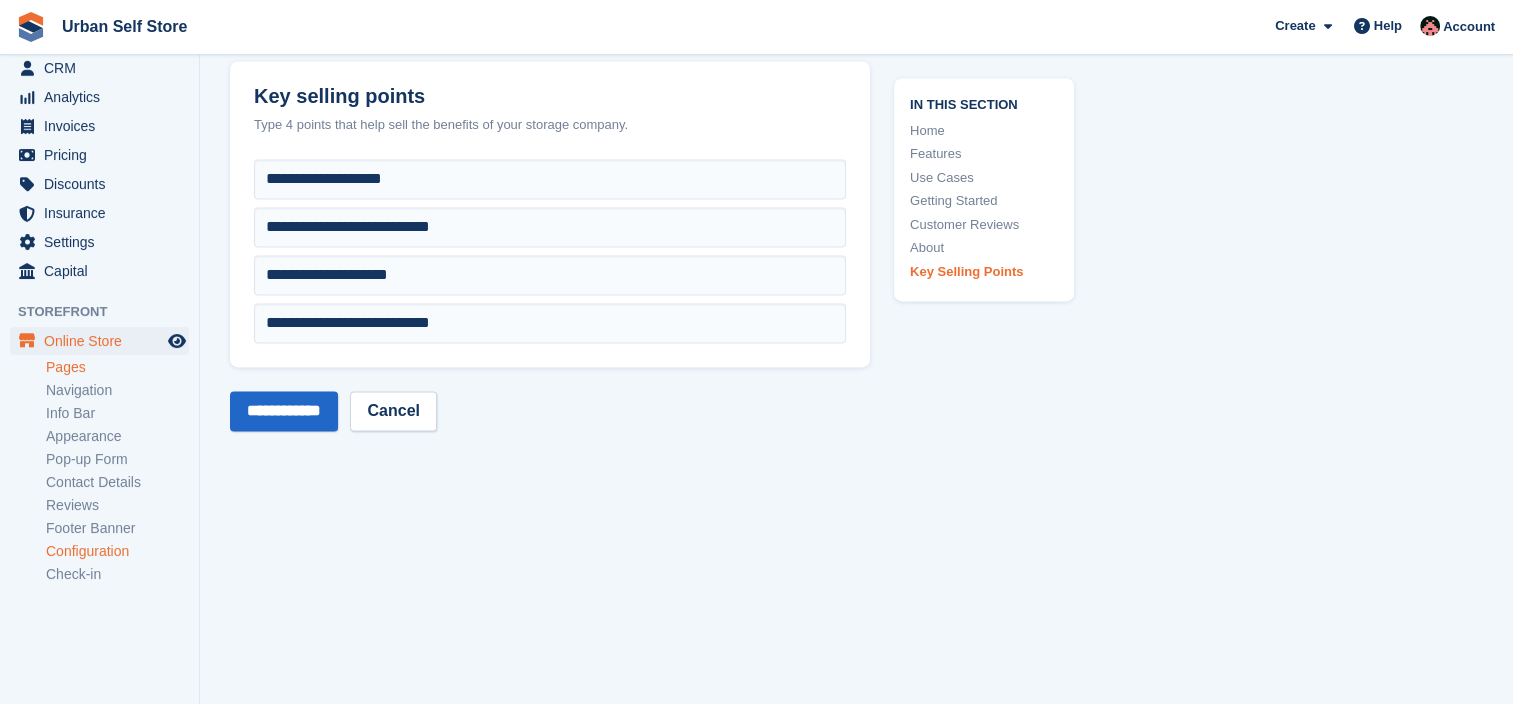 click on "Configuration" at bounding box center (117, 551) 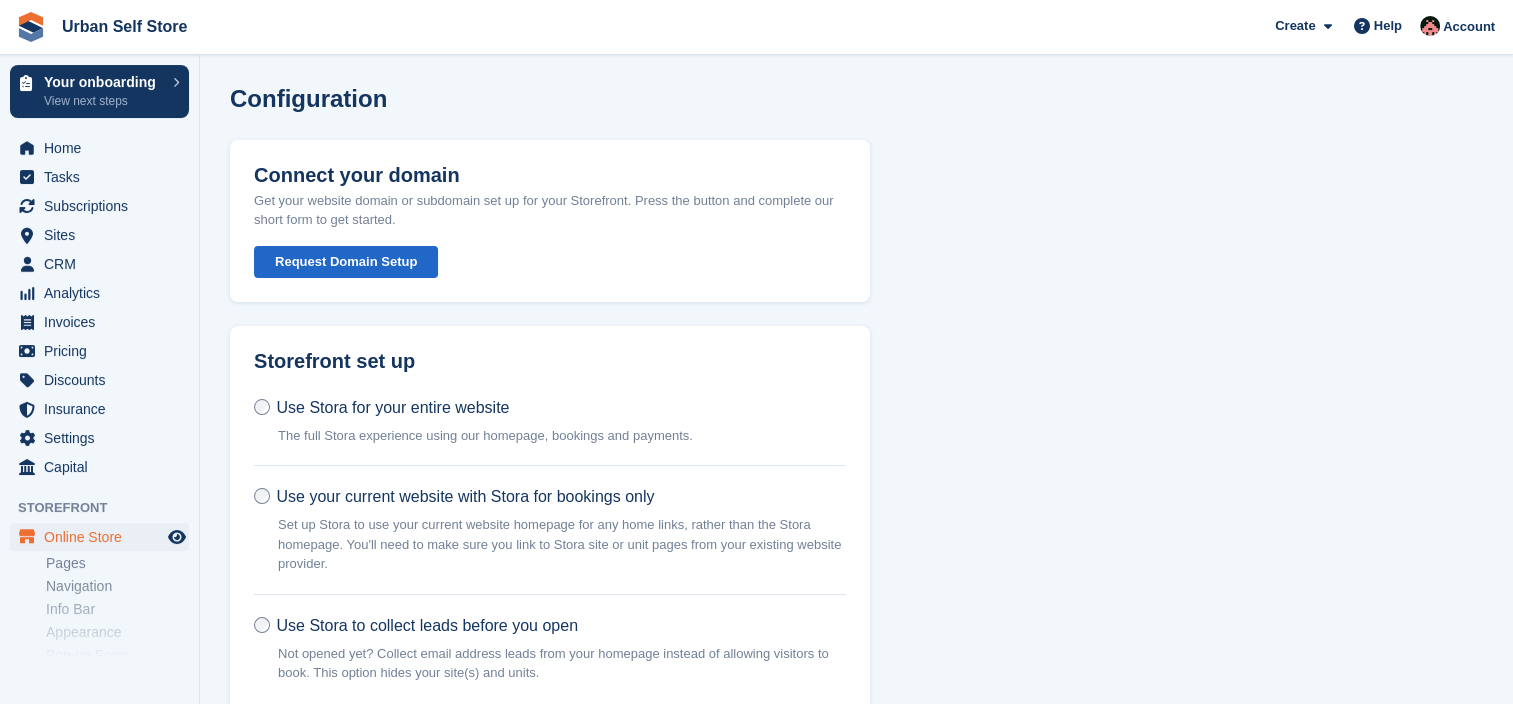 scroll, scrollTop: 0, scrollLeft: 0, axis: both 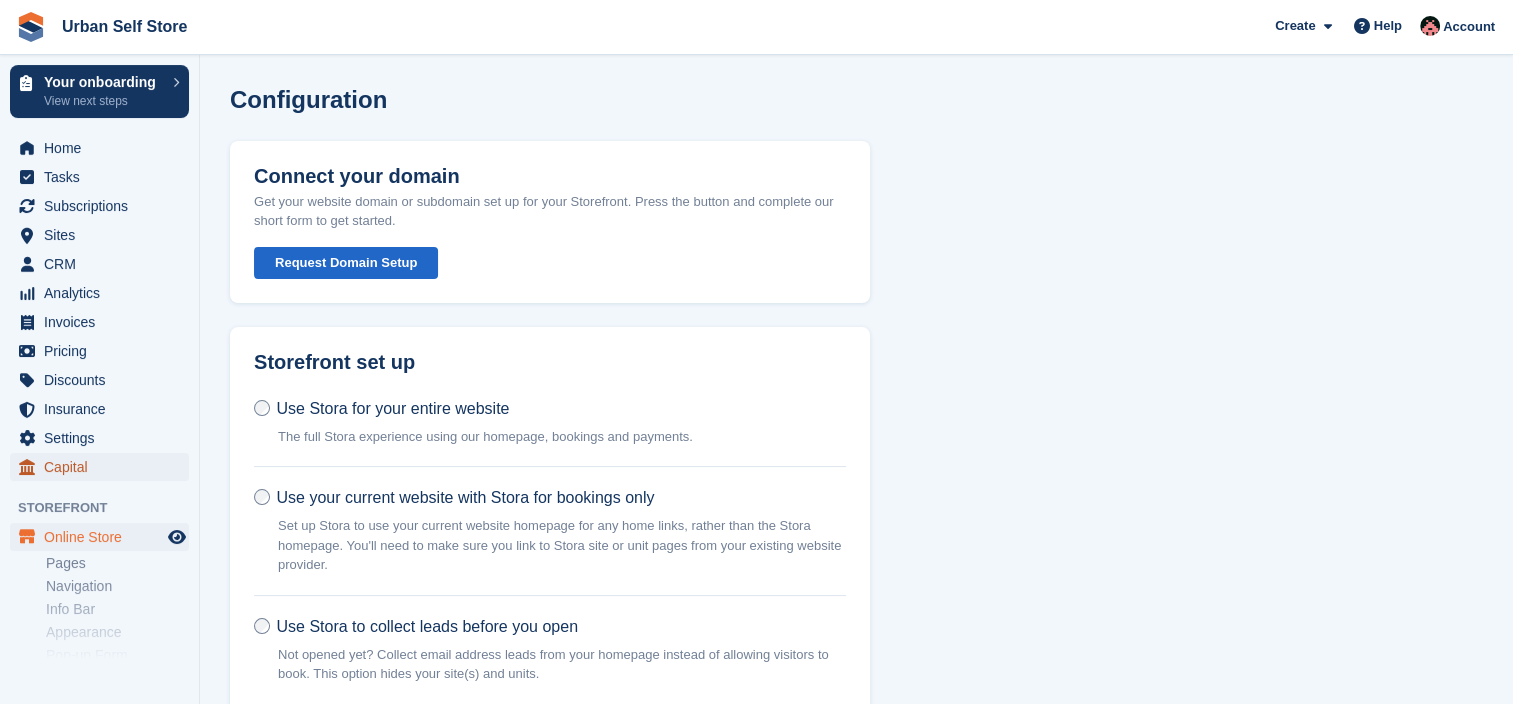 click on "Capital" at bounding box center [104, 467] 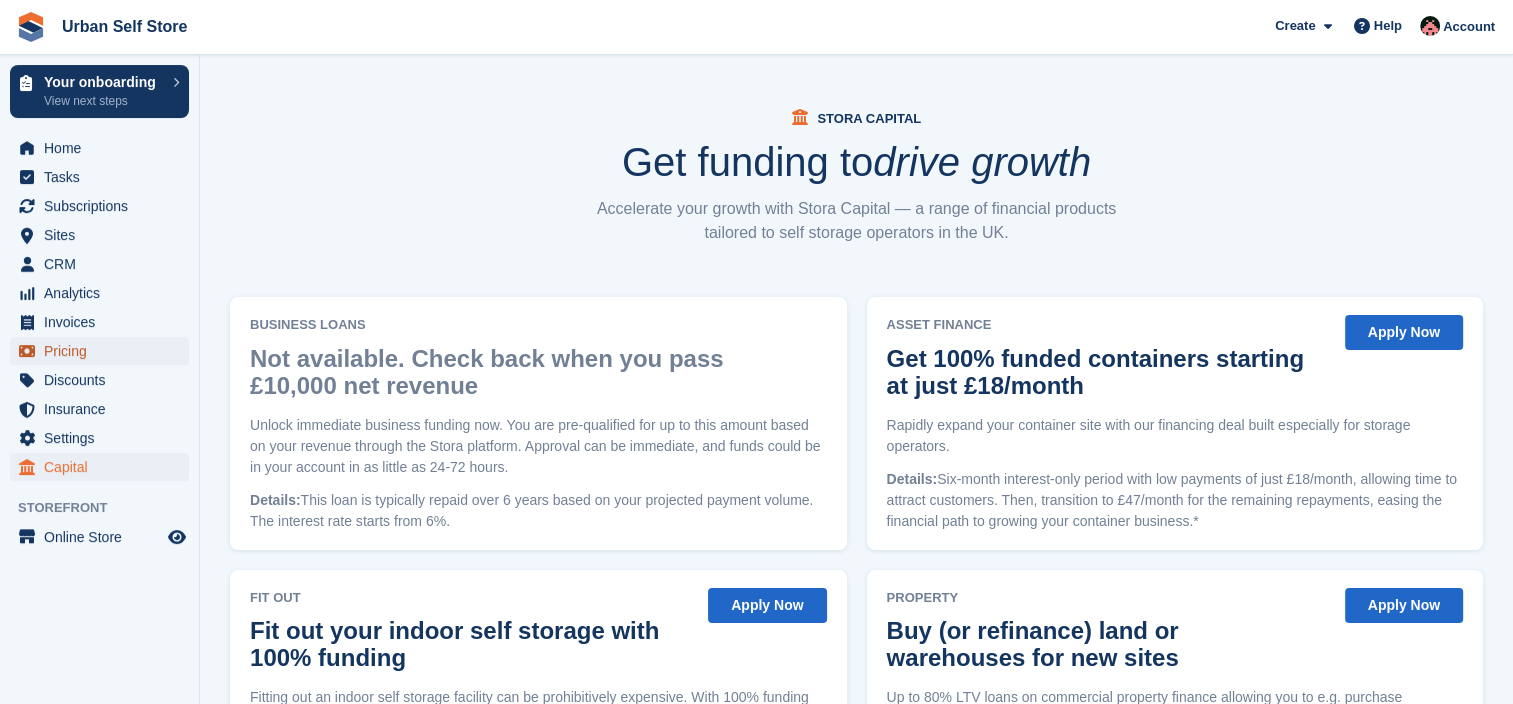 click on "Pricing" at bounding box center [104, 351] 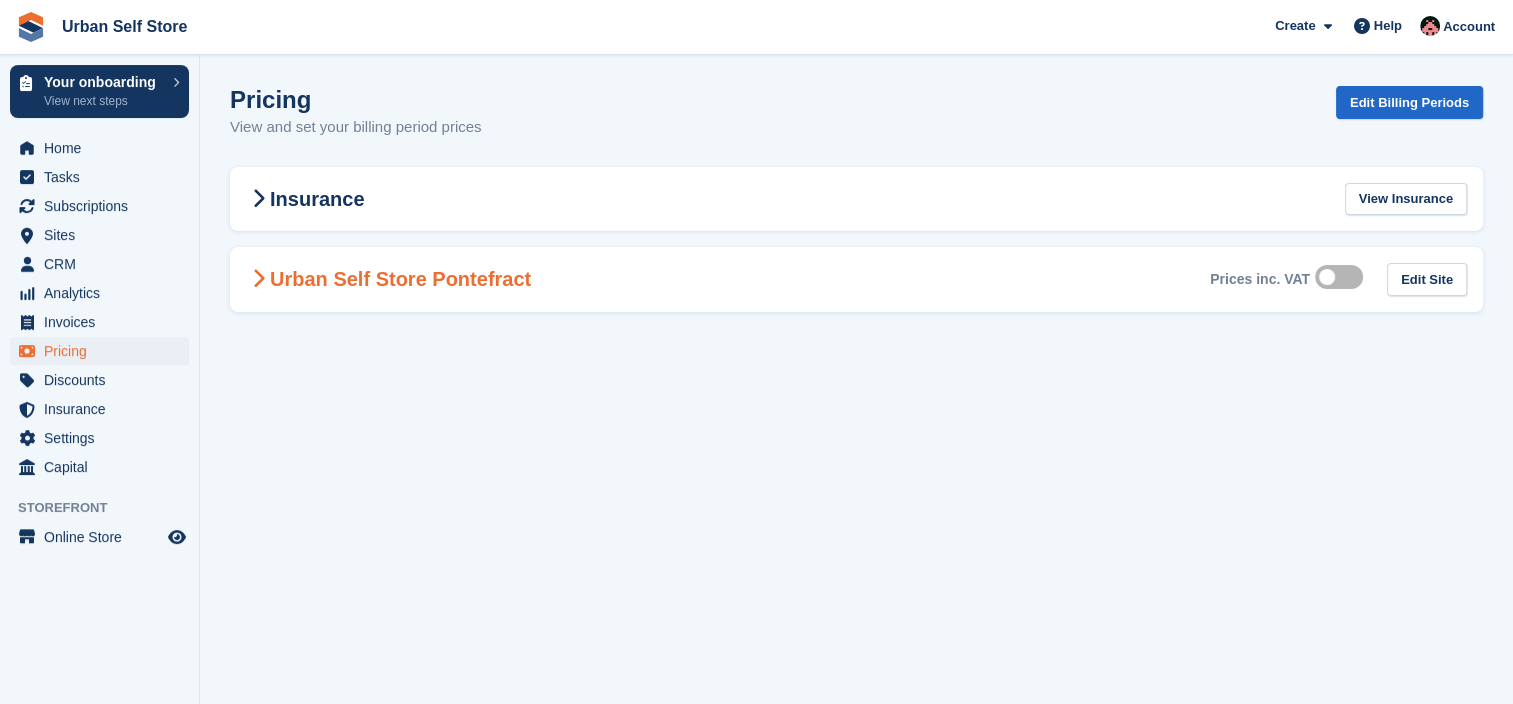 click on "Urban Self Store Pontefract" at bounding box center (388, 279) 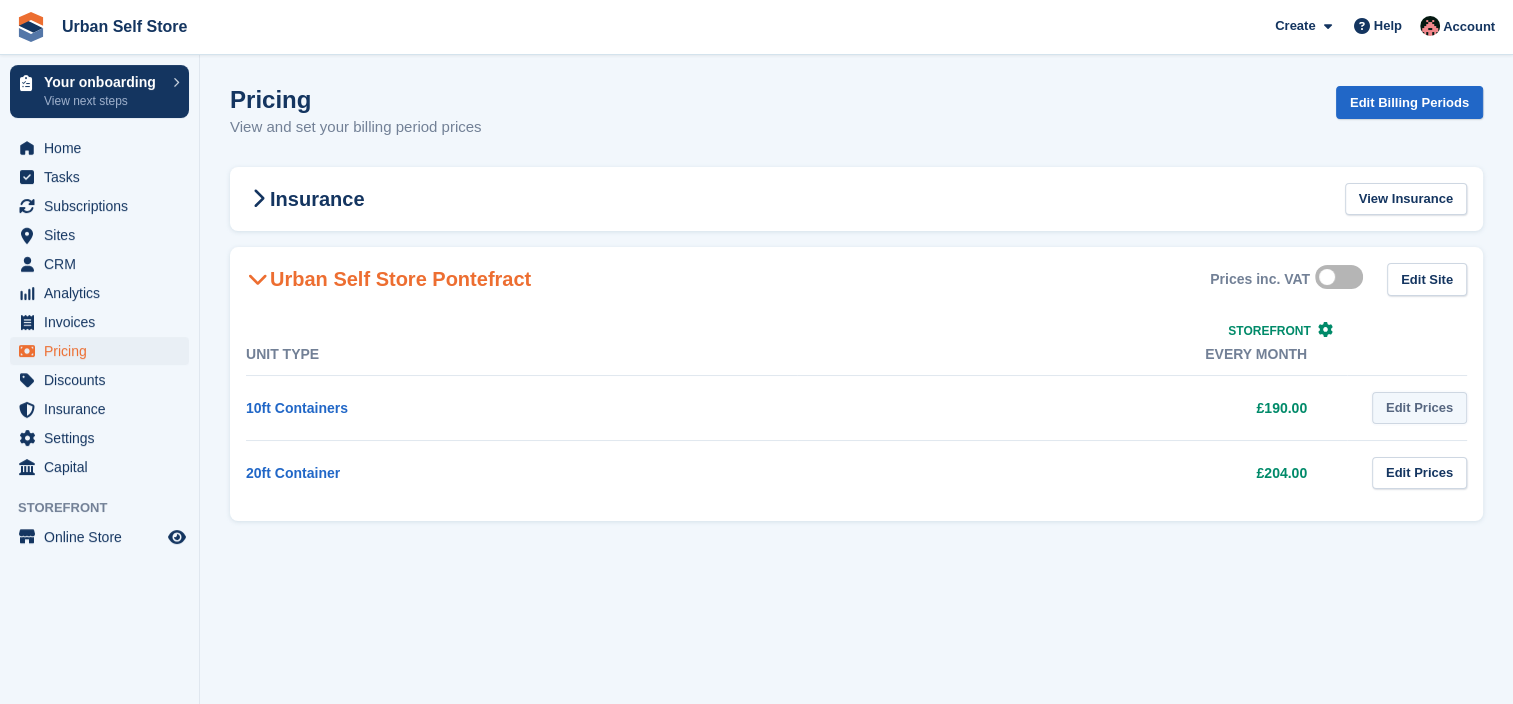 click on "Edit Prices" at bounding box center (1419, 408) 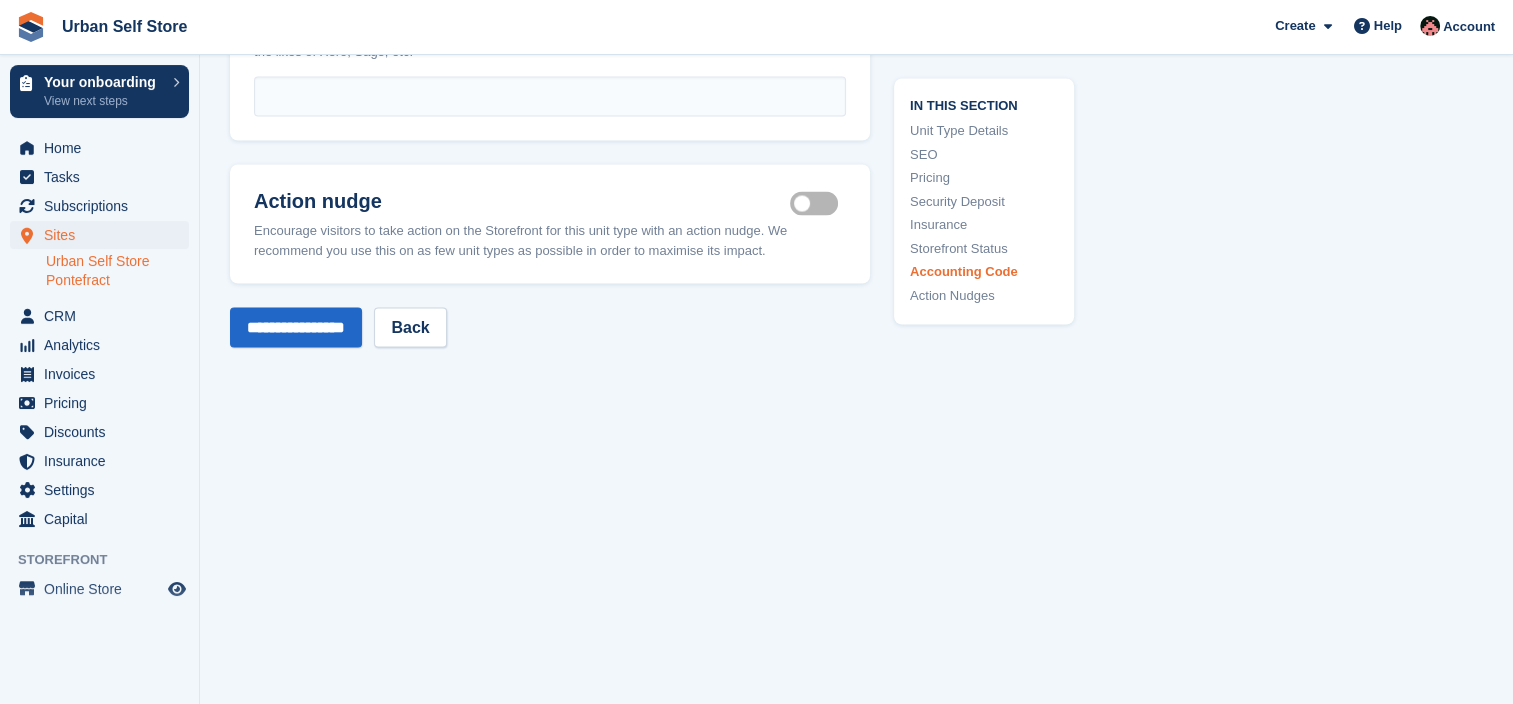 scroll, scrollTop: 3800, scrollLeft: 0, axis: vertical 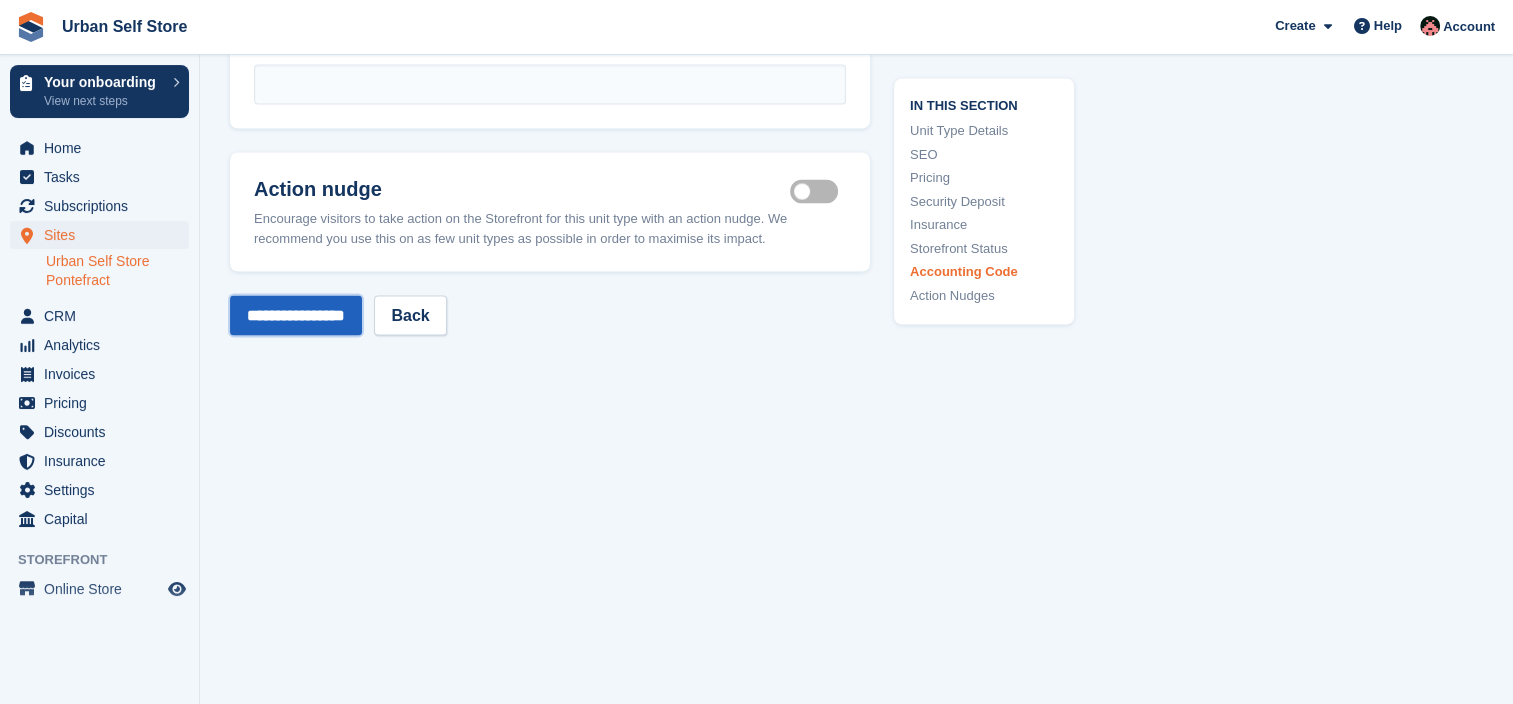 click on "**********" at bounding box center (296, 316) 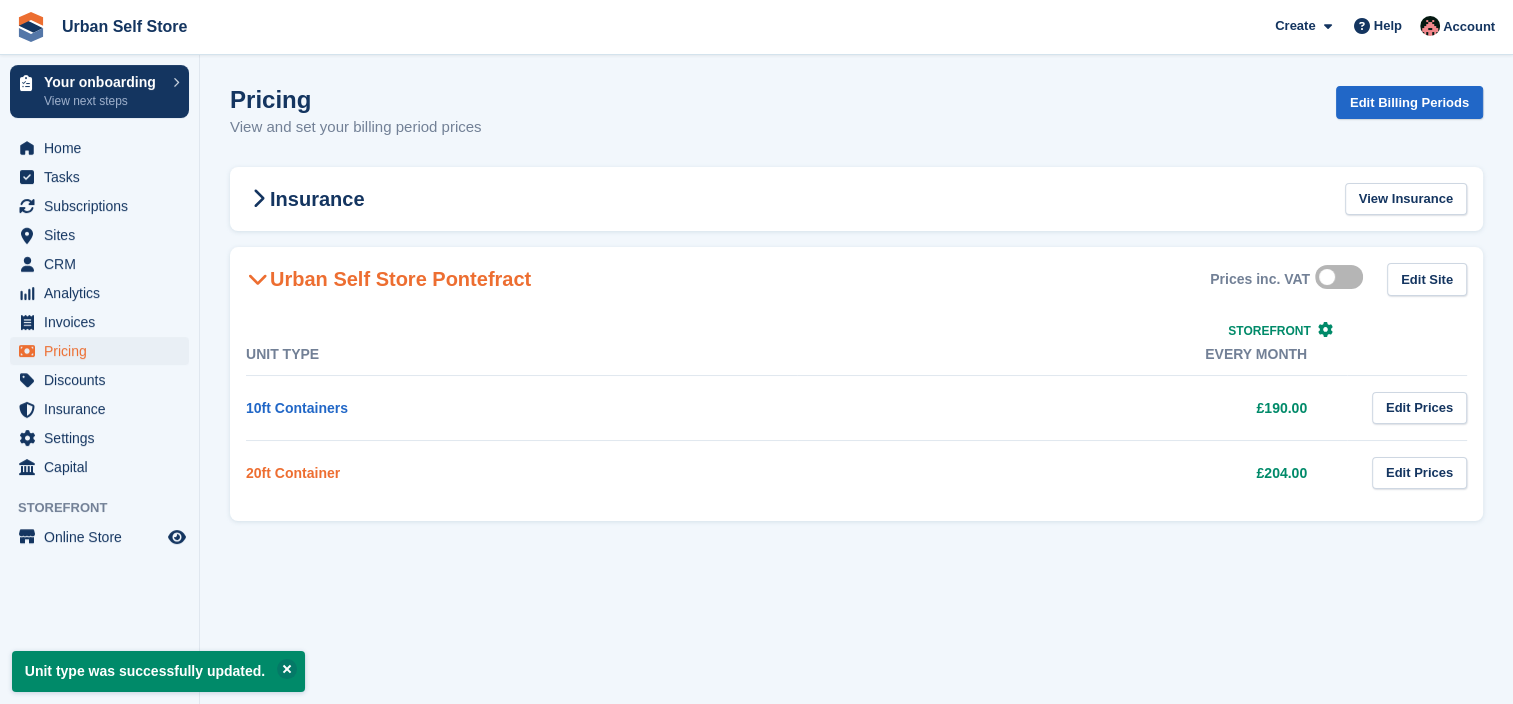 scroll, scrollTop: 0, scrollLeft: 0, axis: both 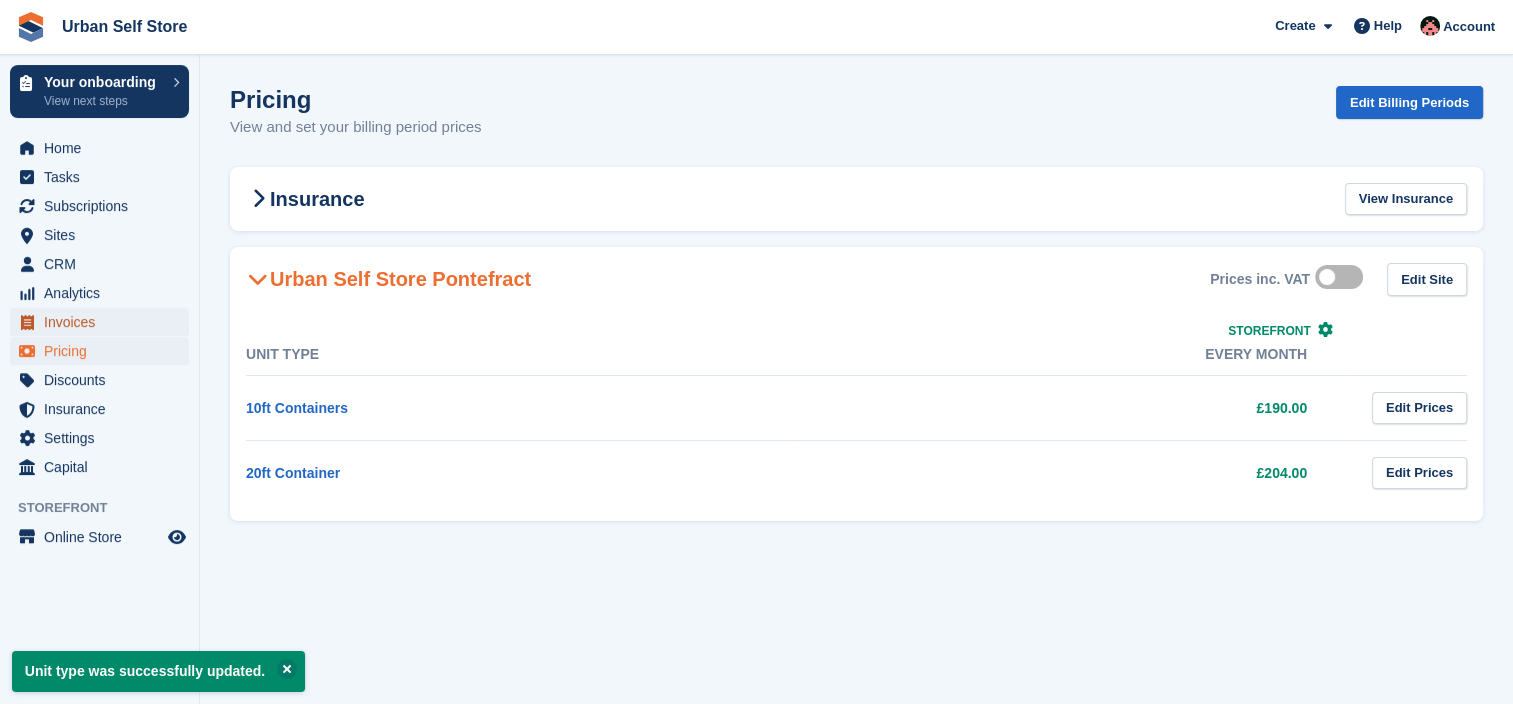 click on "Invoices" at bounding box center [104, 322] 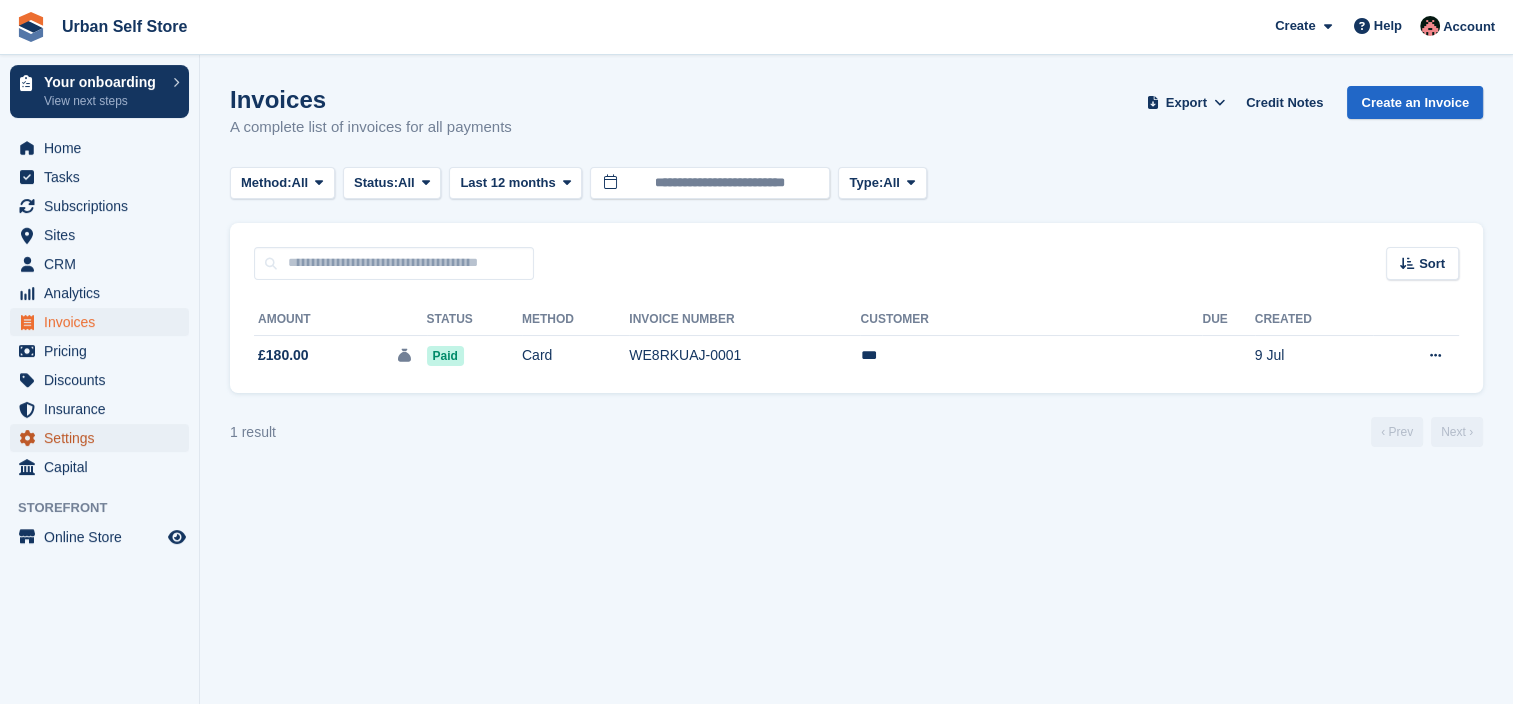 click on "Settings" at bounding box center (104, 438) 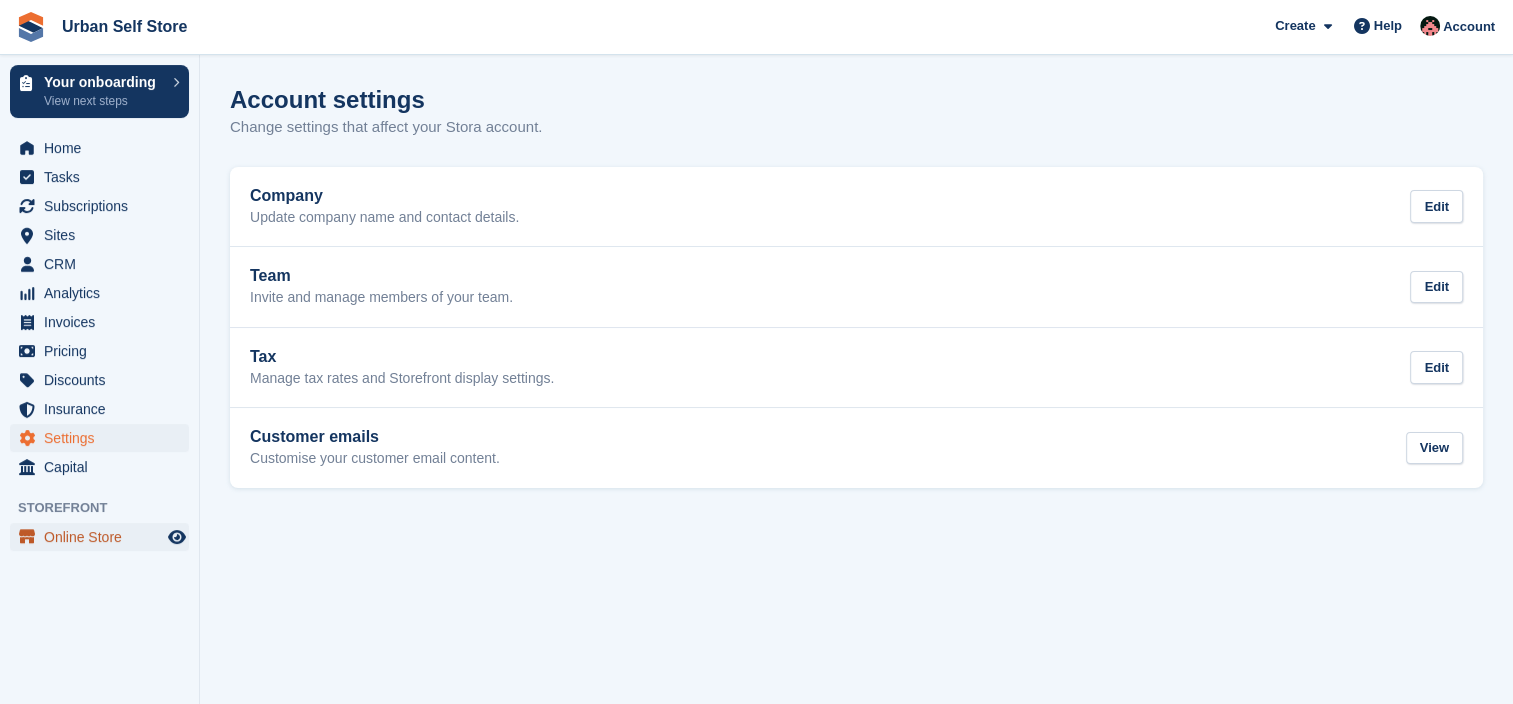 click on "Online Store" at bounding box center (104, 537) 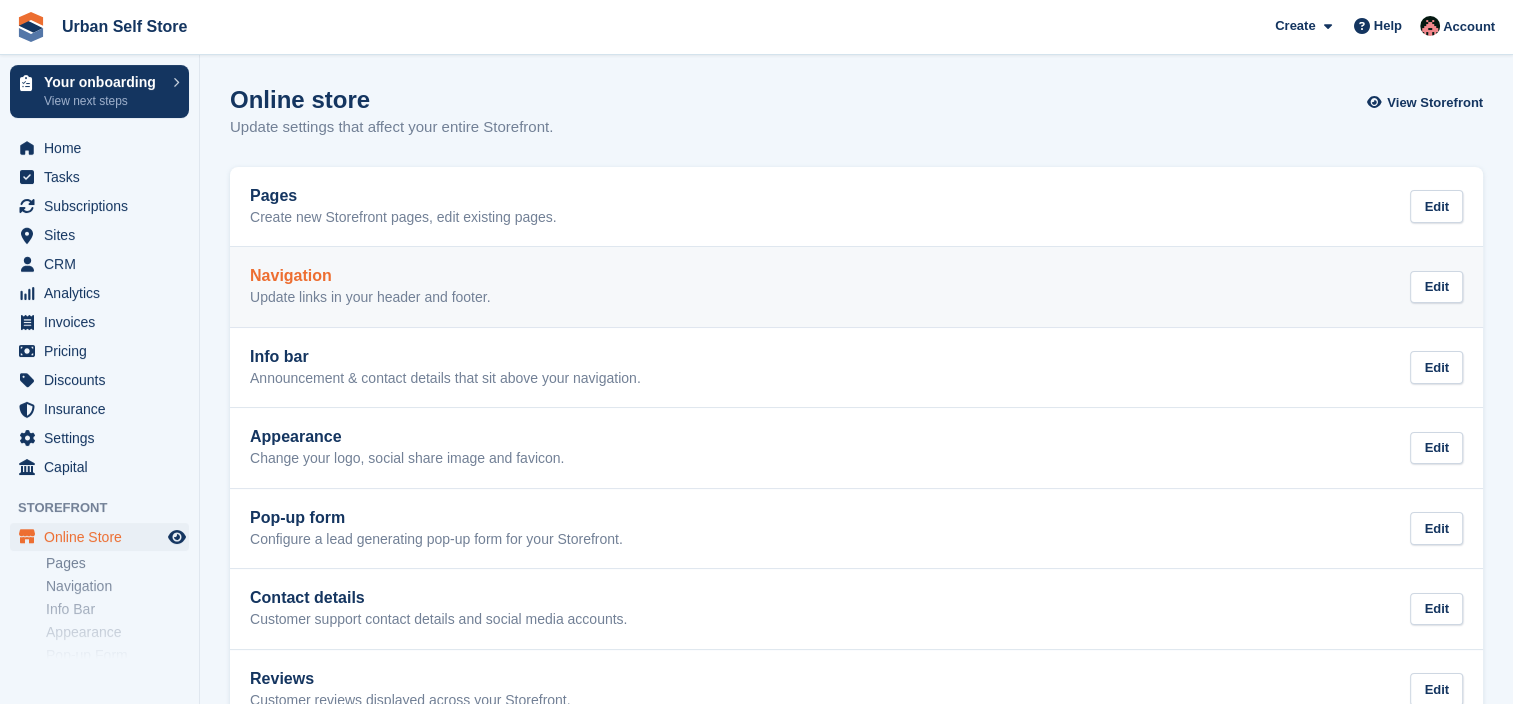 click on "Navigation
Update links in your header and footer.
Edit" at bounding box center [856, 287] 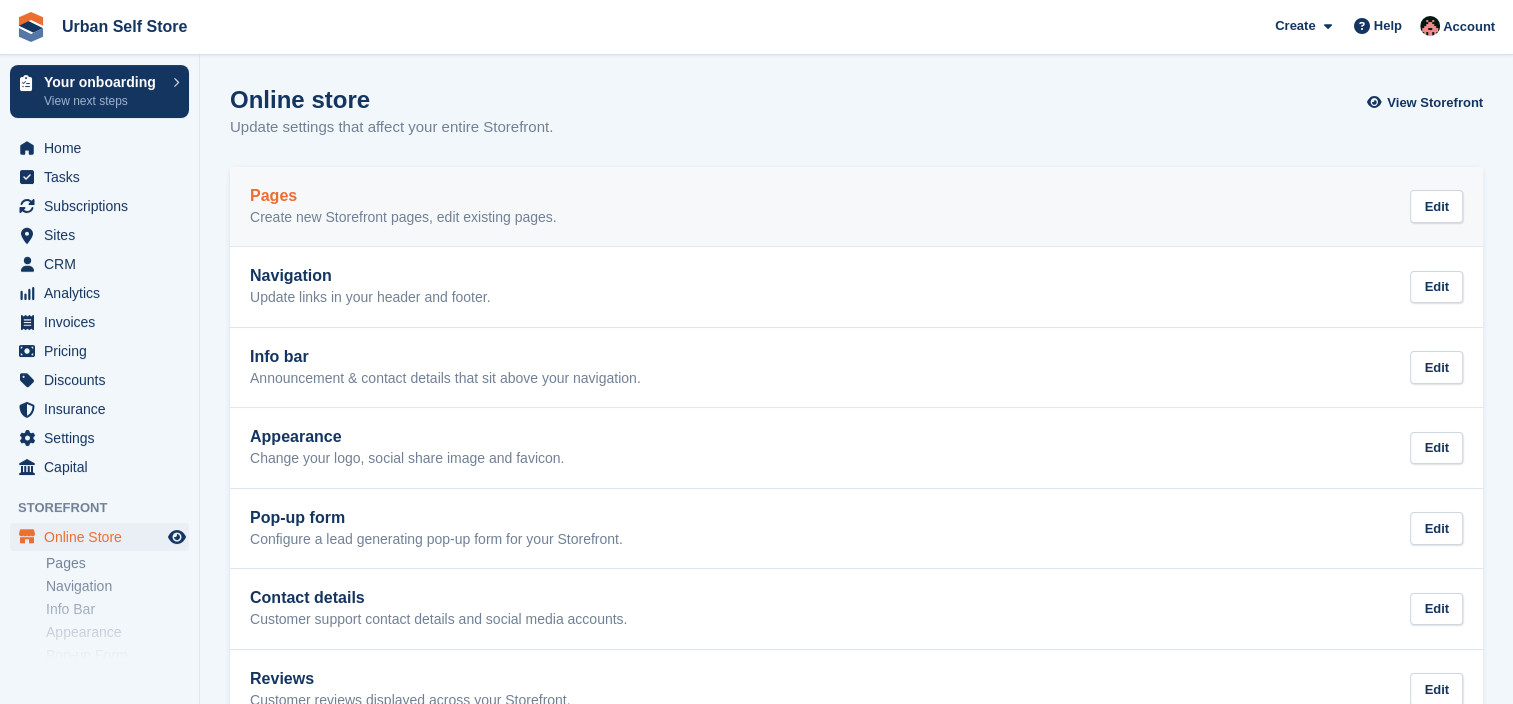 click on "Create new Storefront pages, edit existing pages." at bounding box center [403, 218] 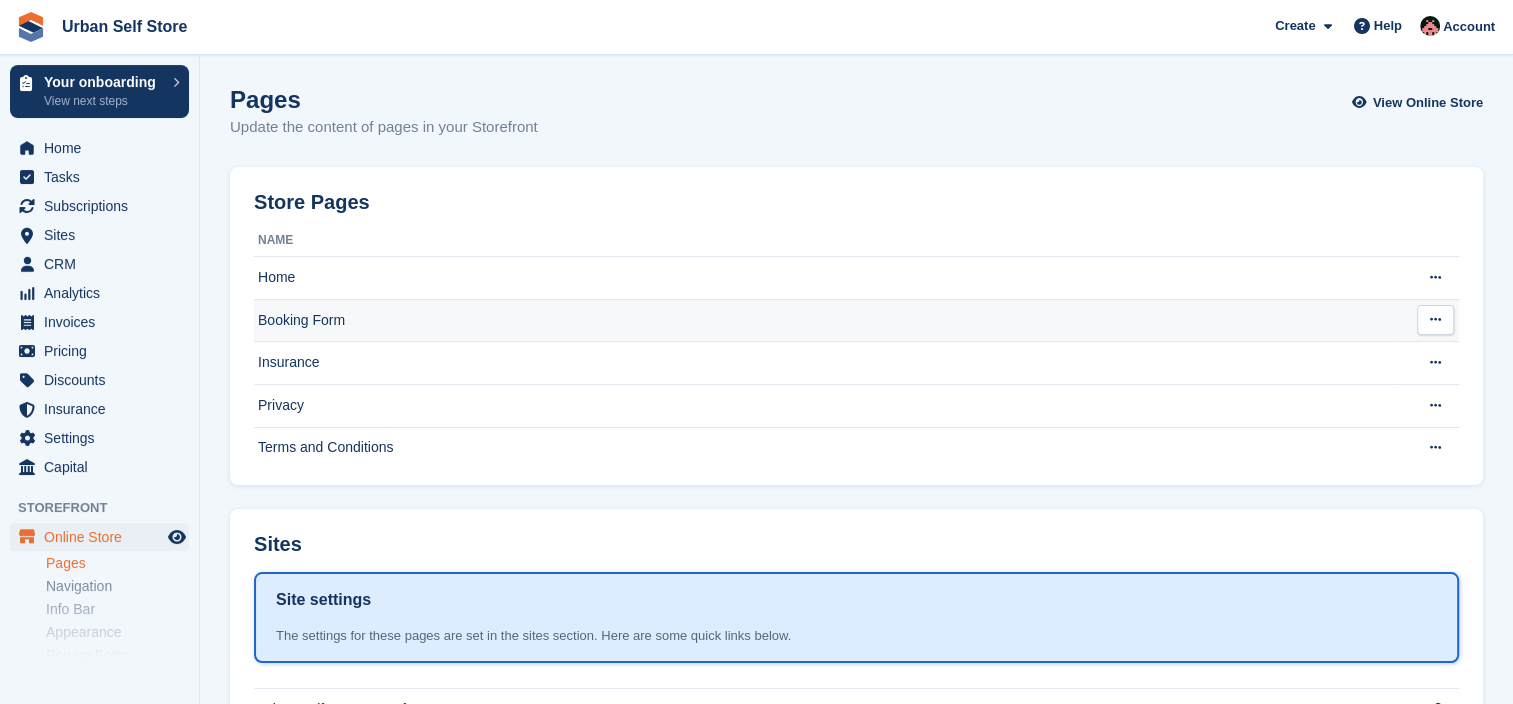click on "Booking Form" at bounding box center (826, 320) 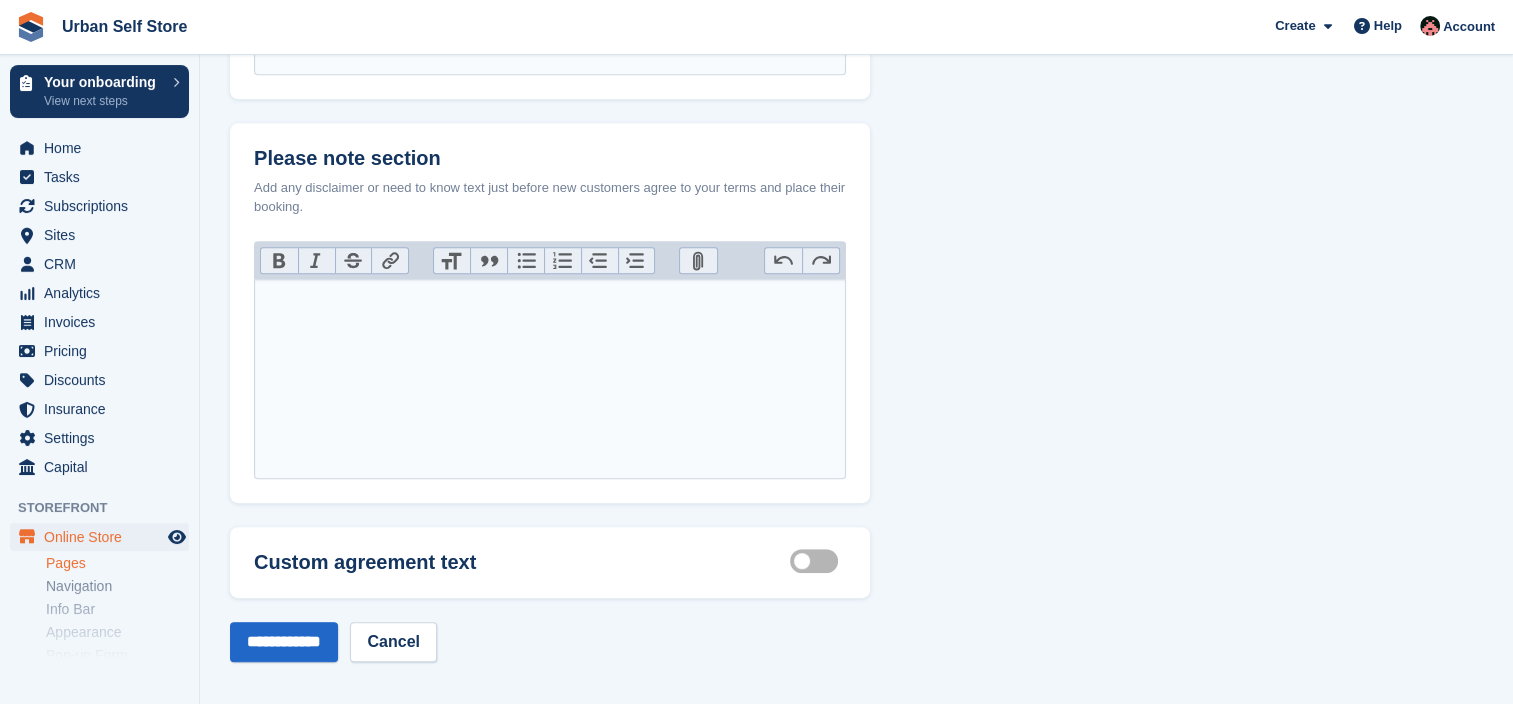 scroll, scrollTop: 949, scrollLeft: 0, axis: vertical 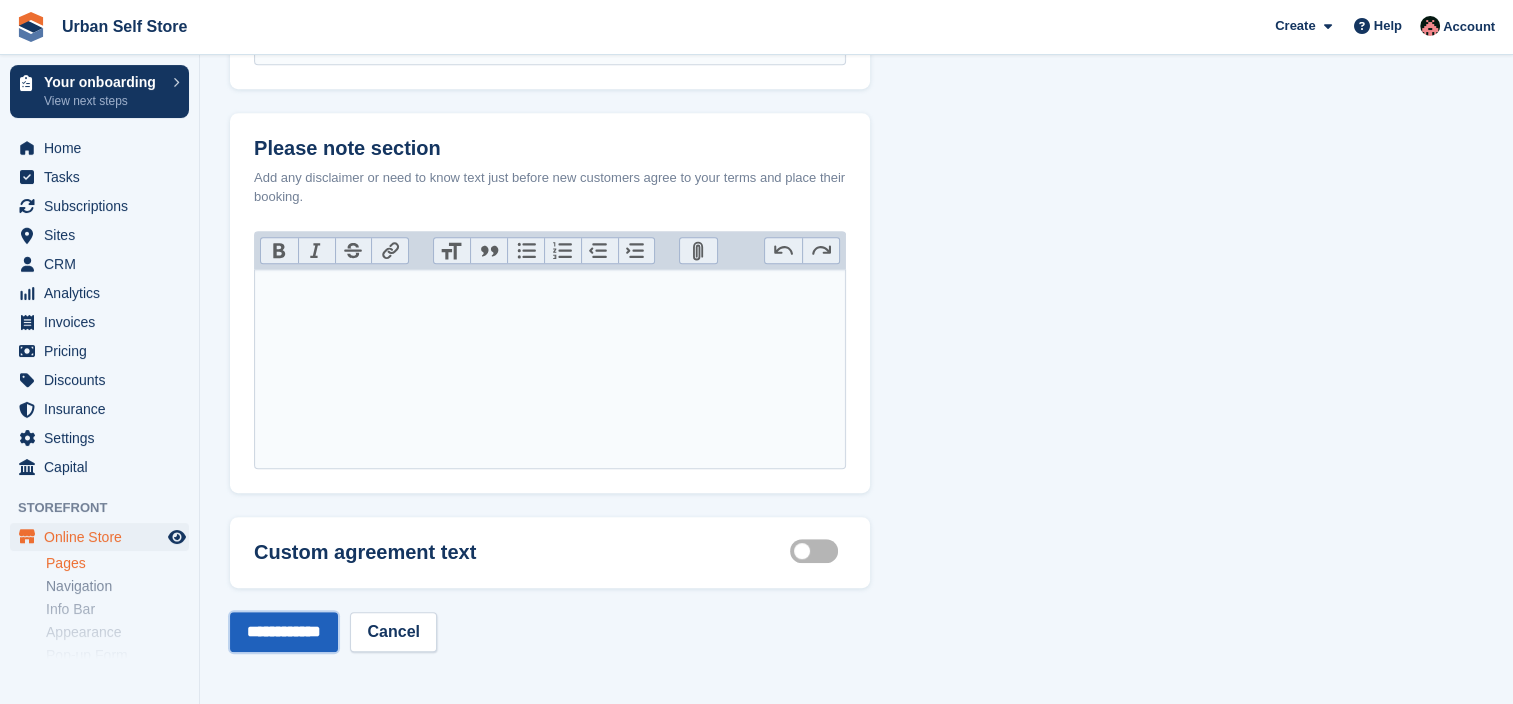 click on "**********" at bounding box center [284, 632] 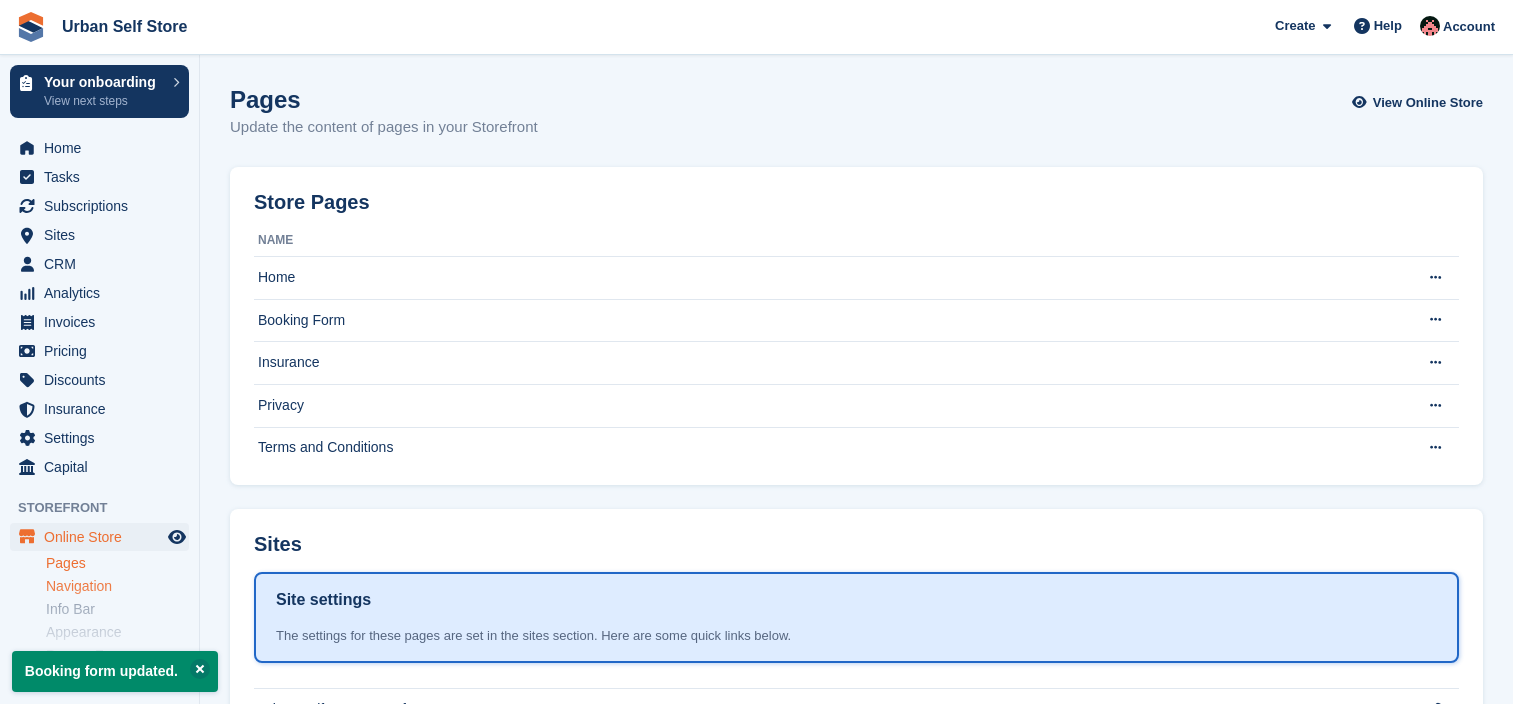 scroll, scrollTop: 0, scrollLeft: 0, axis: both 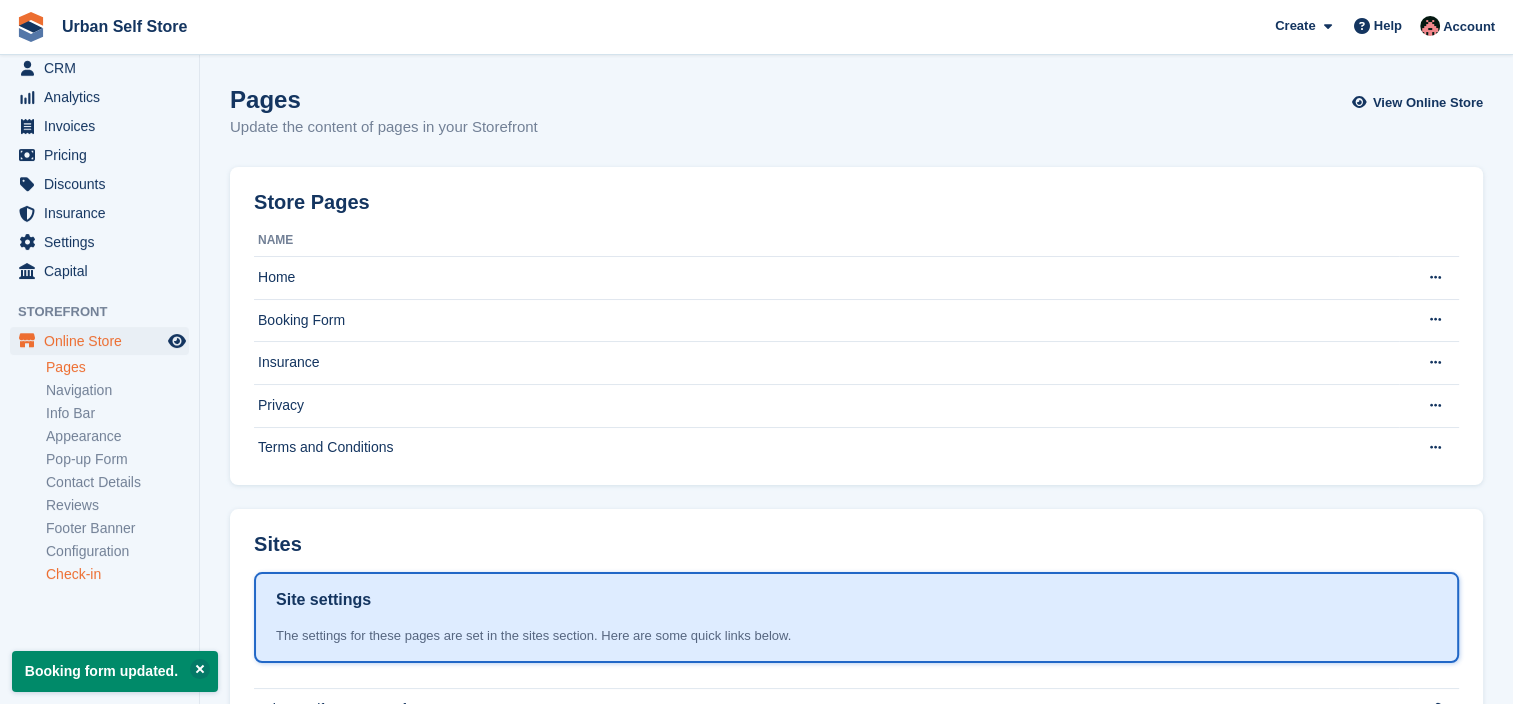 click on "Check-in" at bounding box center (117, 574) 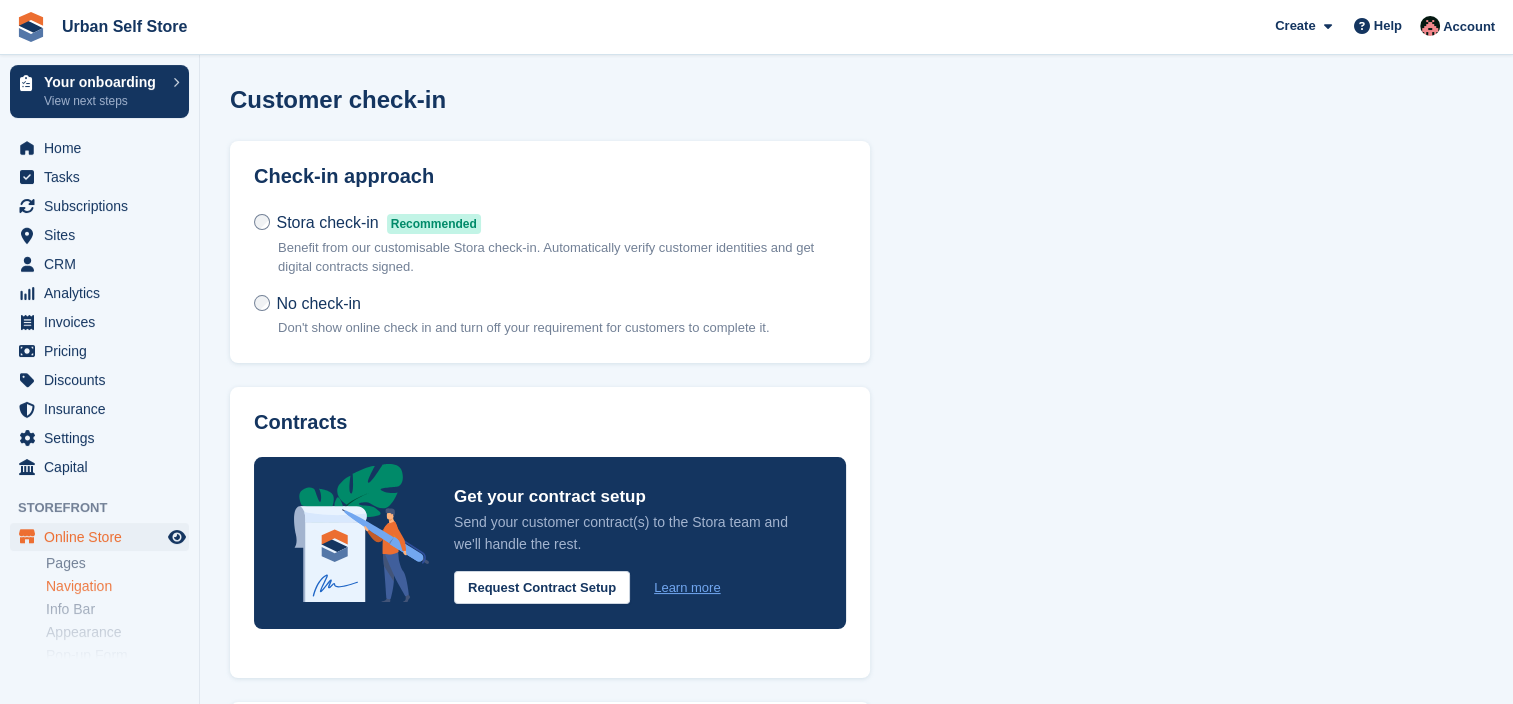 scroll, scrollTop: 196, scrollLeft: 0, axis: vertical 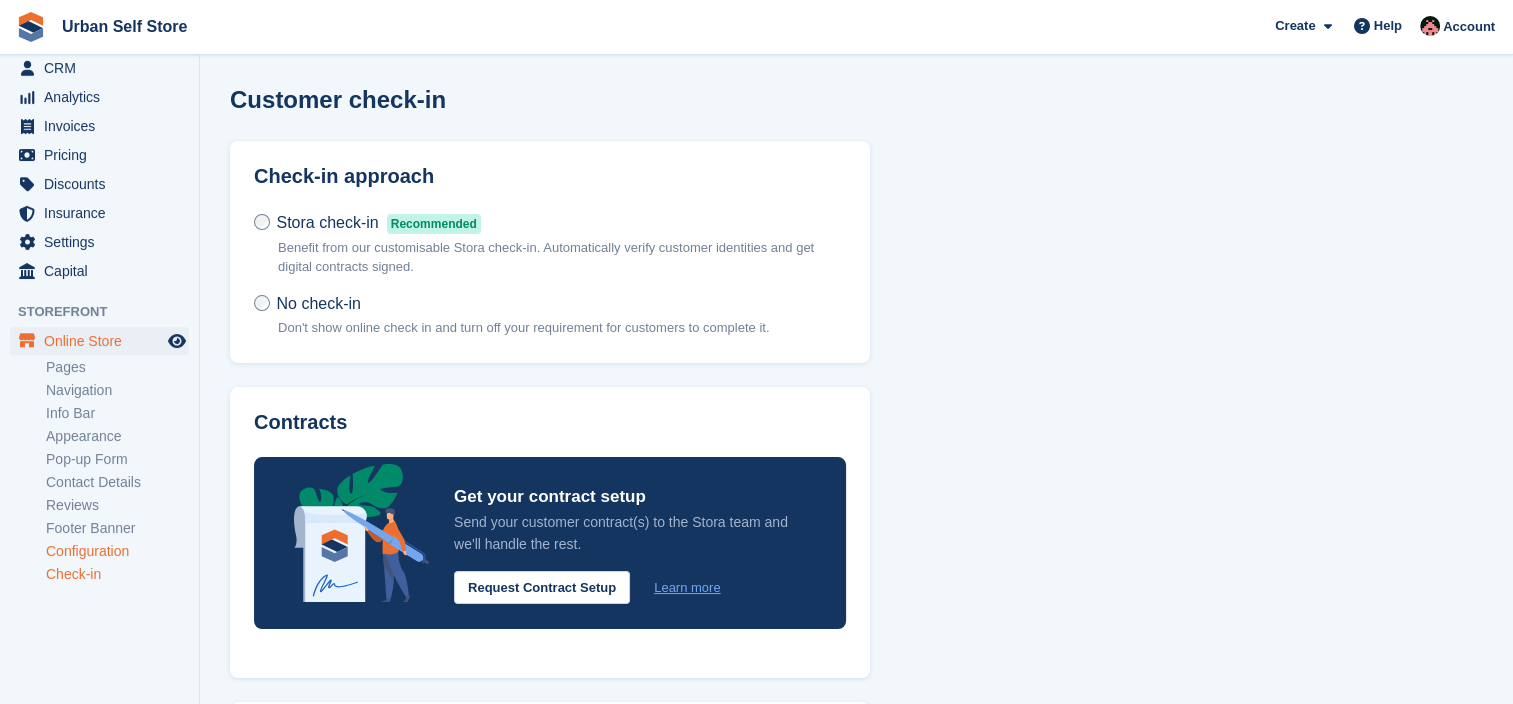 click on "Configuration" at bounding box center (117, 551) 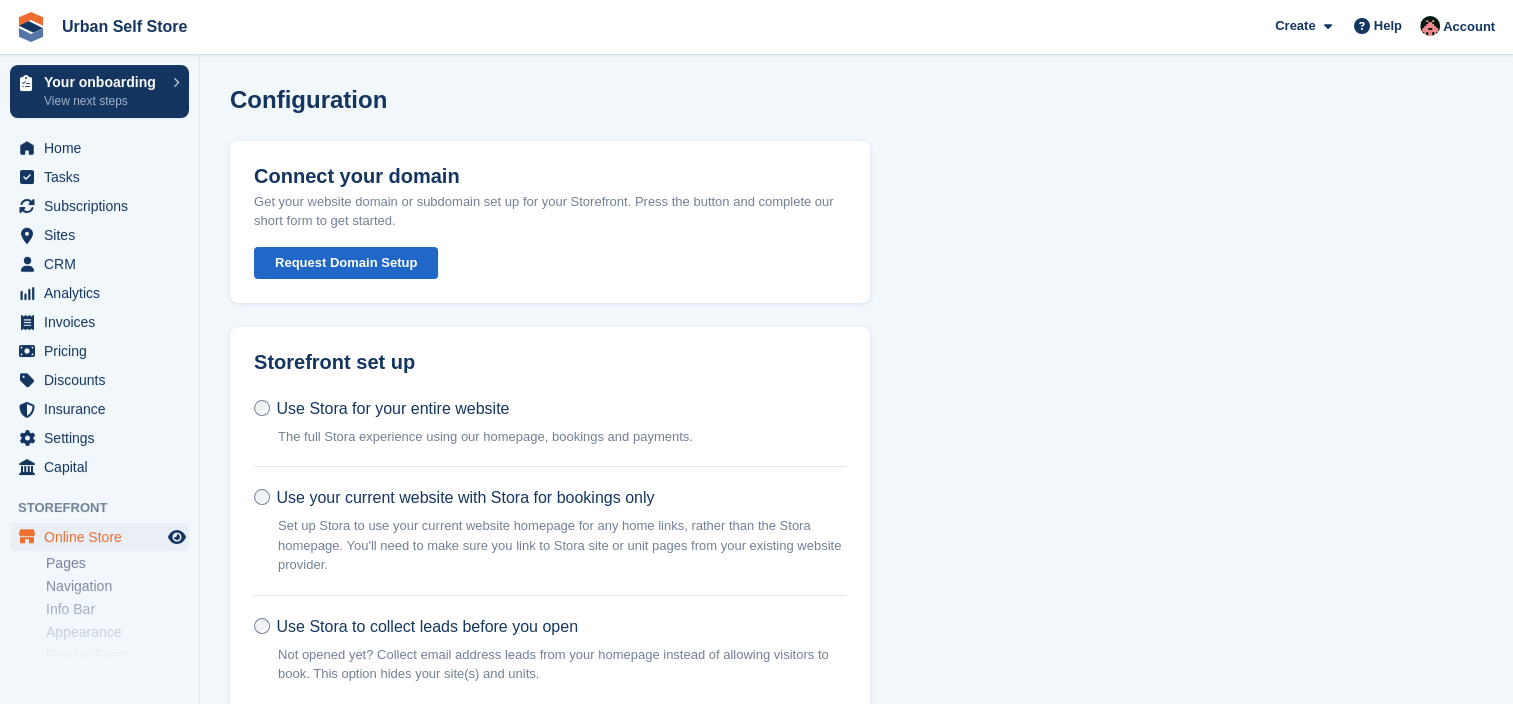 scroll, scrollTop: 196, scrollLeft: 0, axis: vertical 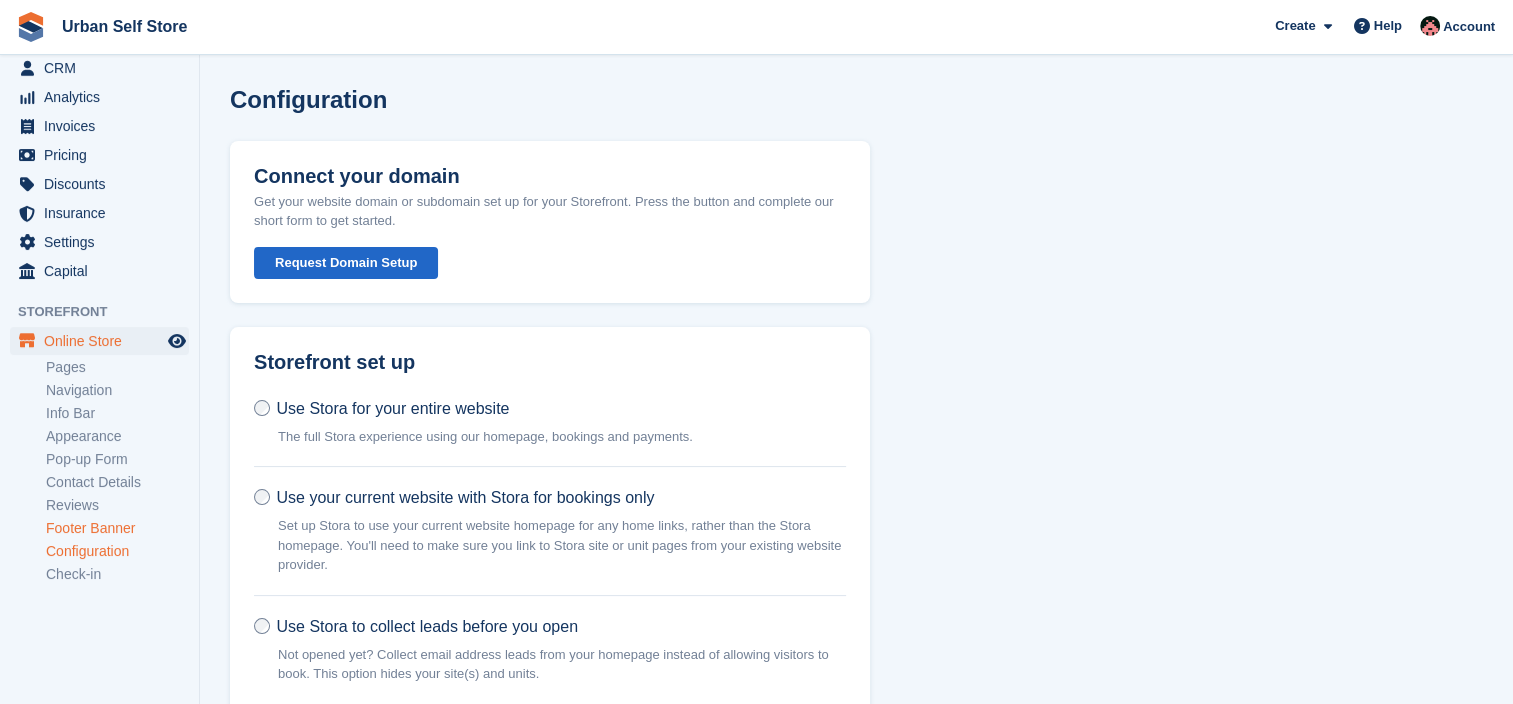 click on "Footer Banner" at bounding box center [117, 528] 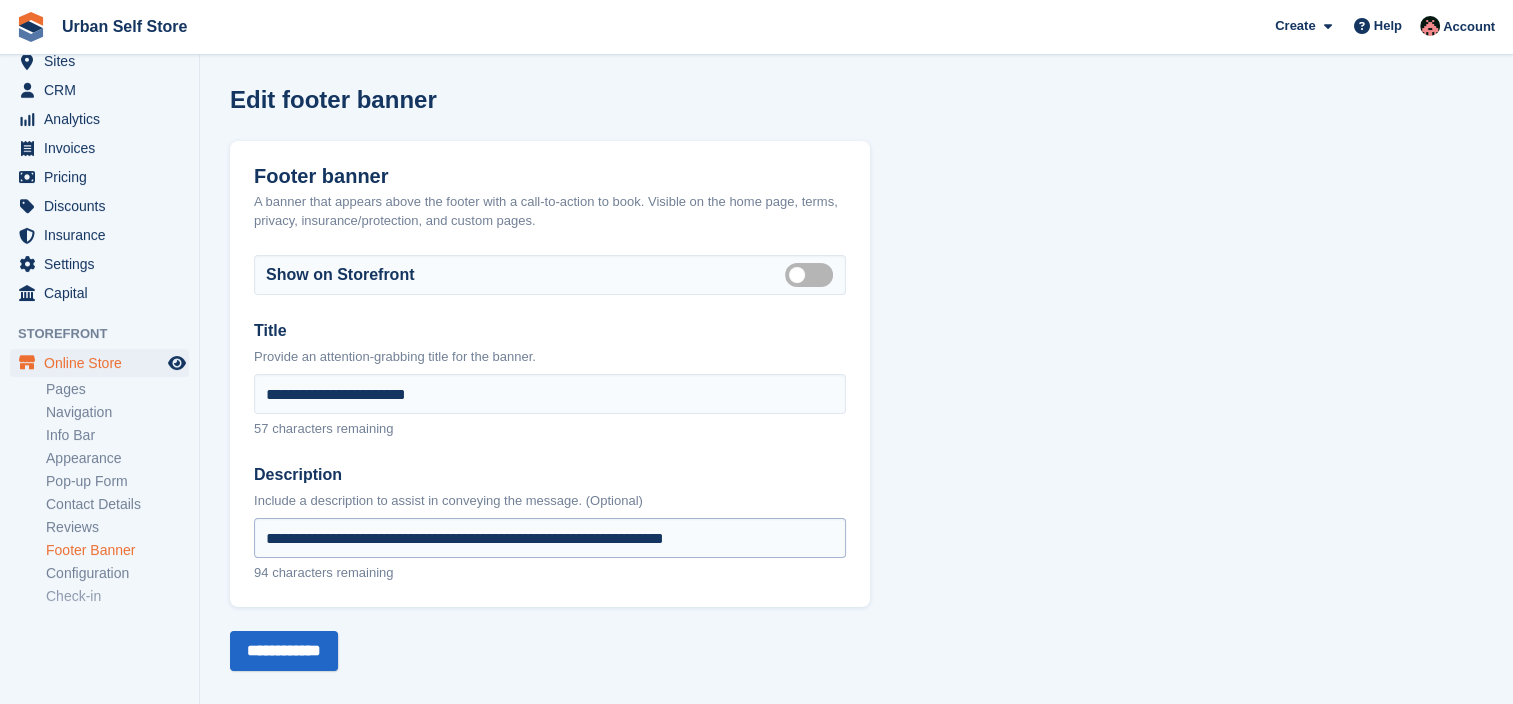 scroll, scrollTop: 196, scrollLeft: 0, axis: vertical 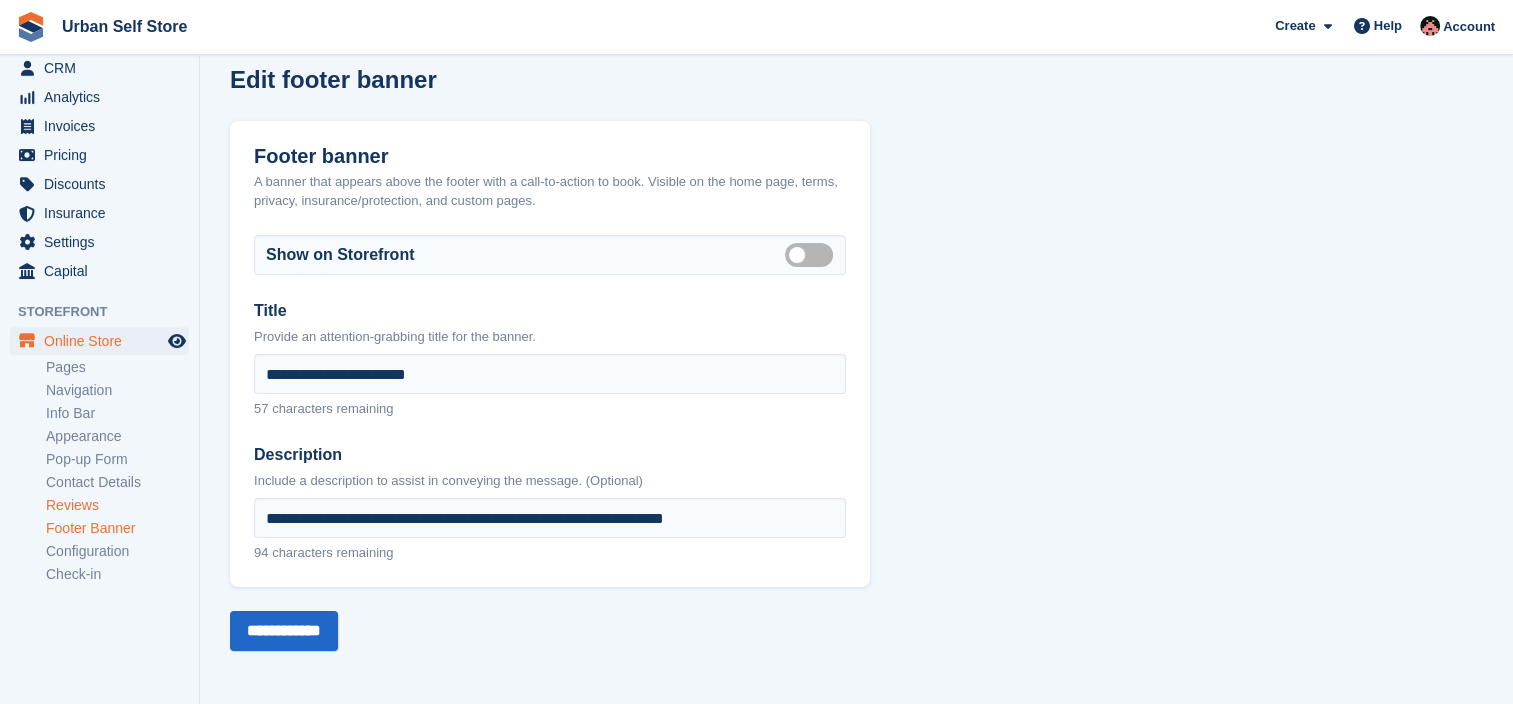 click on "Reviews" at bounding box center (117, 505) 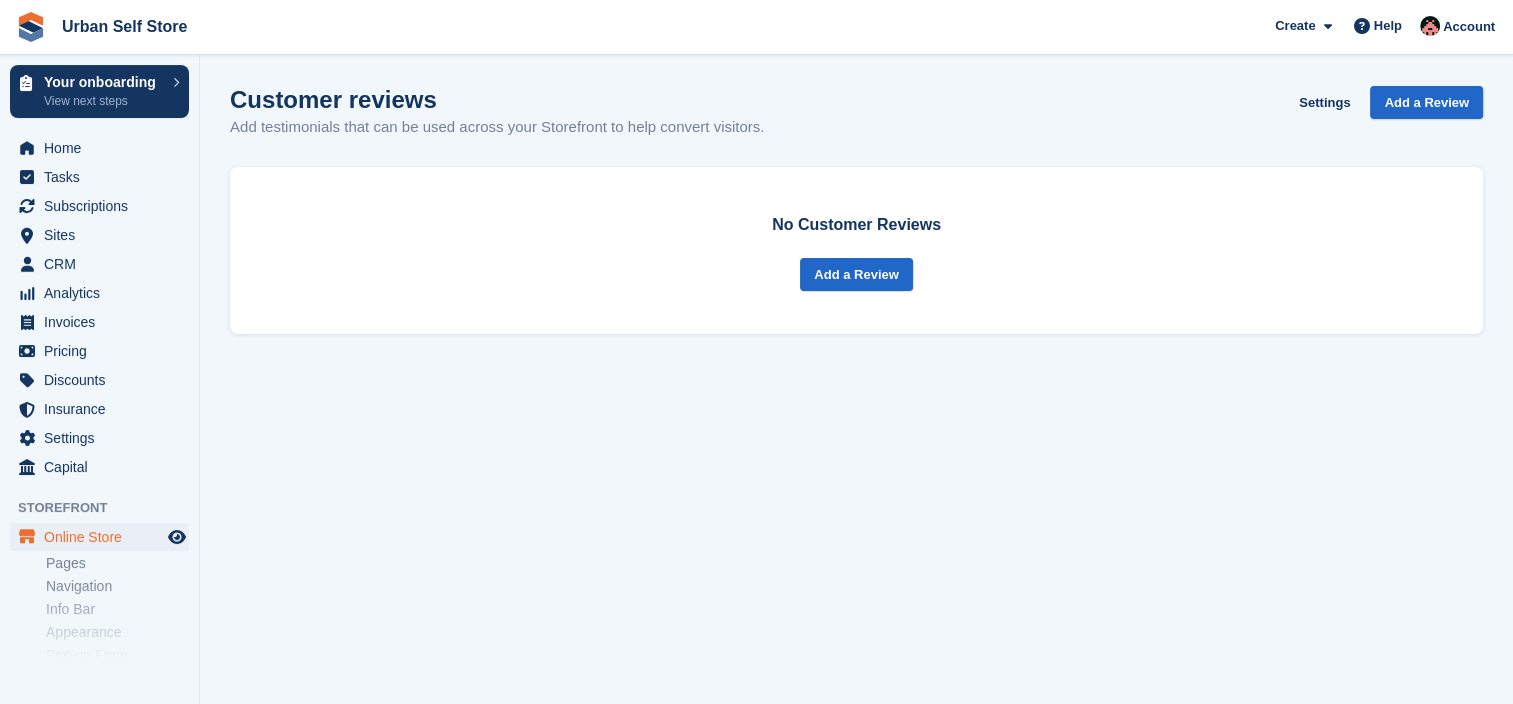scroll, scrollTop: 0, scrollLeft: 0, axis: both 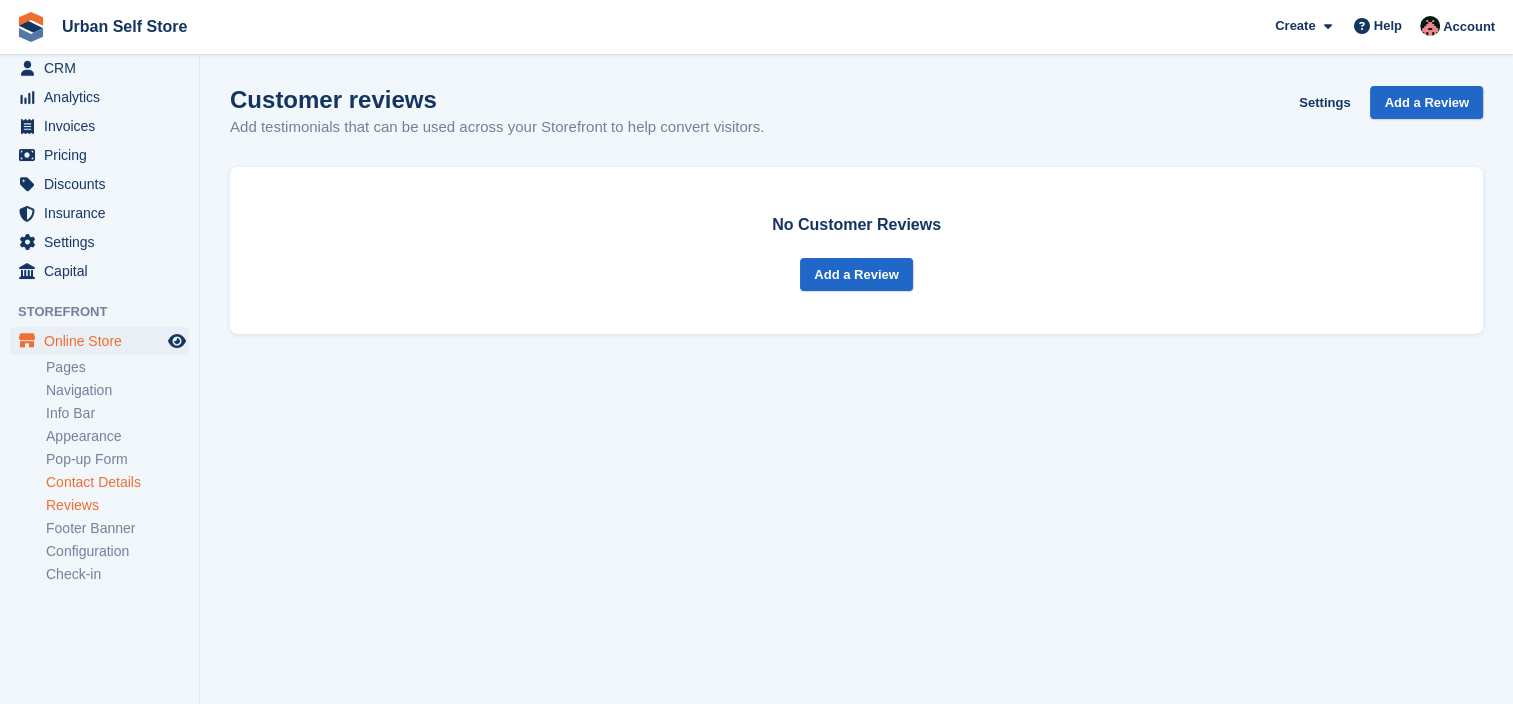 click on "Contact Details" at bounding box center [117, 482] 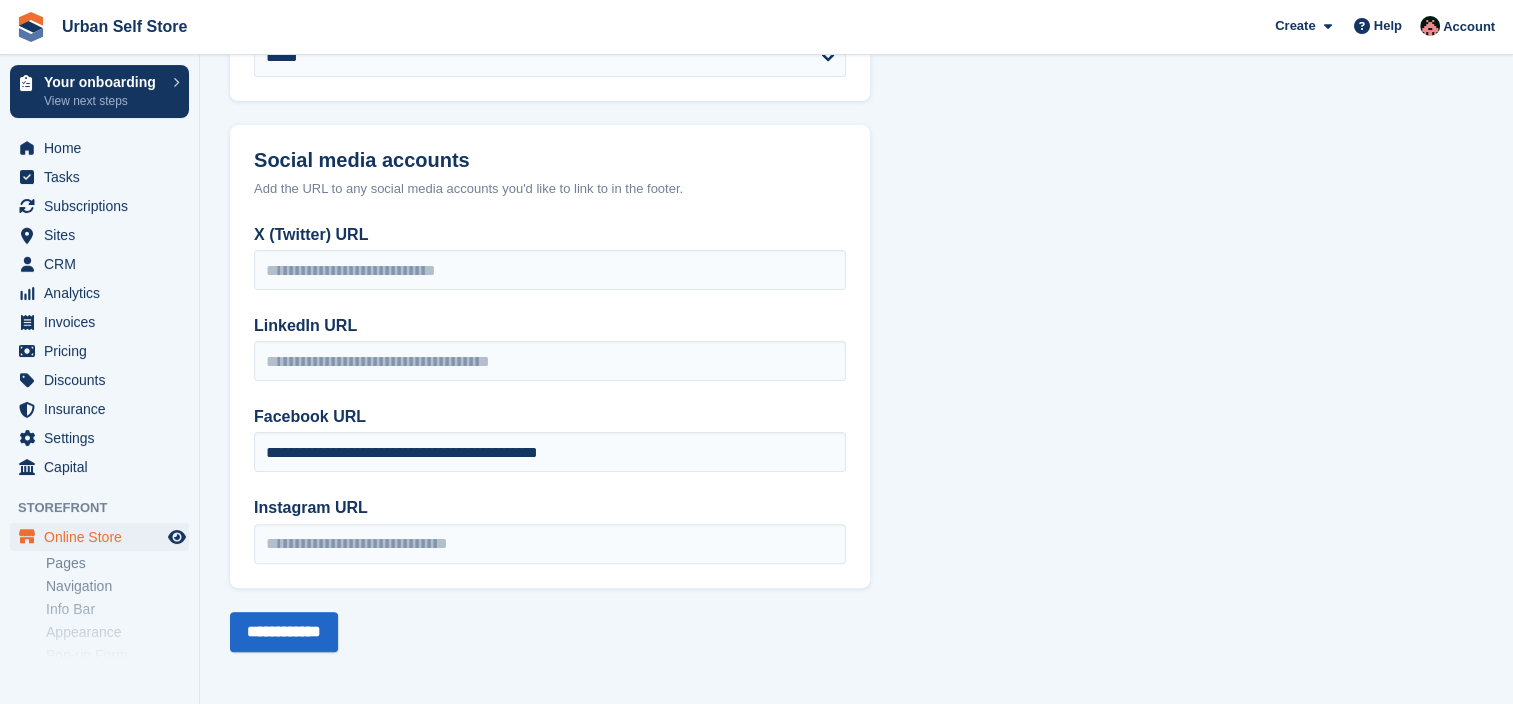 scroll, scrollTop: 441, scrollLeft: 0, axis: vertical 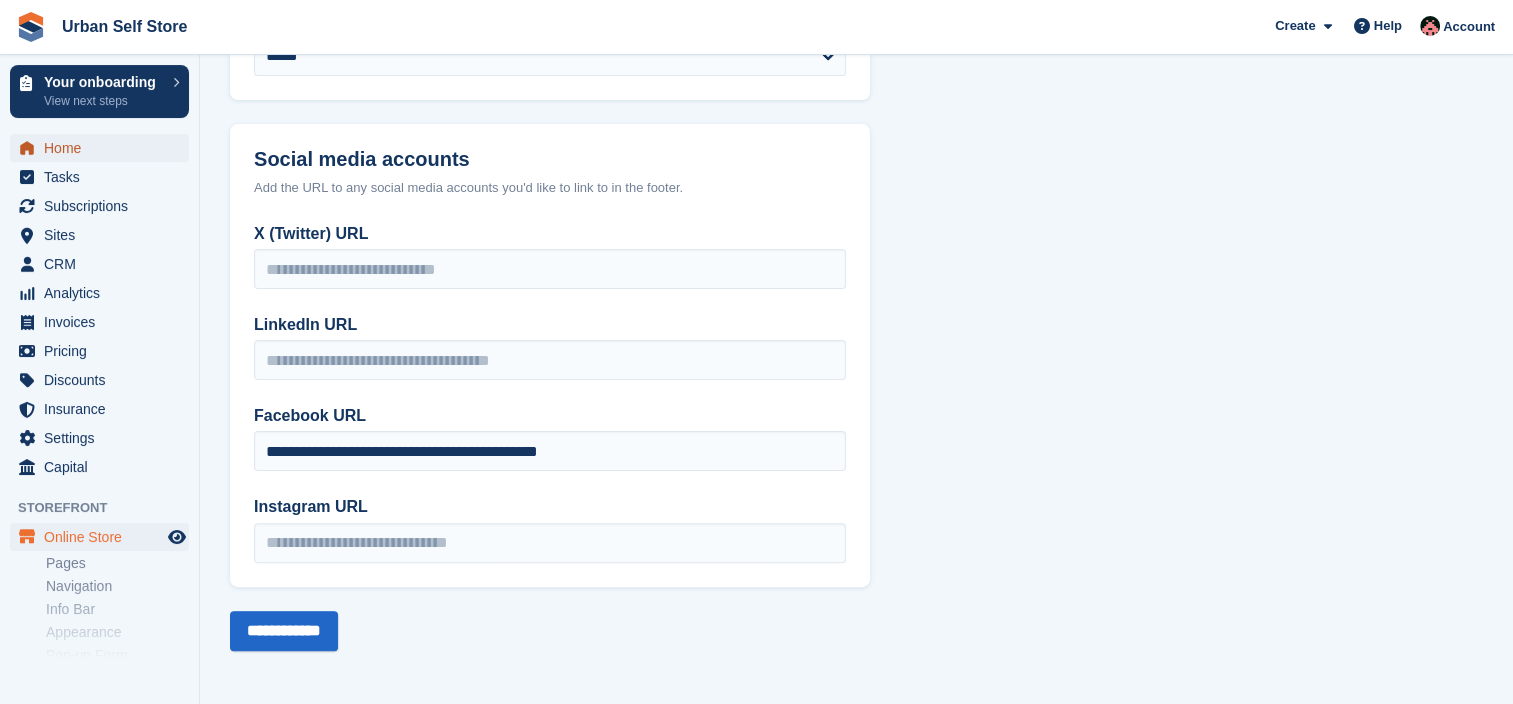 click on "Home" at bounding box center (104, 148) 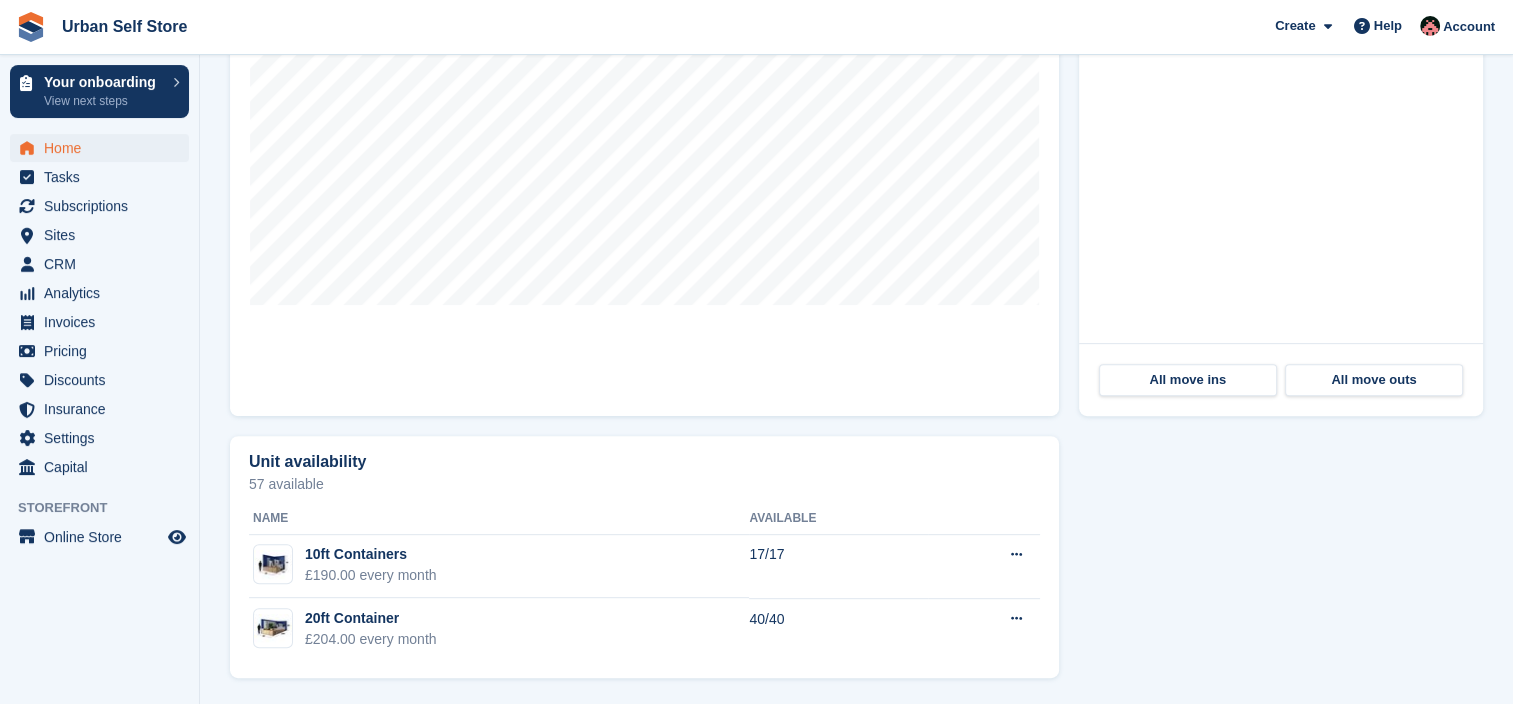 scroll, scrollTop: 818, scrollLeft: 0, axis: vertical 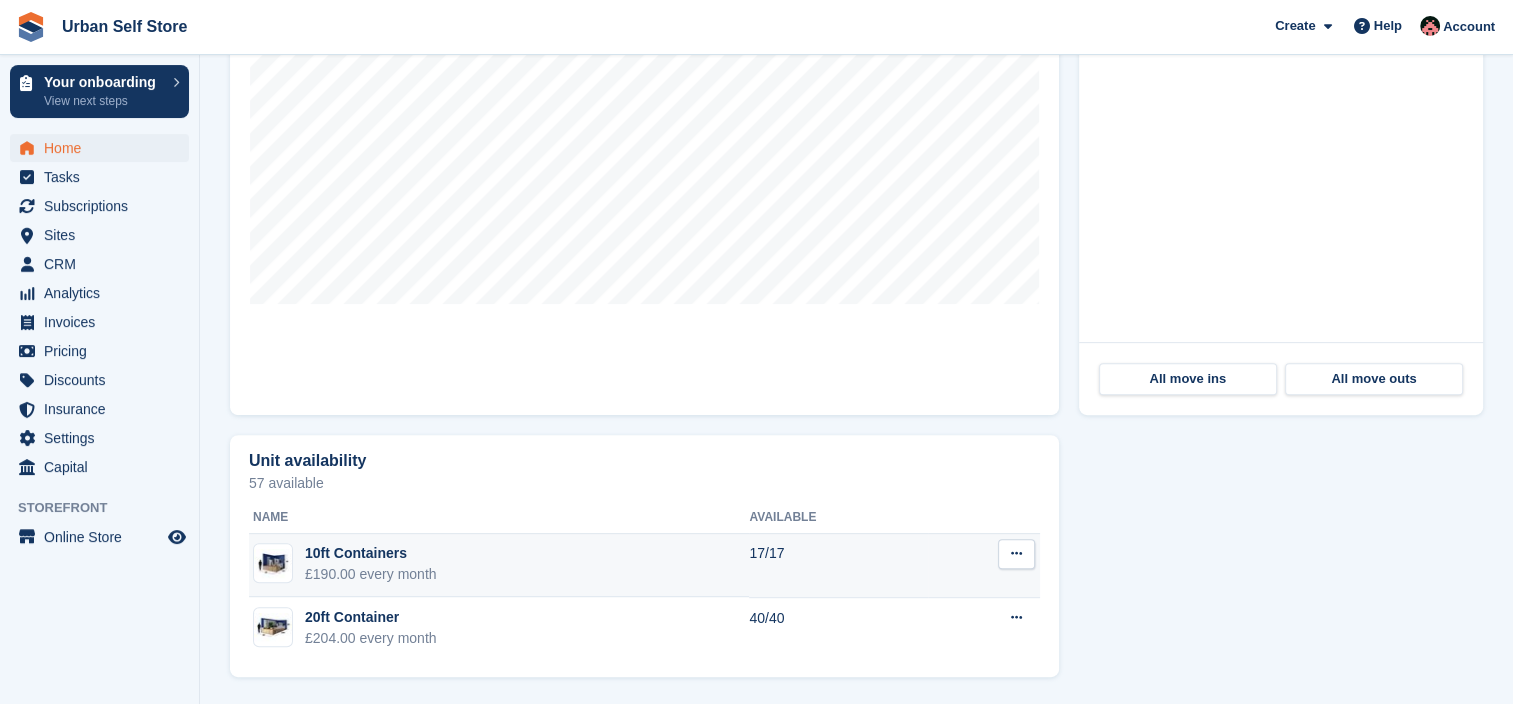 click at bounding box center [1016, 553] 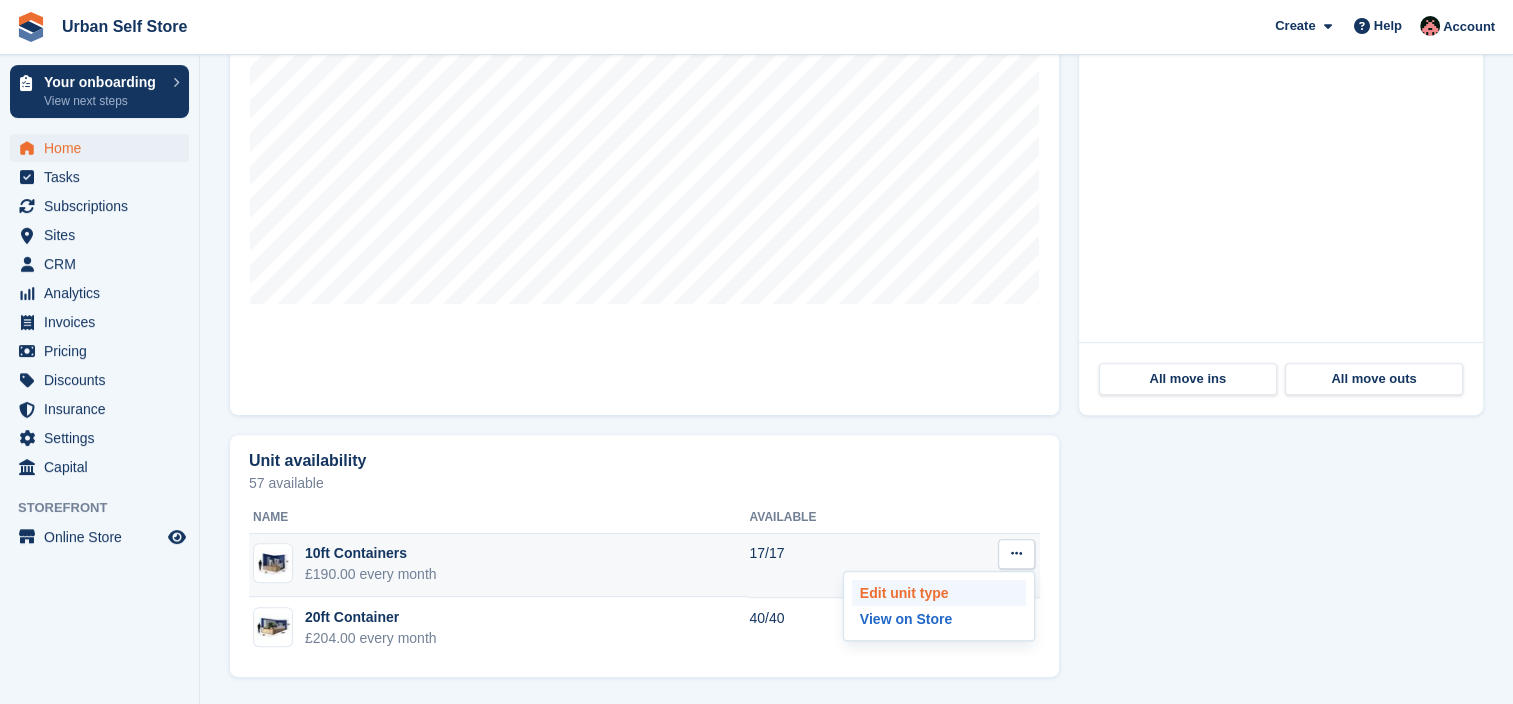 click on "Edit unit type" at bounding box center (939, 593) 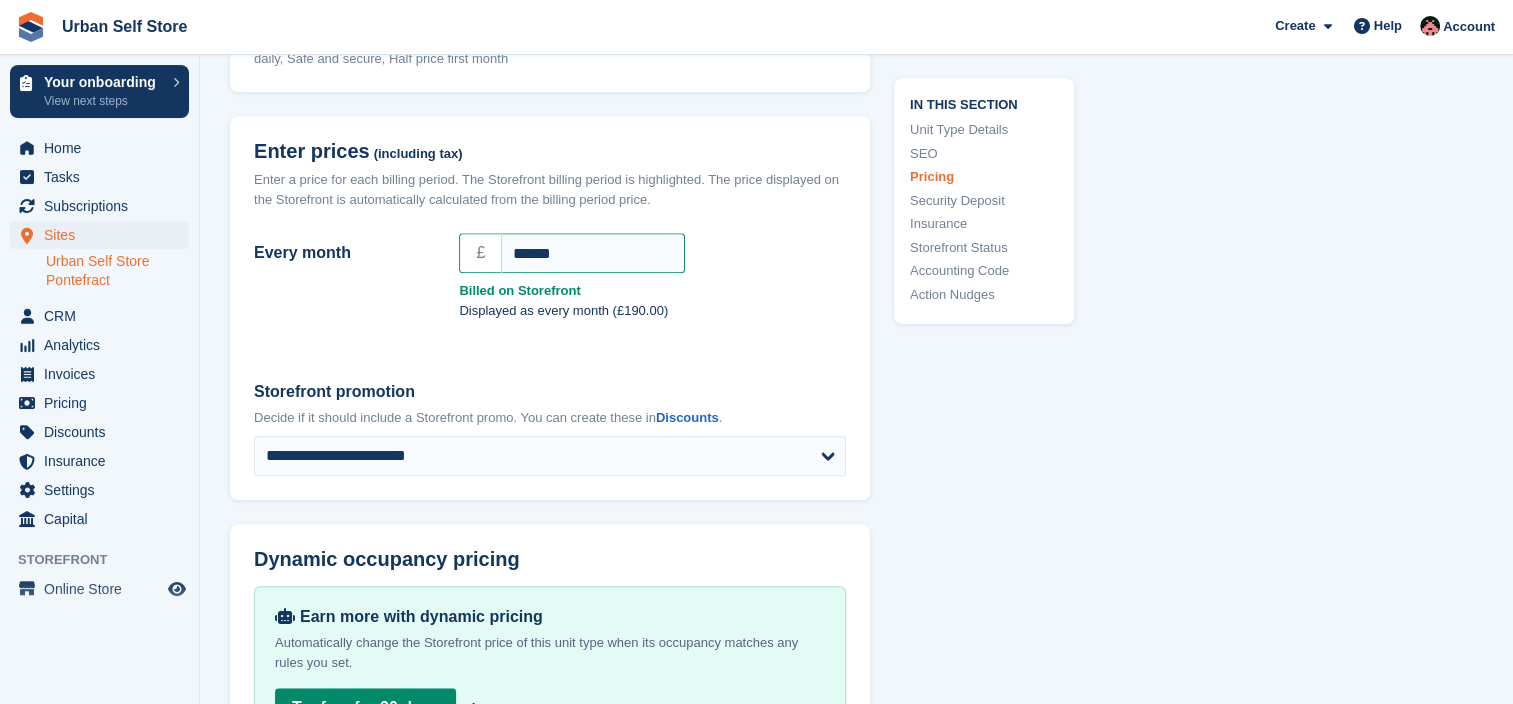 scroll, scrollTop: 1700, scrollLeft: 0, axis: vertical 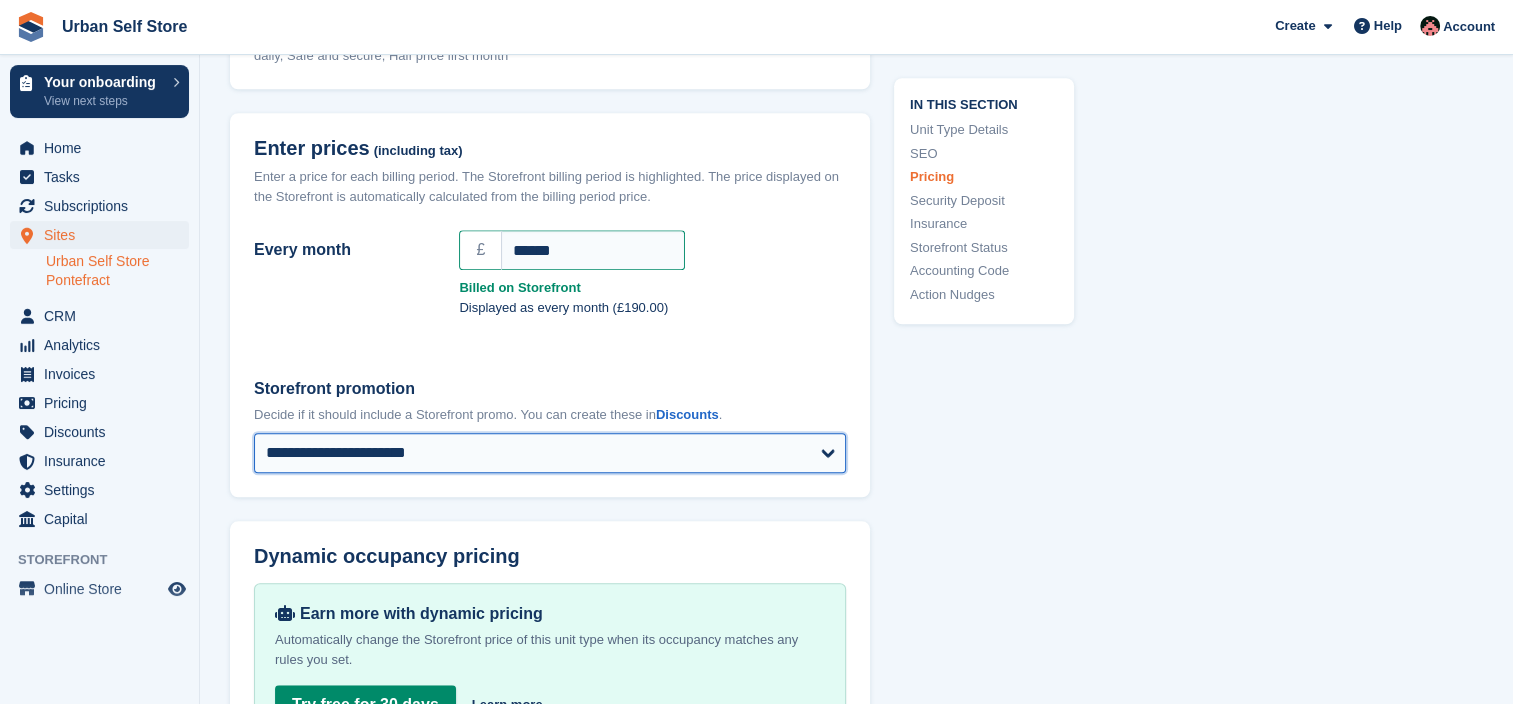 click on "**********" at bounding box center (550, 453) 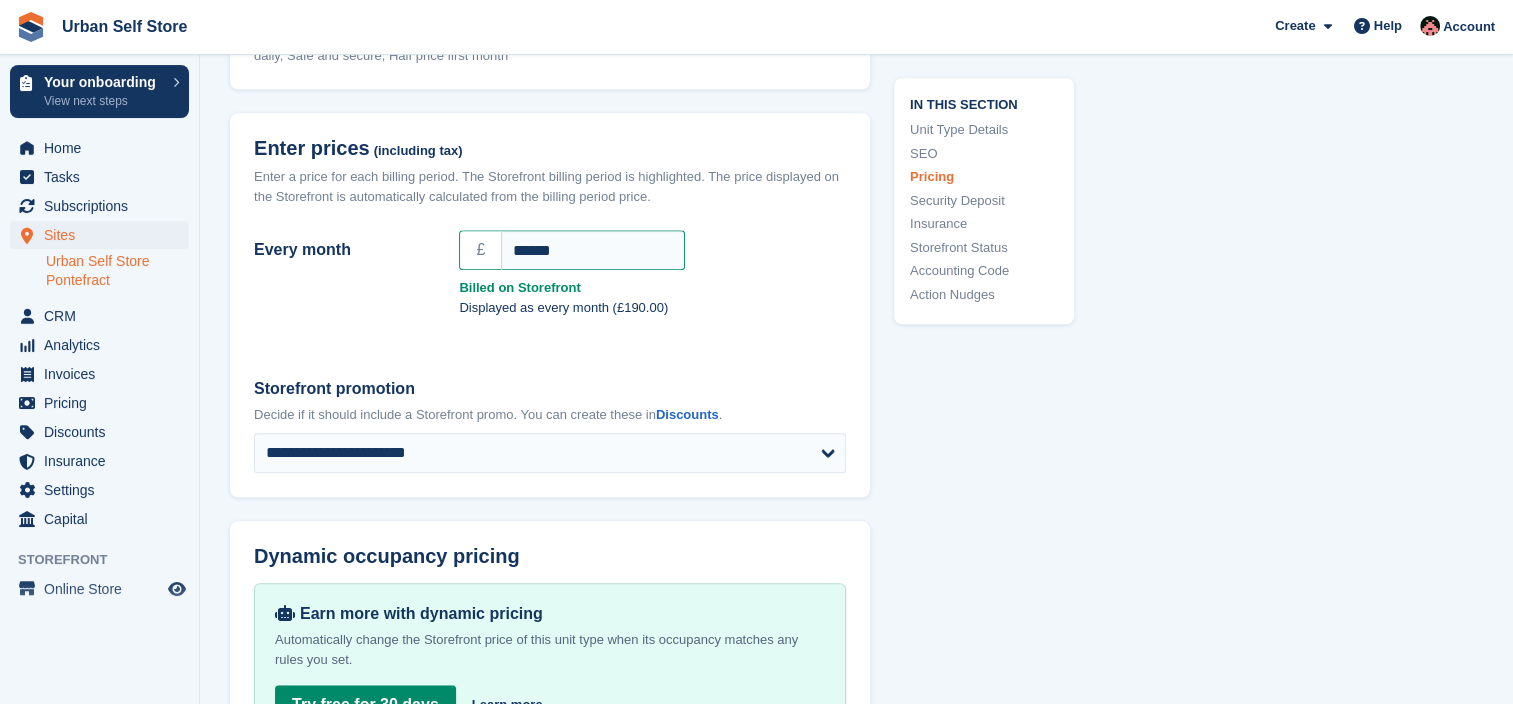 drag, startPoint x: 1180, startPoint y: 437, endPoint x: 1164, endPoint y: 439, distance: 16.124516 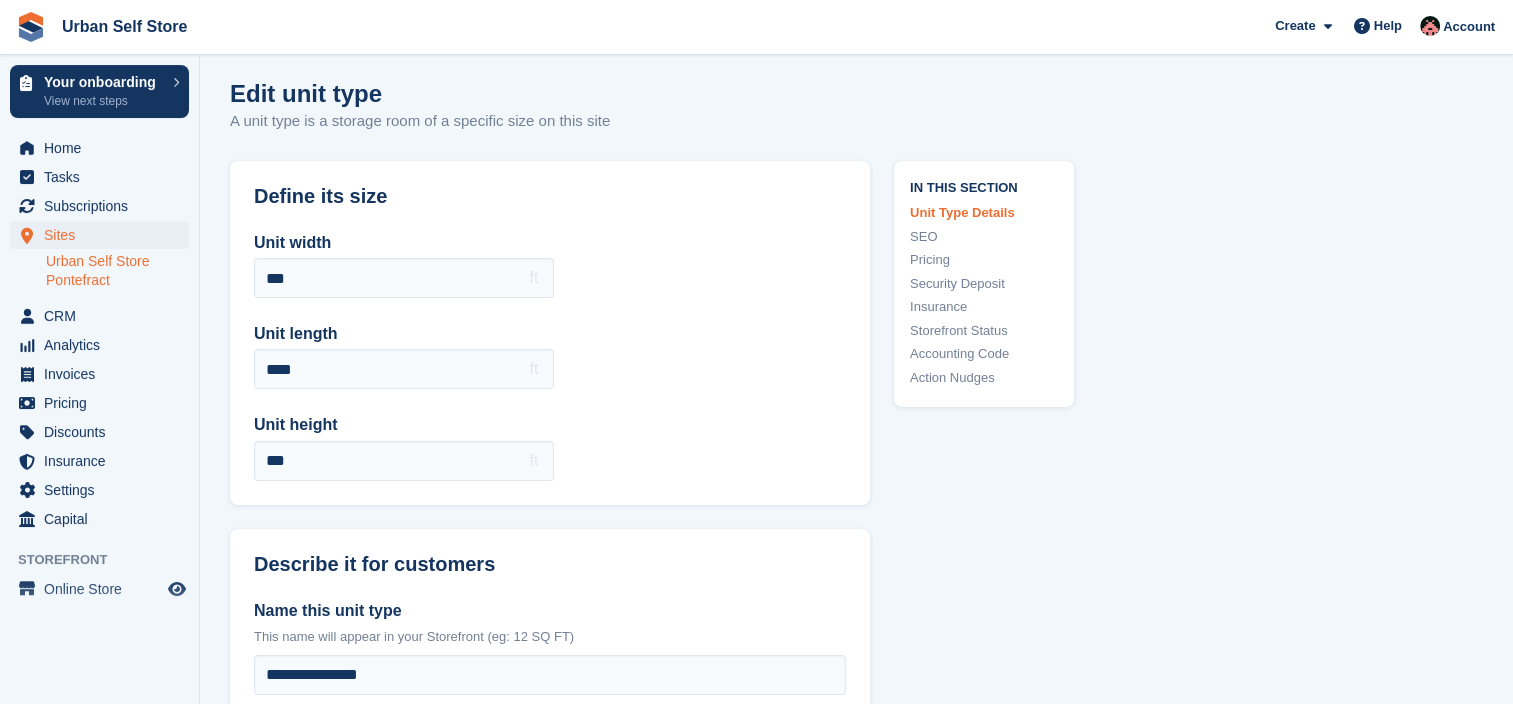 scroll, scrollTop: 0, scrollLeft: 0, axis: both 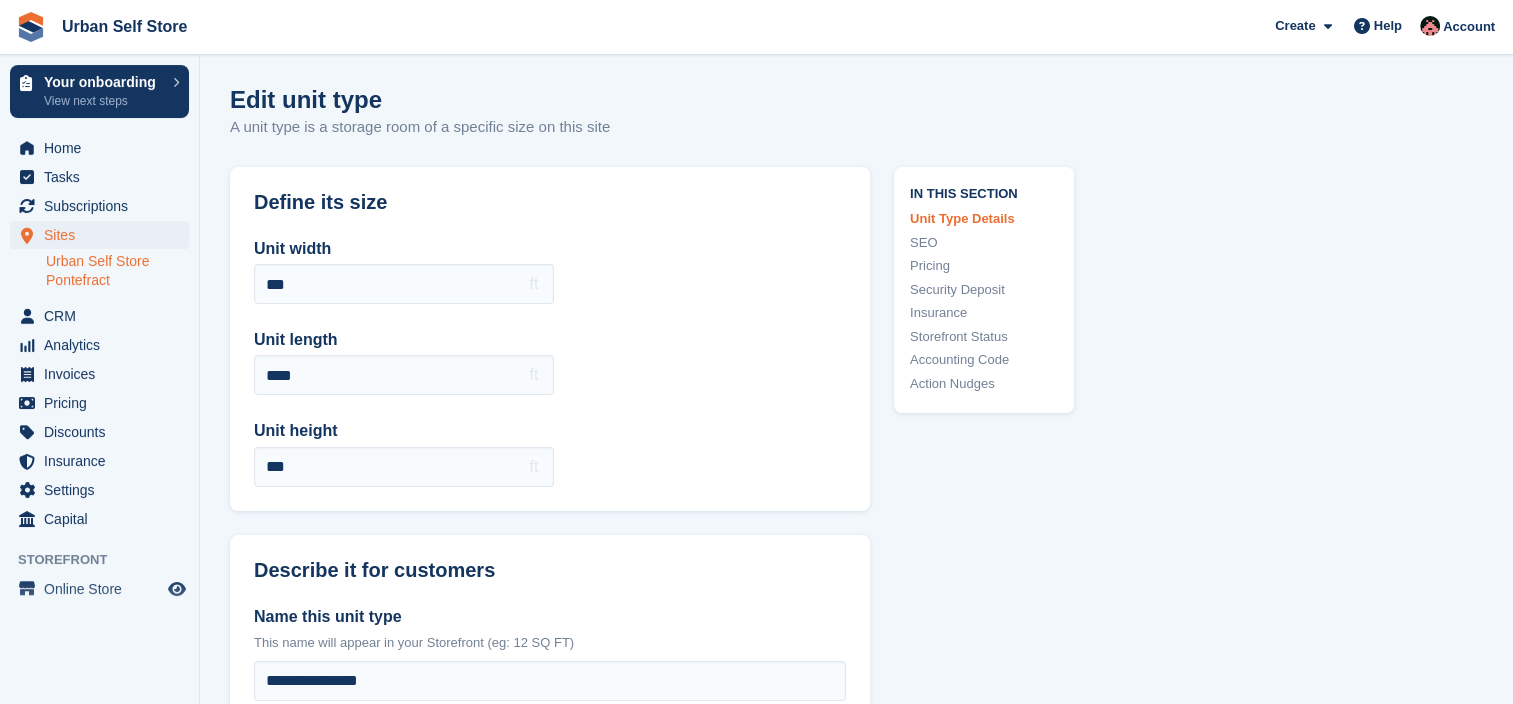 click on "Urban Self Store Pontefract" at bounding box center [117, 271] 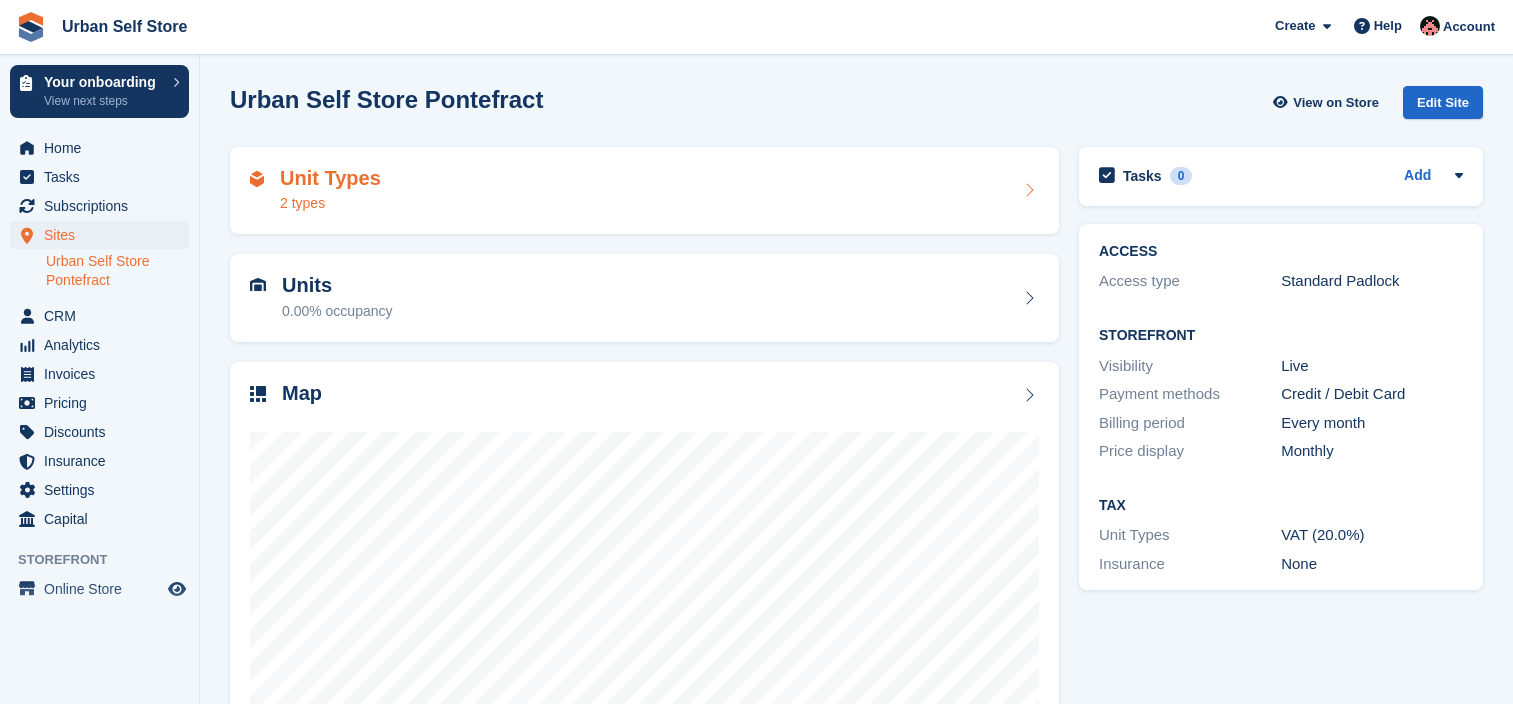 scroll, scrollTop: 0, scrollLeft: 0, axis: both 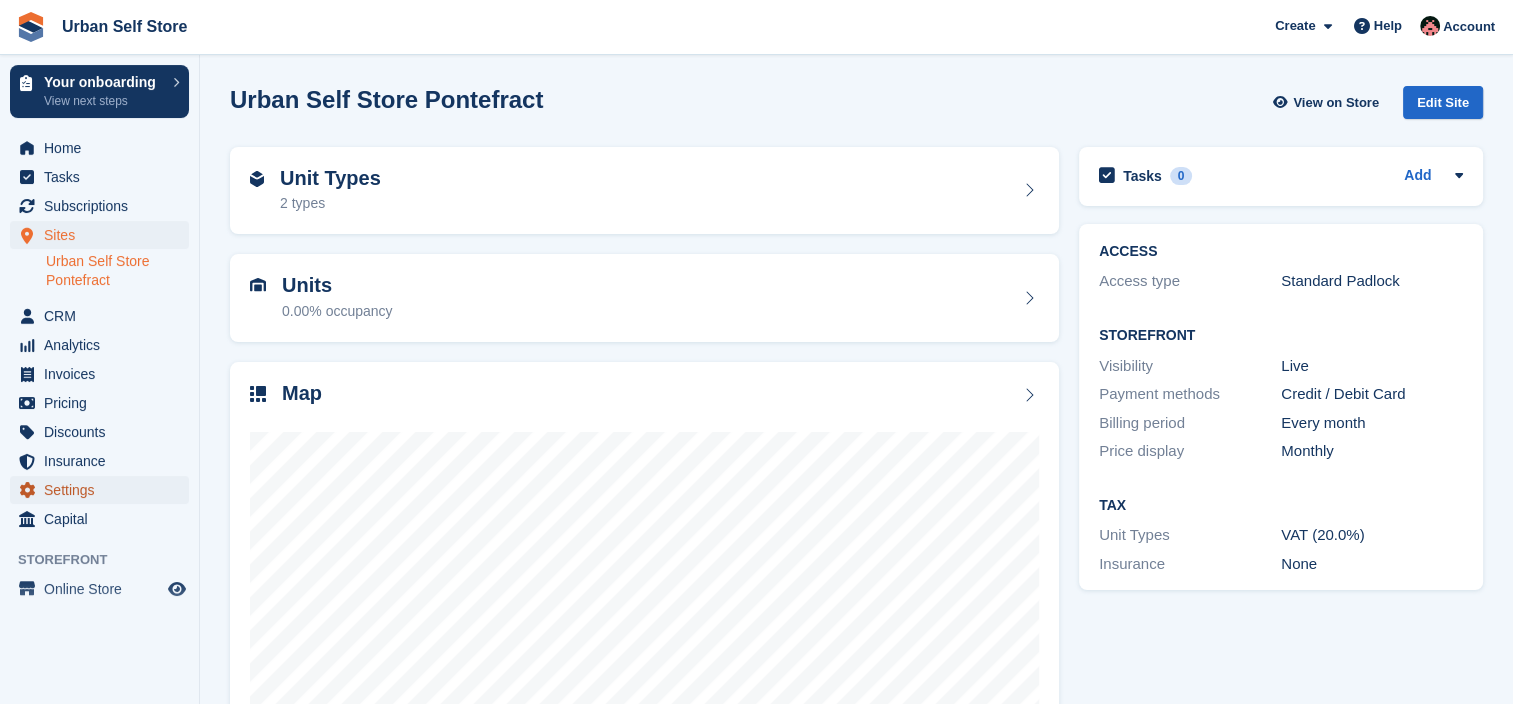 click on "Settings" at bounding box center [104, 490] 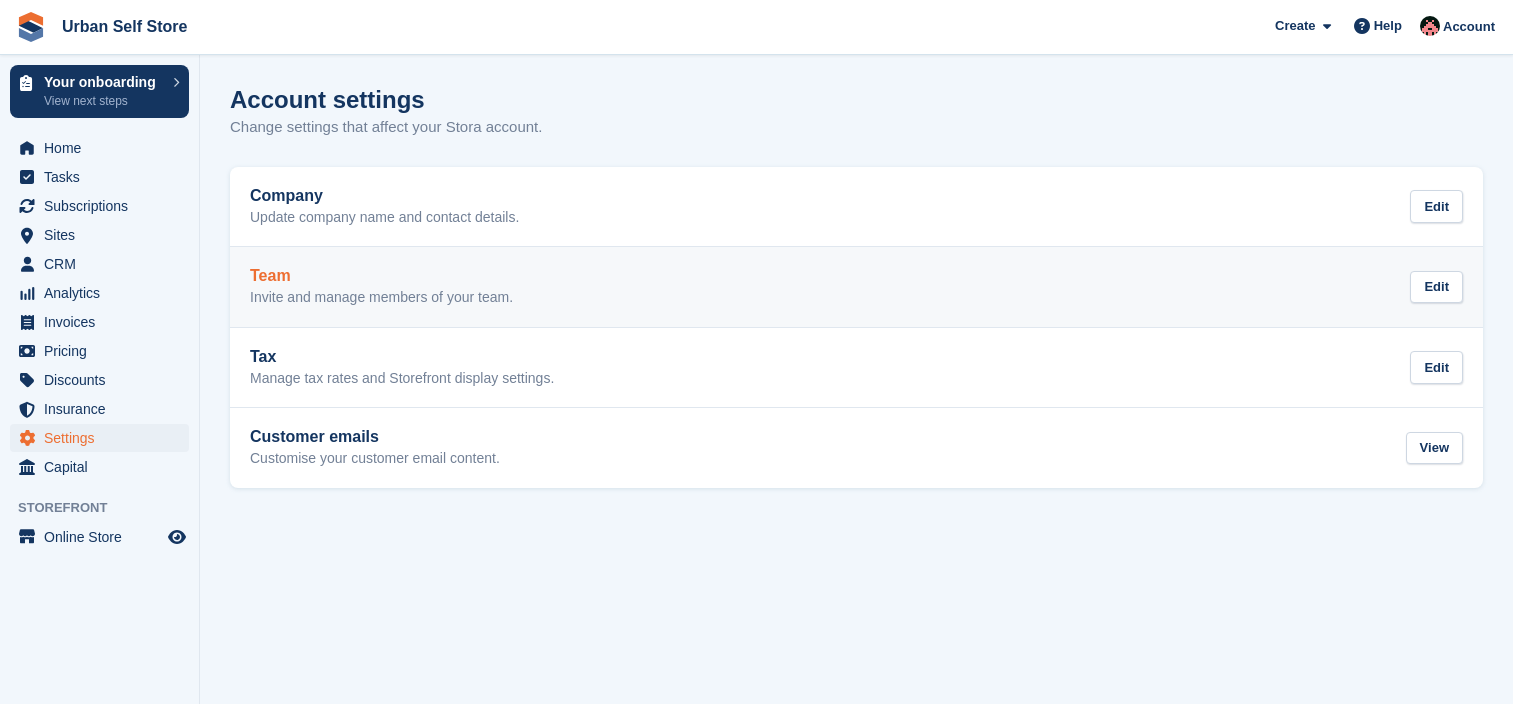 scroll, scrollTop: 0, scrollLeft: 0, axis: both 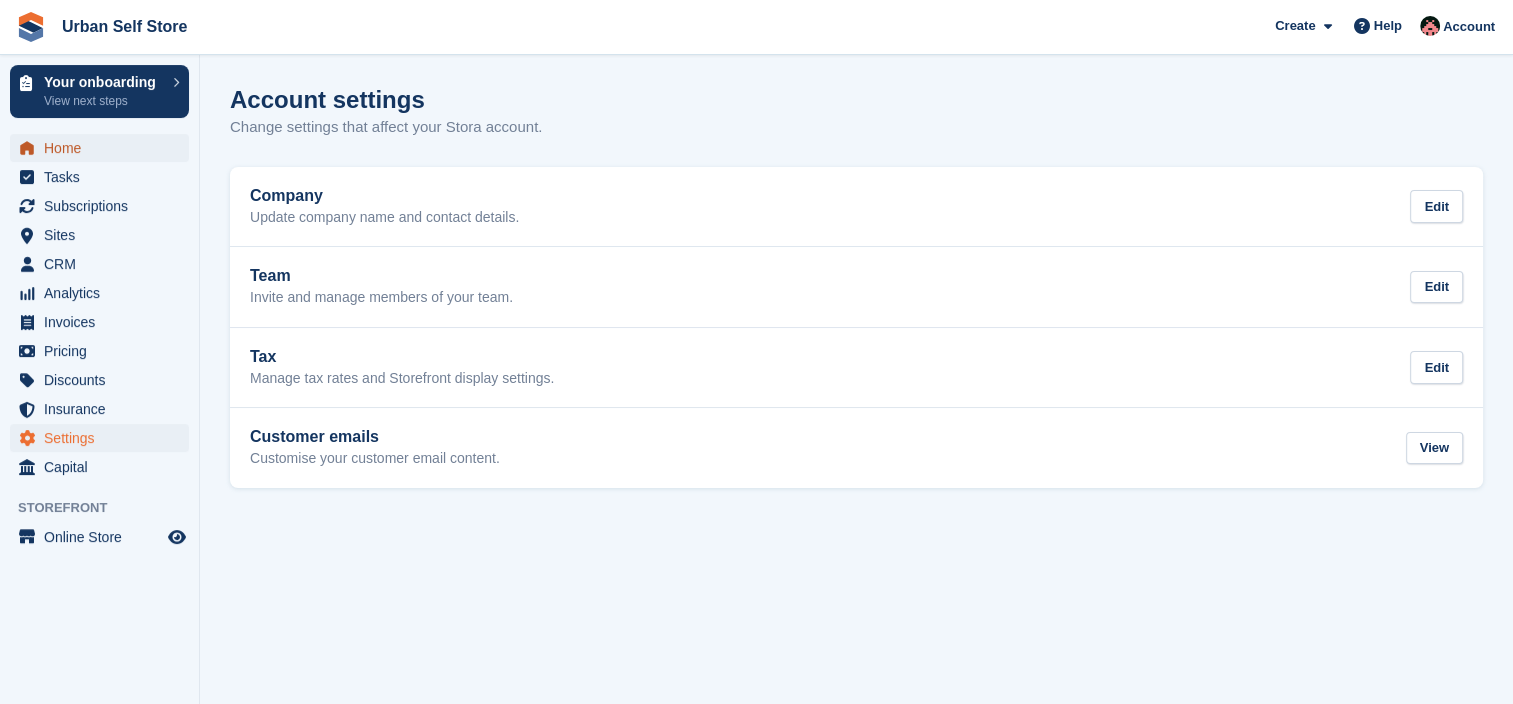 click on "Home" at bounding box center [104, 148] 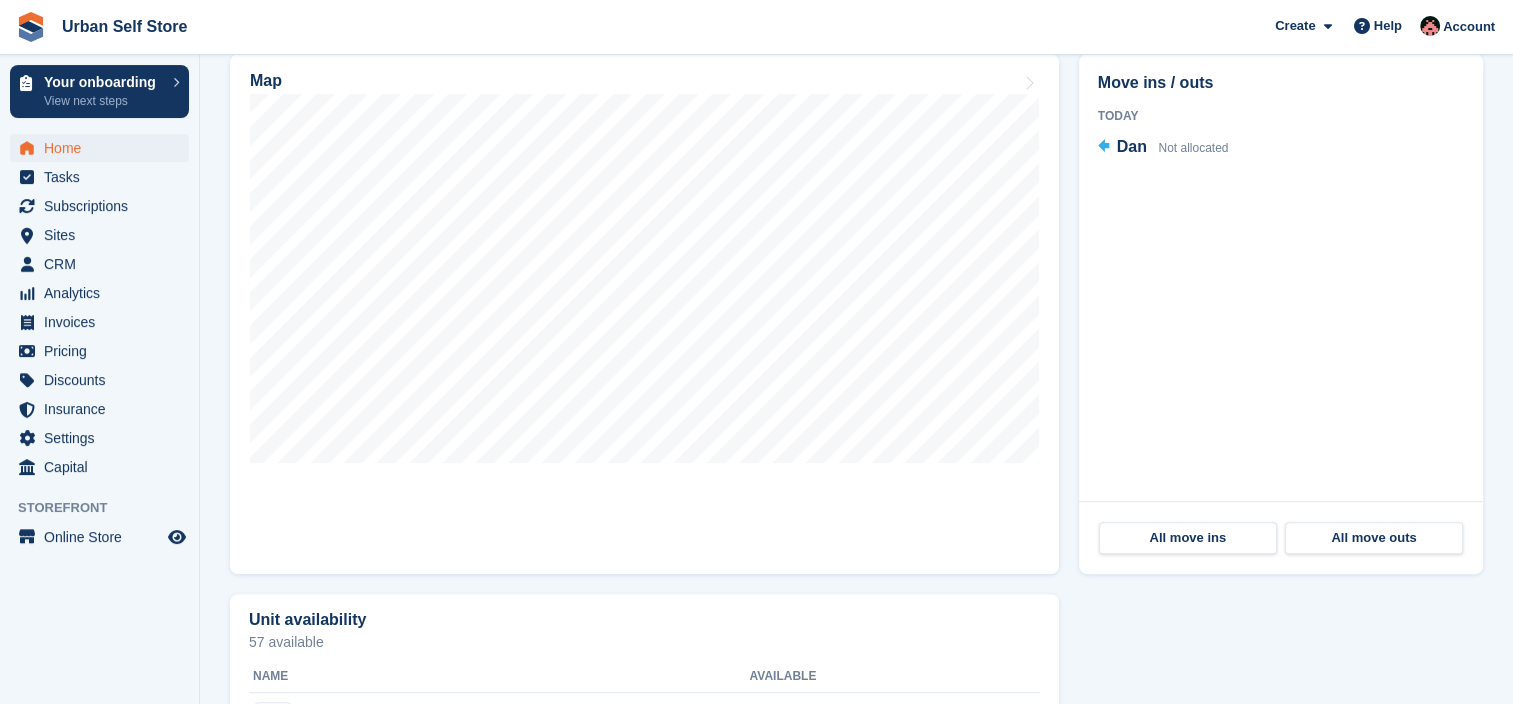 scroll, scrollTop: 818, scrollLeft: 0, axis: vertical 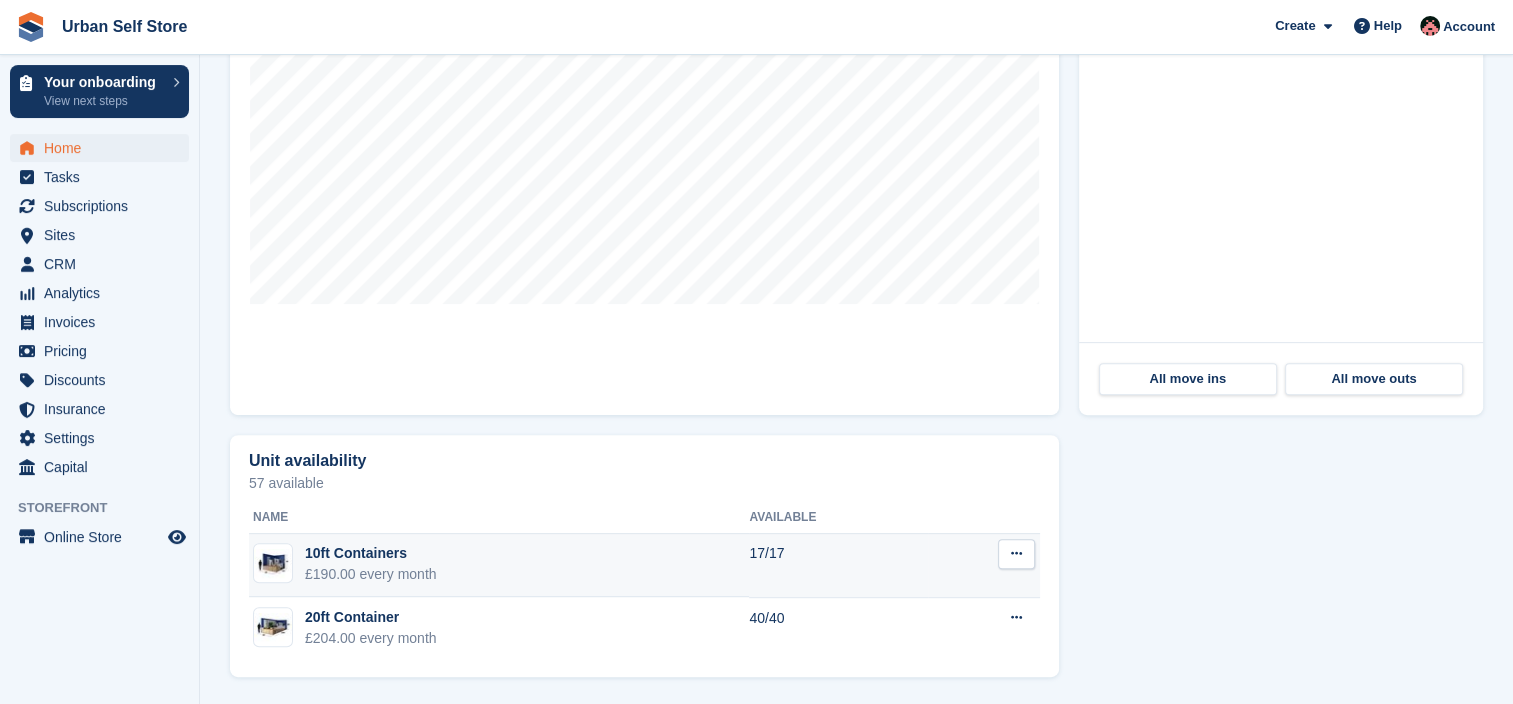 click at bounding box center (1016, 554) 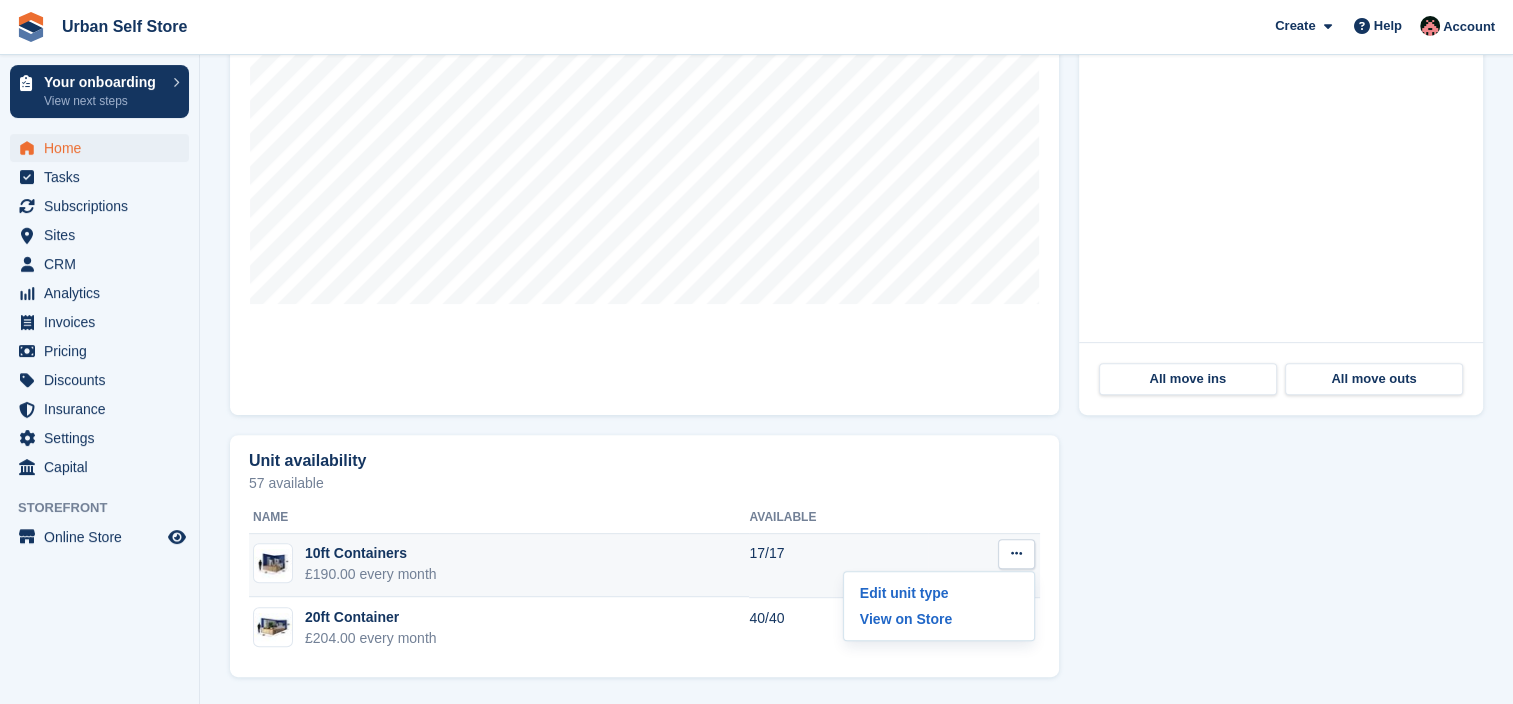 click on "10ft Containers
£190.00 every month" at bounding box center [499, 566] 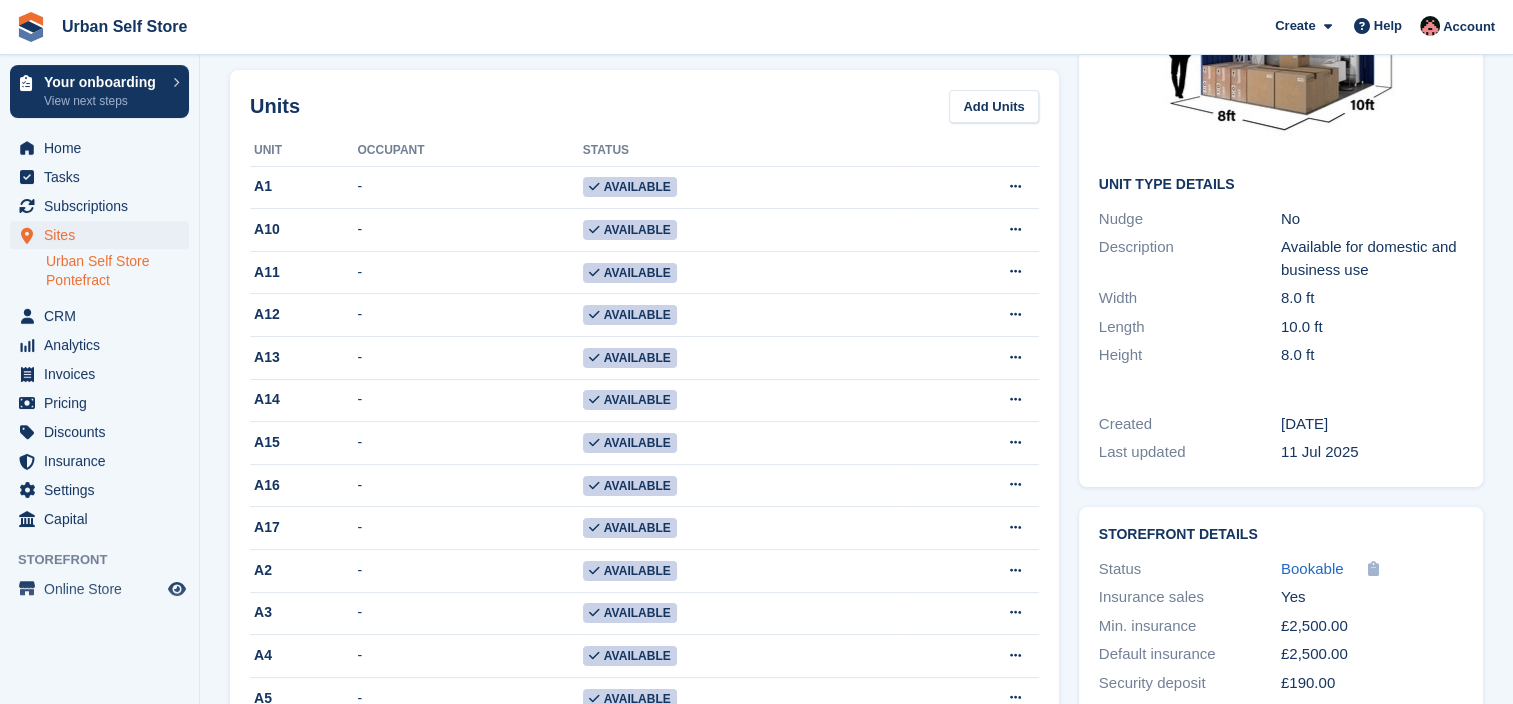scroll, scrollTop: 97, scrollLeft: 0, axis: vertical 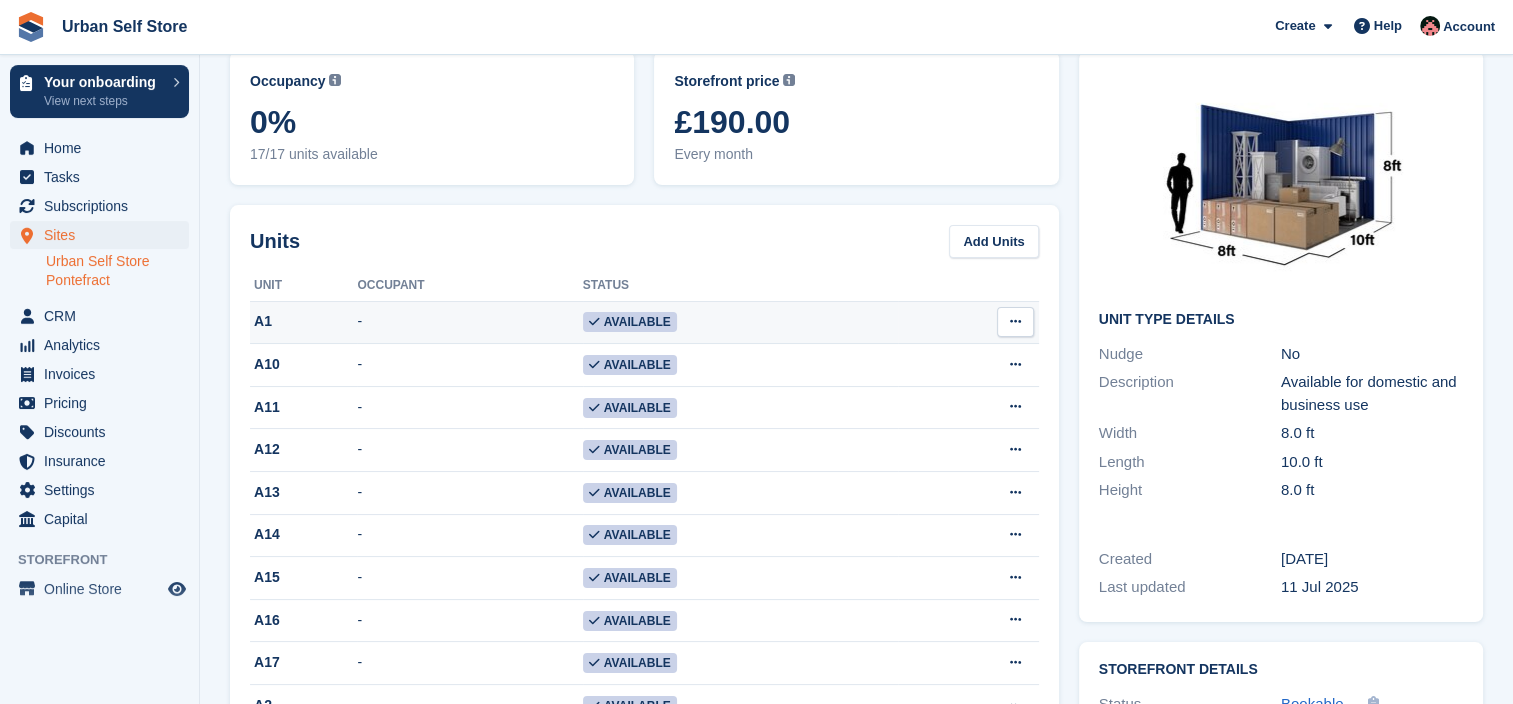 click at bounding box center (1015, 321) 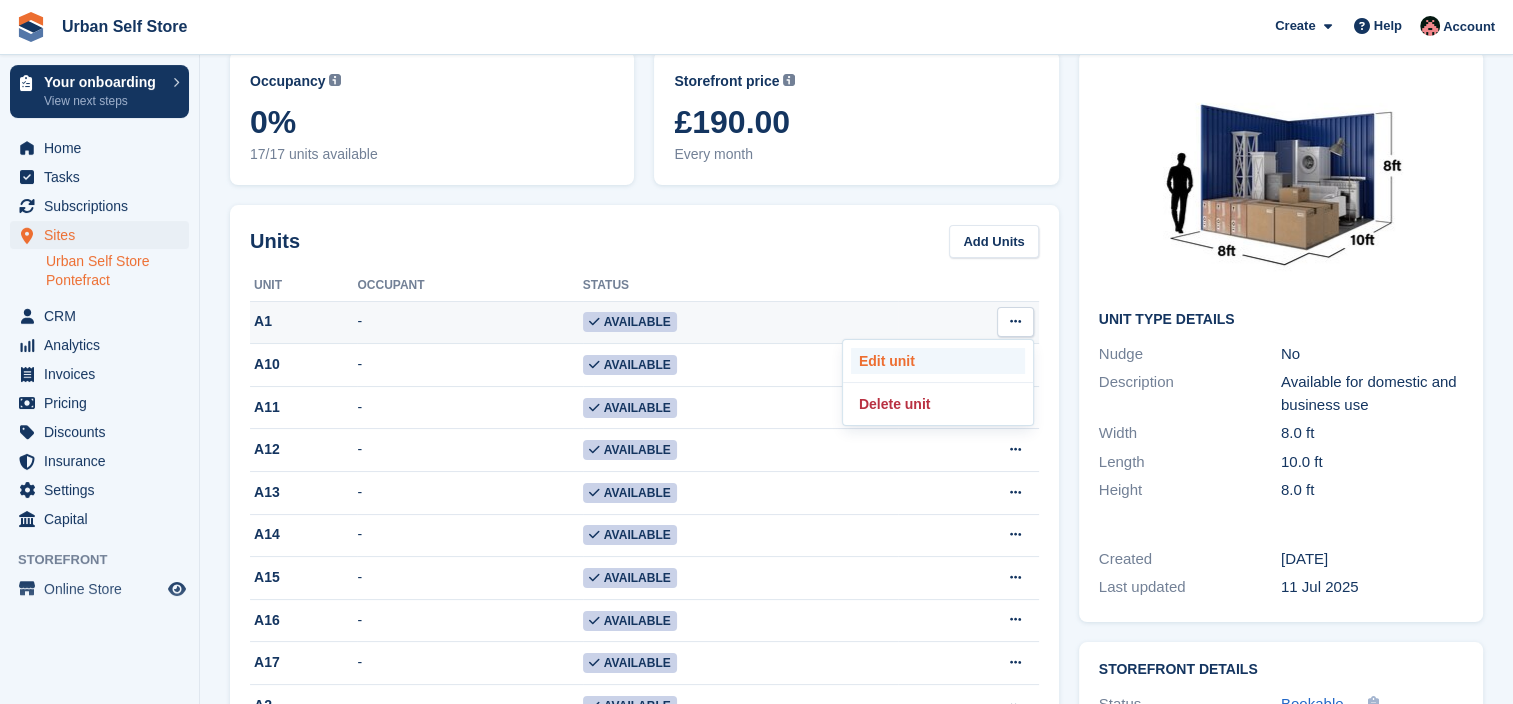 click on "Edit unit" at bounding box center [938, 361] 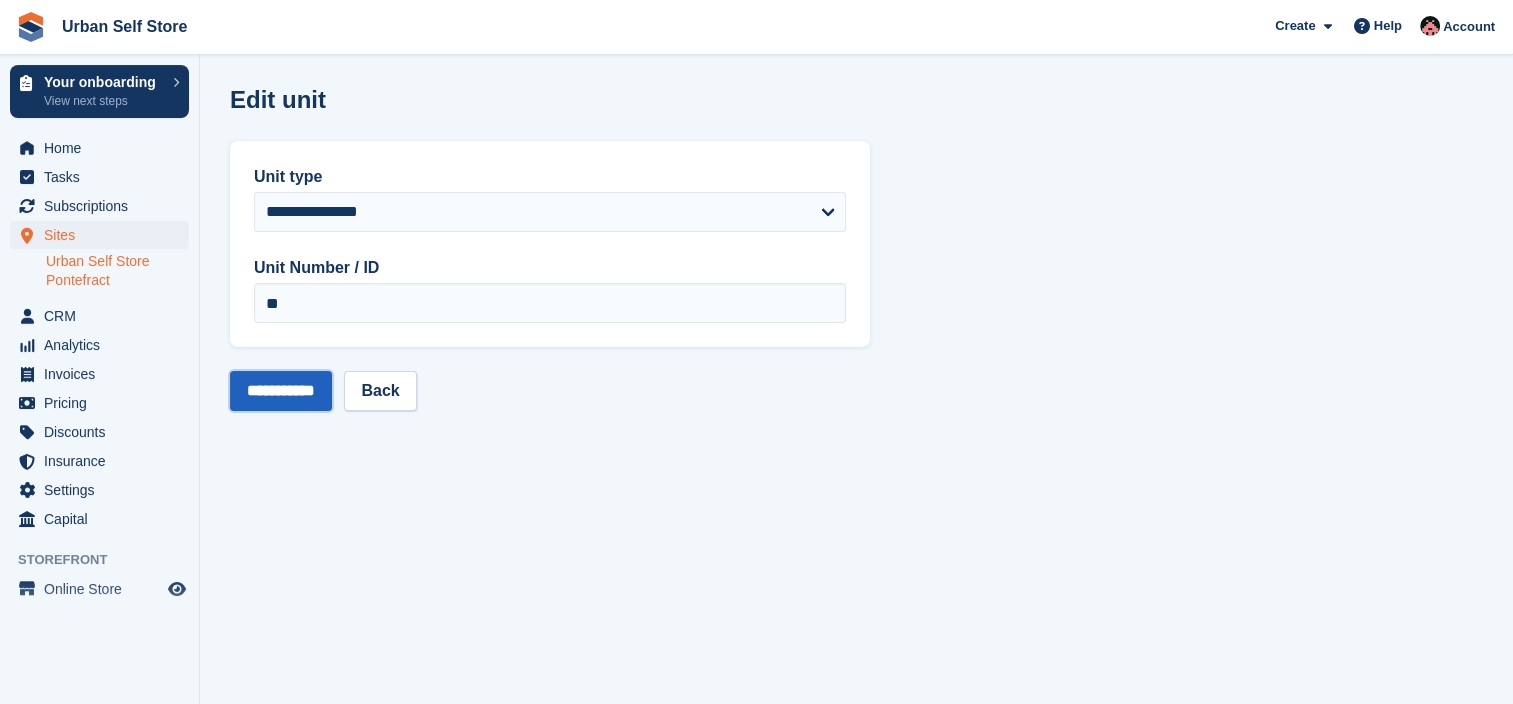 click on "**********" at bounding box center [281, 391] 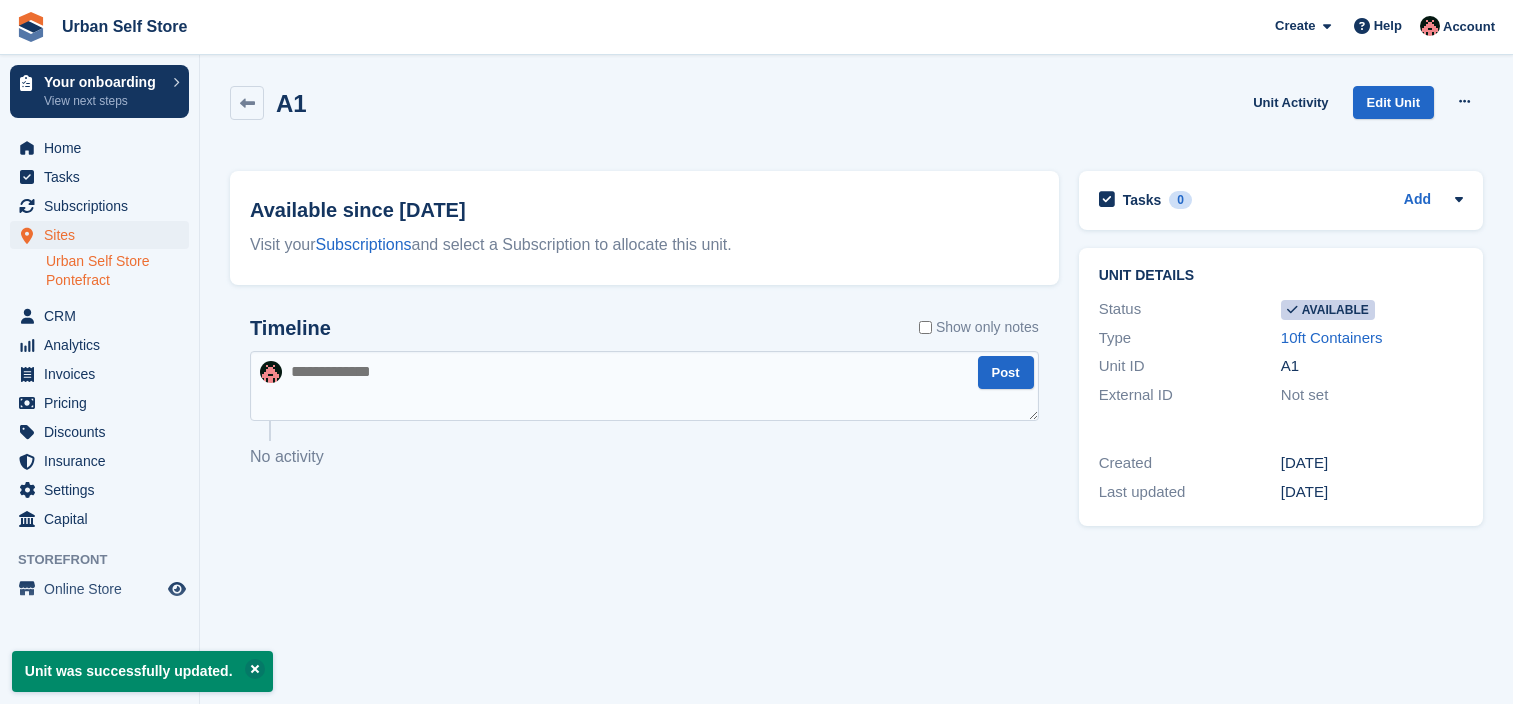 scroll, scrollTop: 0, scrollLeft: 0, axis: both 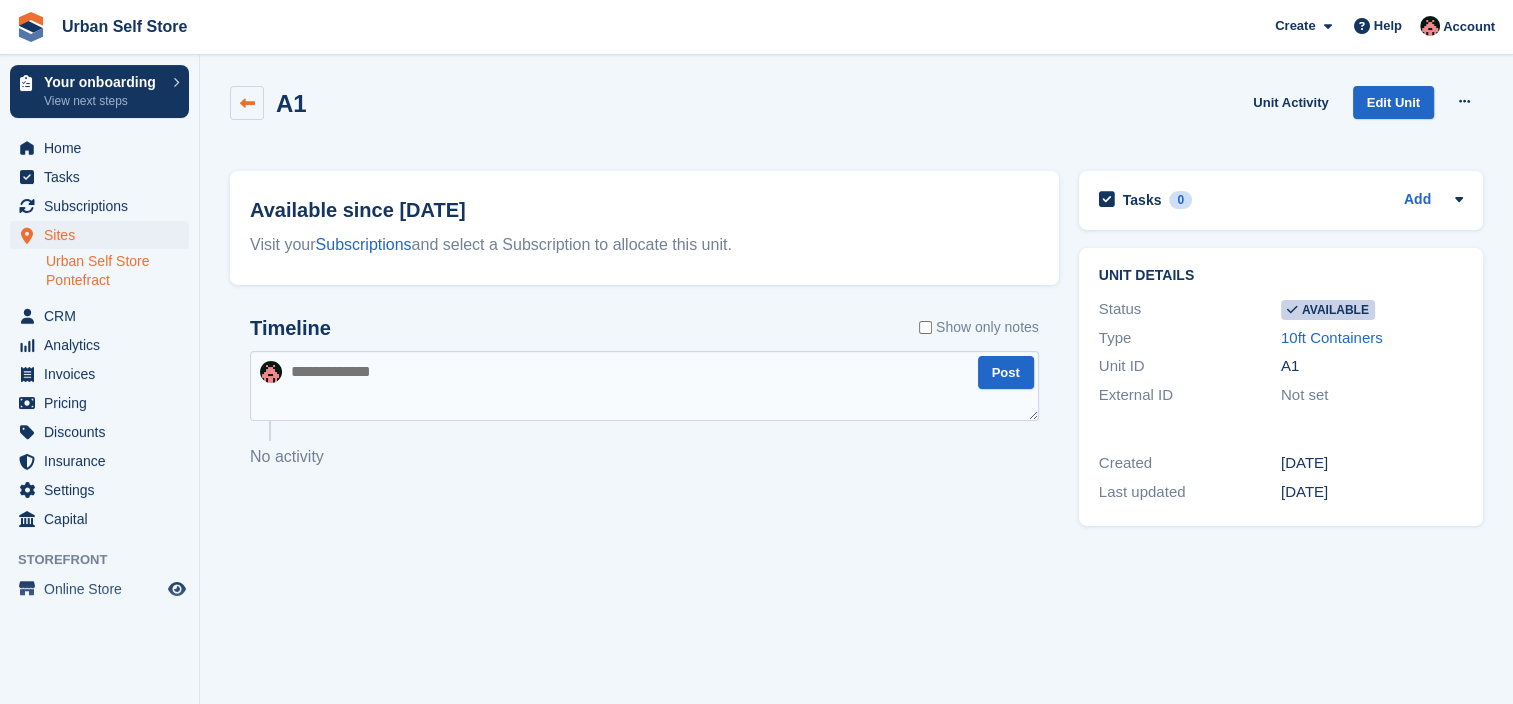click at bounding box center [247, 103] 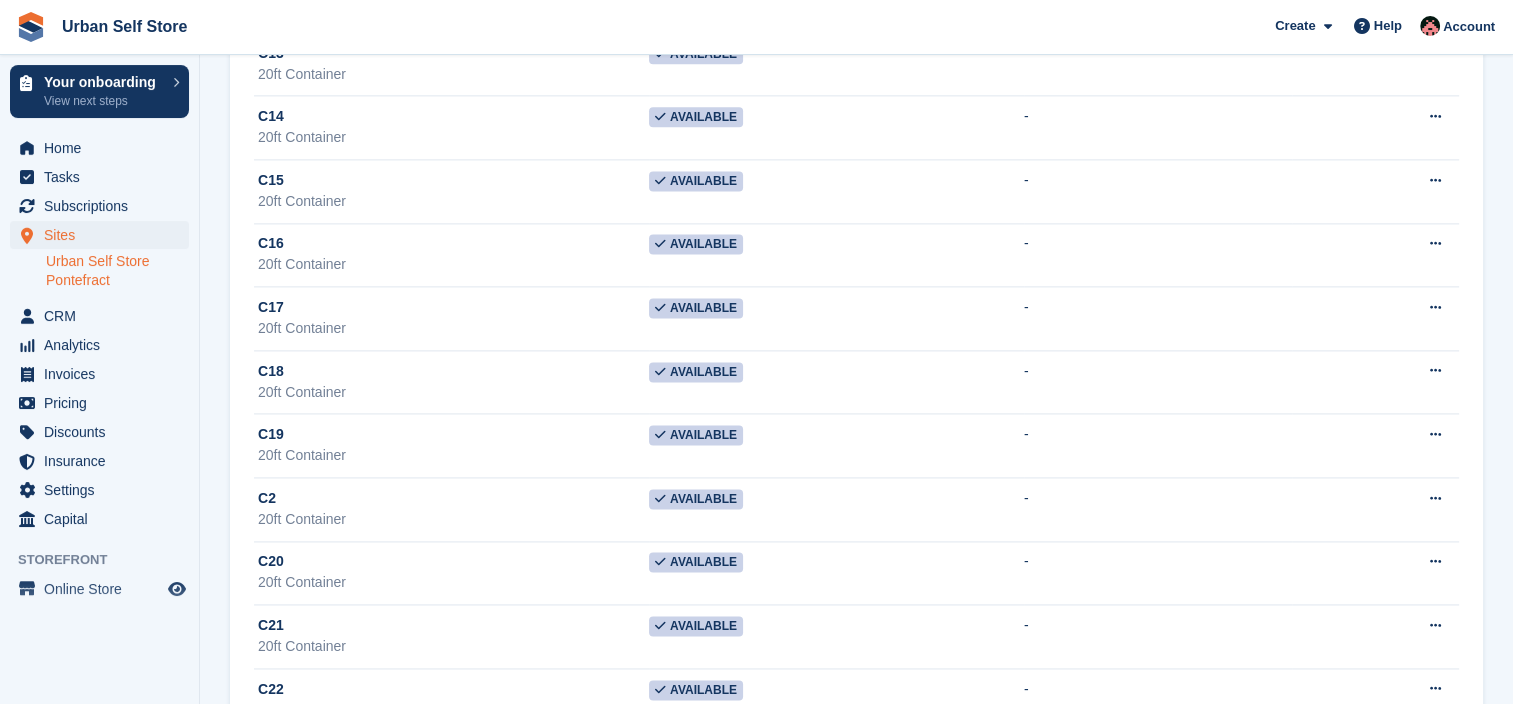 scroll, scrollTop: 3207, scrollLeft: 0, axis: vertical 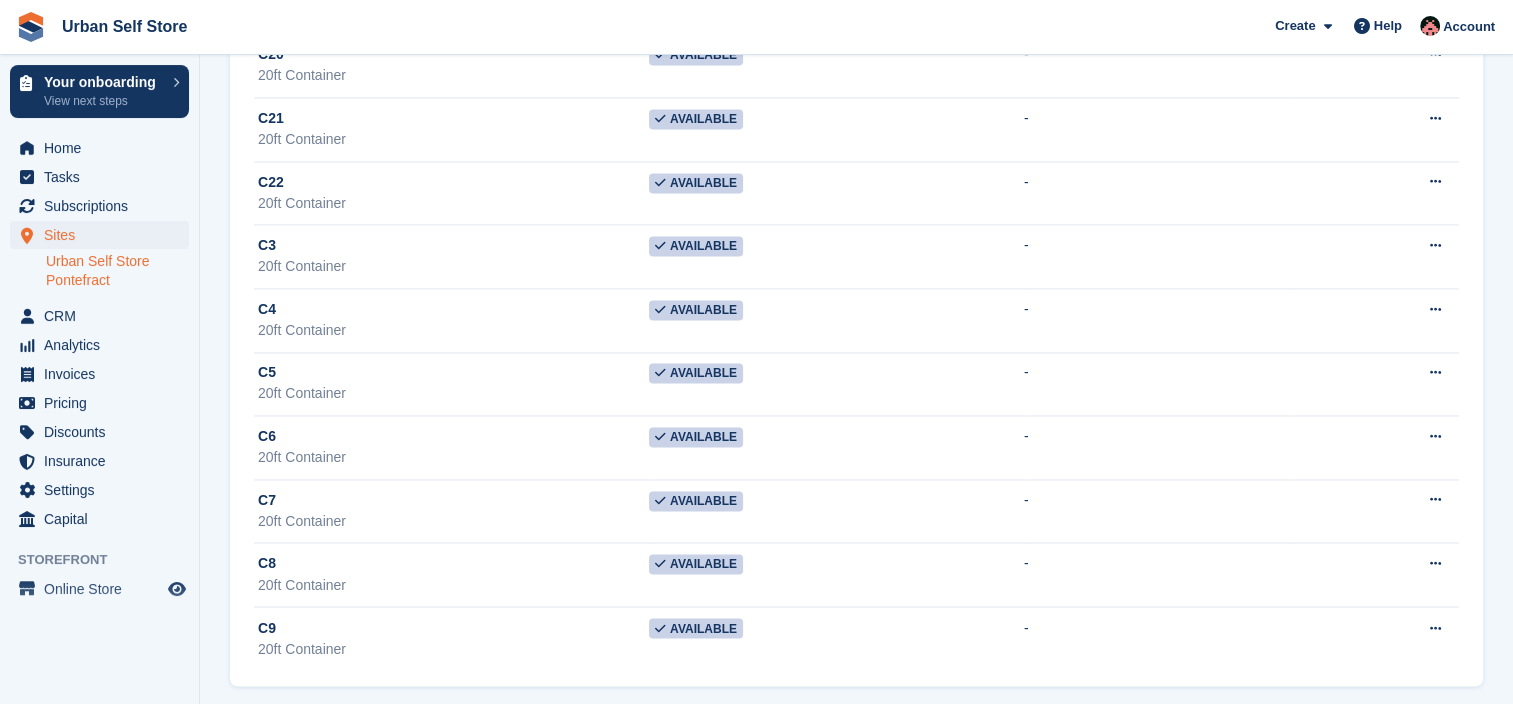 click on "Urban Self Store Pontefract" at bounding box center (117, 271) 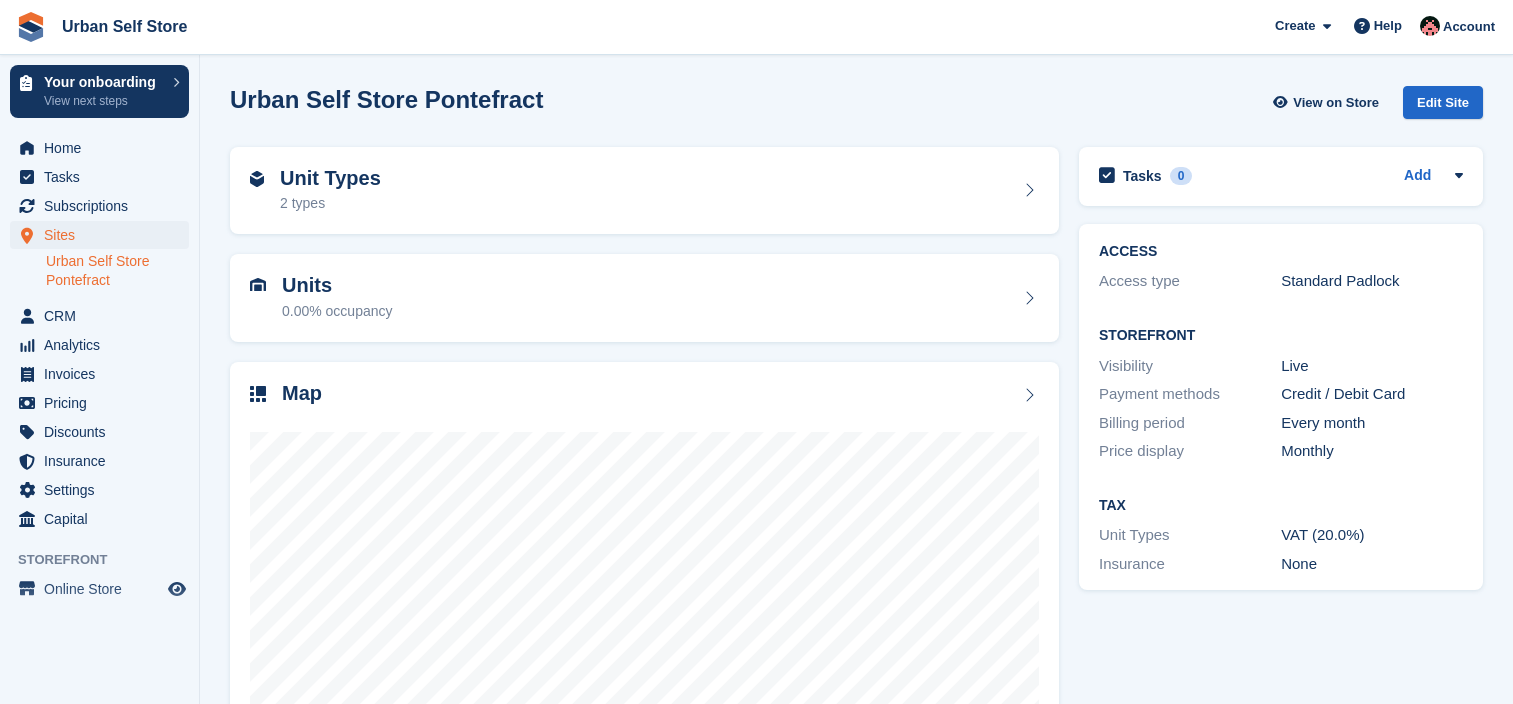 scroll, scrollTop: 0, scrollLeft: 0, axis: both 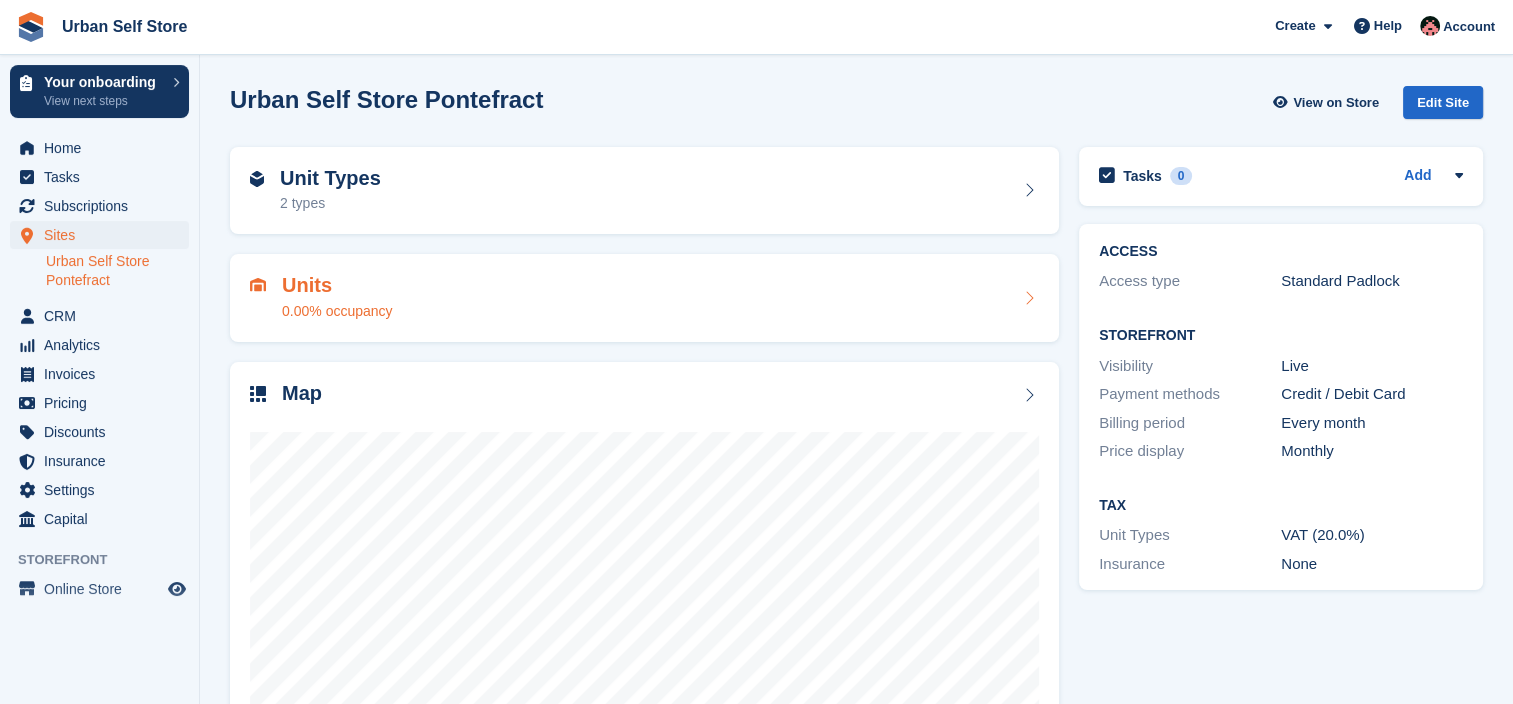 click at bounding box center [1029, 298] 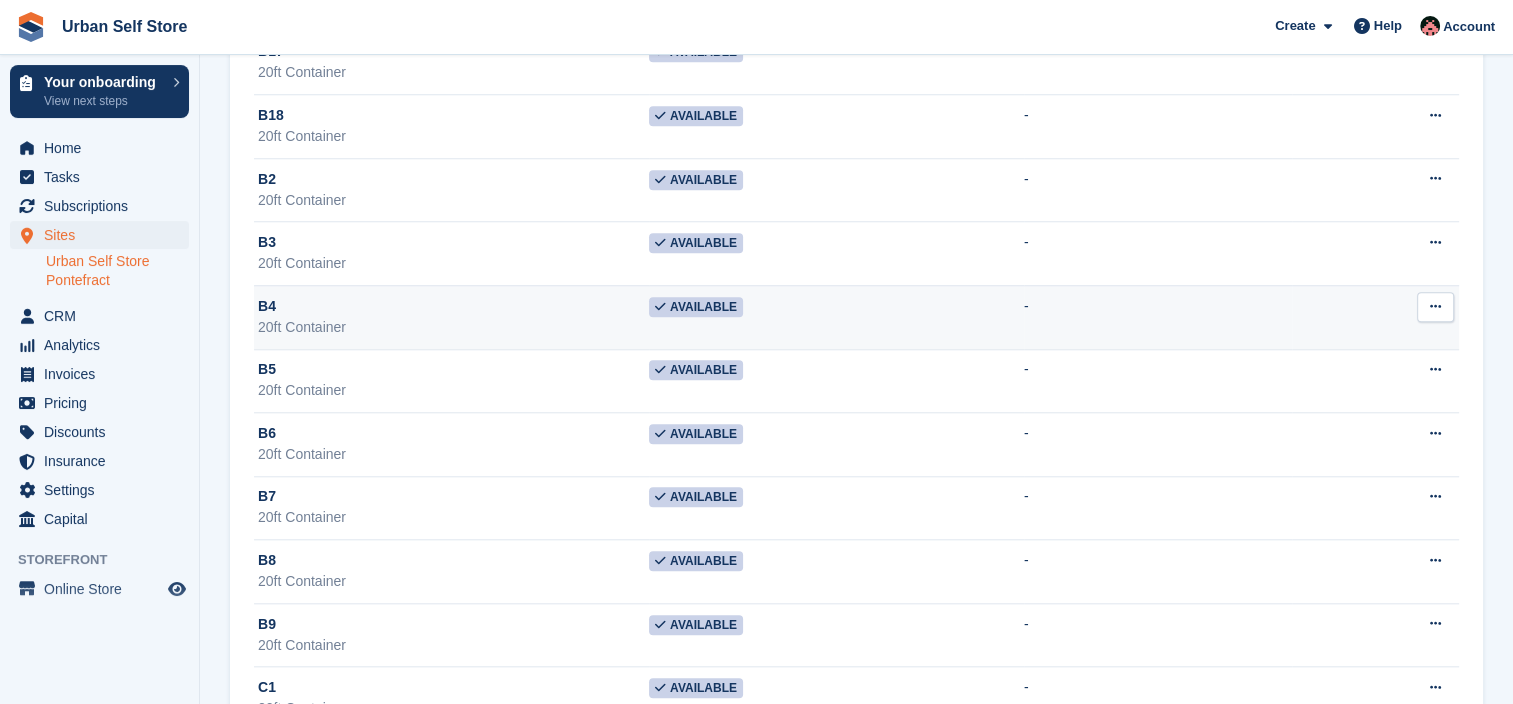 scroll, scrollTop: 1807, scrollLeft: 0, axis: vertical 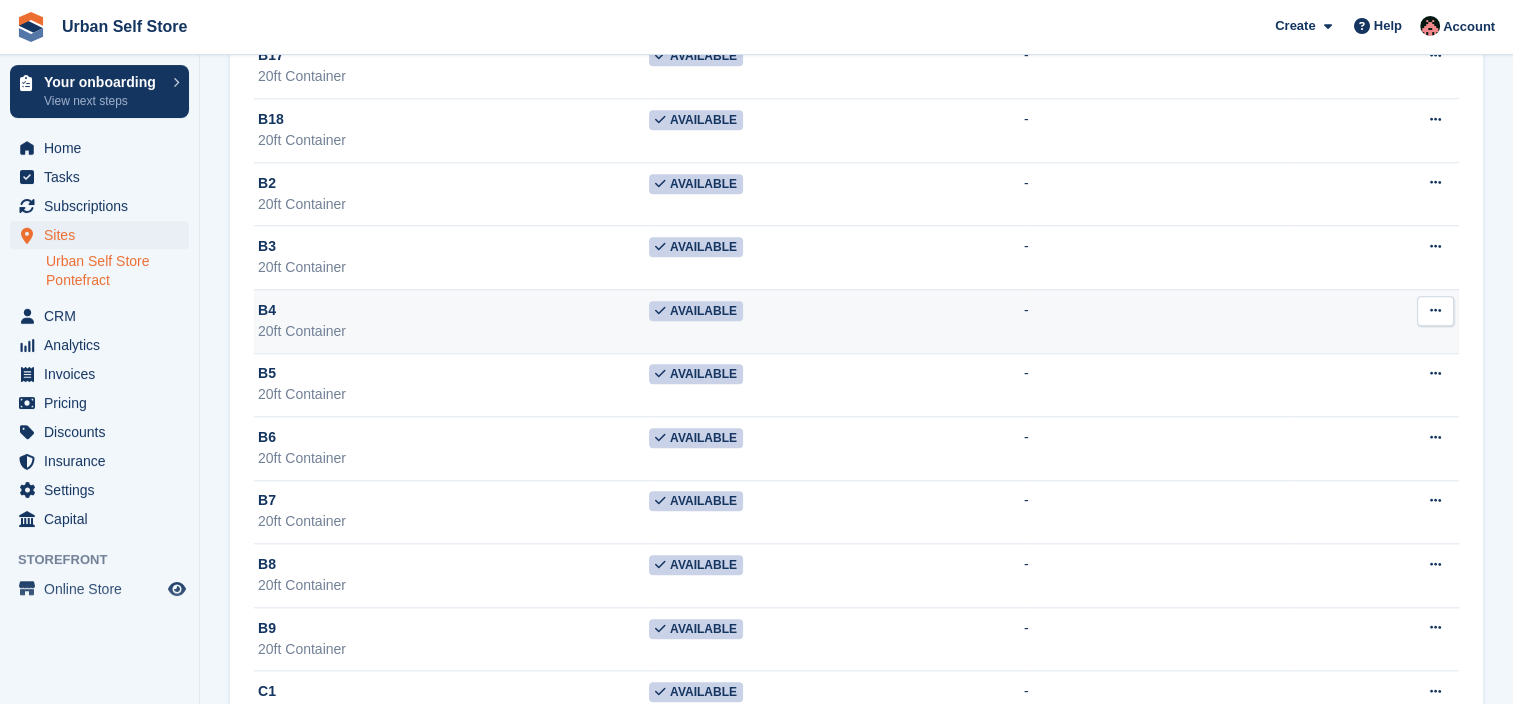 click on "20ft Container" at bounding box center (453, 331) 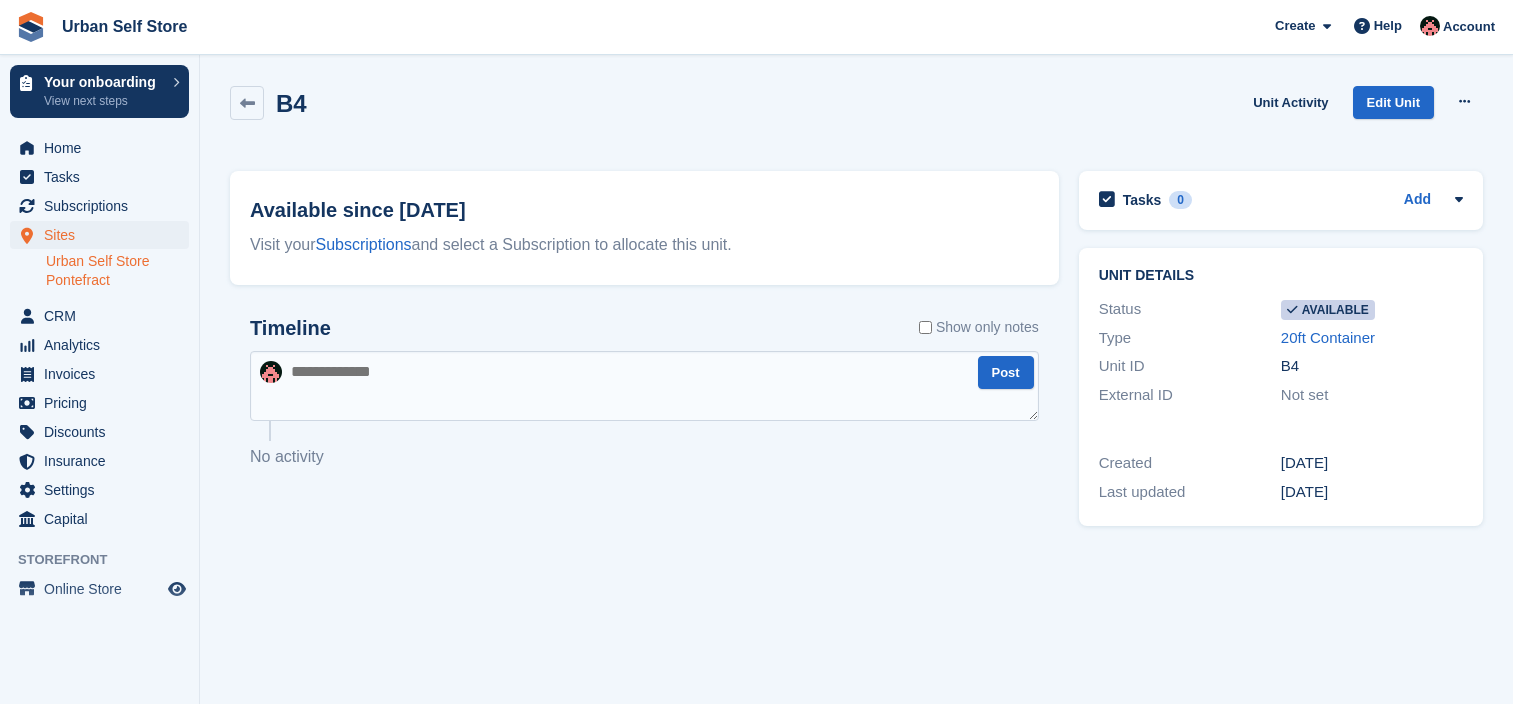 scroll, scrollTop: 0, scrollLeft: 0, axis: both 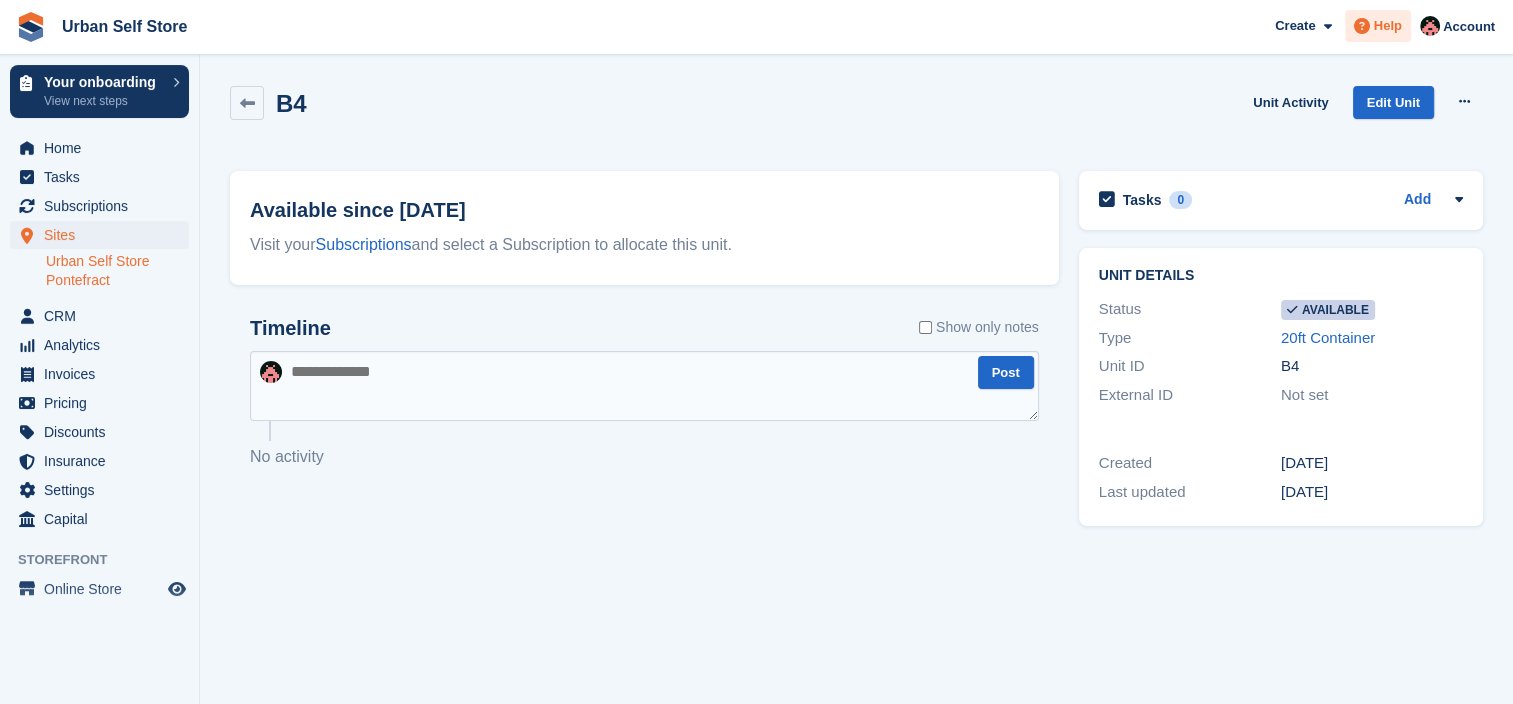 click at bounding box center [1362, 26] 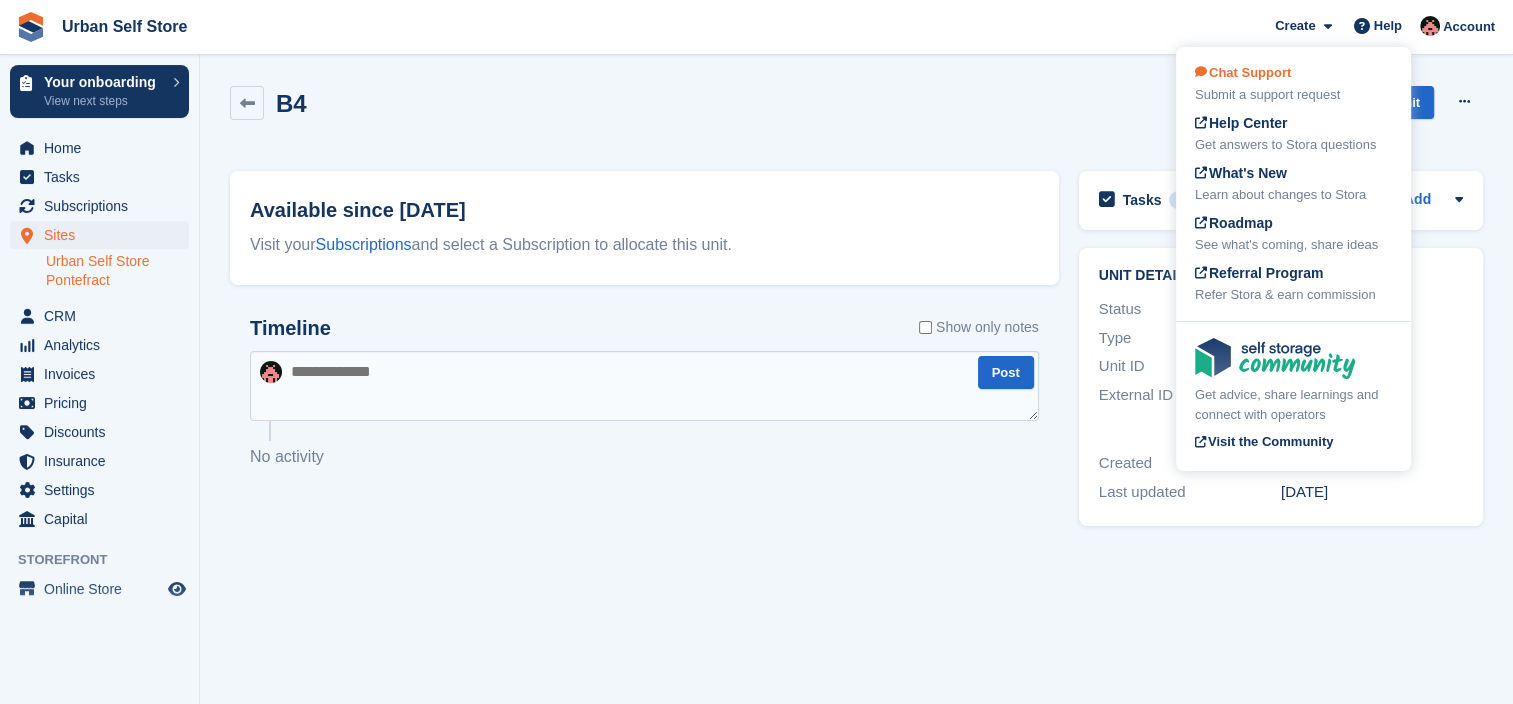 click on "Submit a support request" at bounding box center [1293, 95] 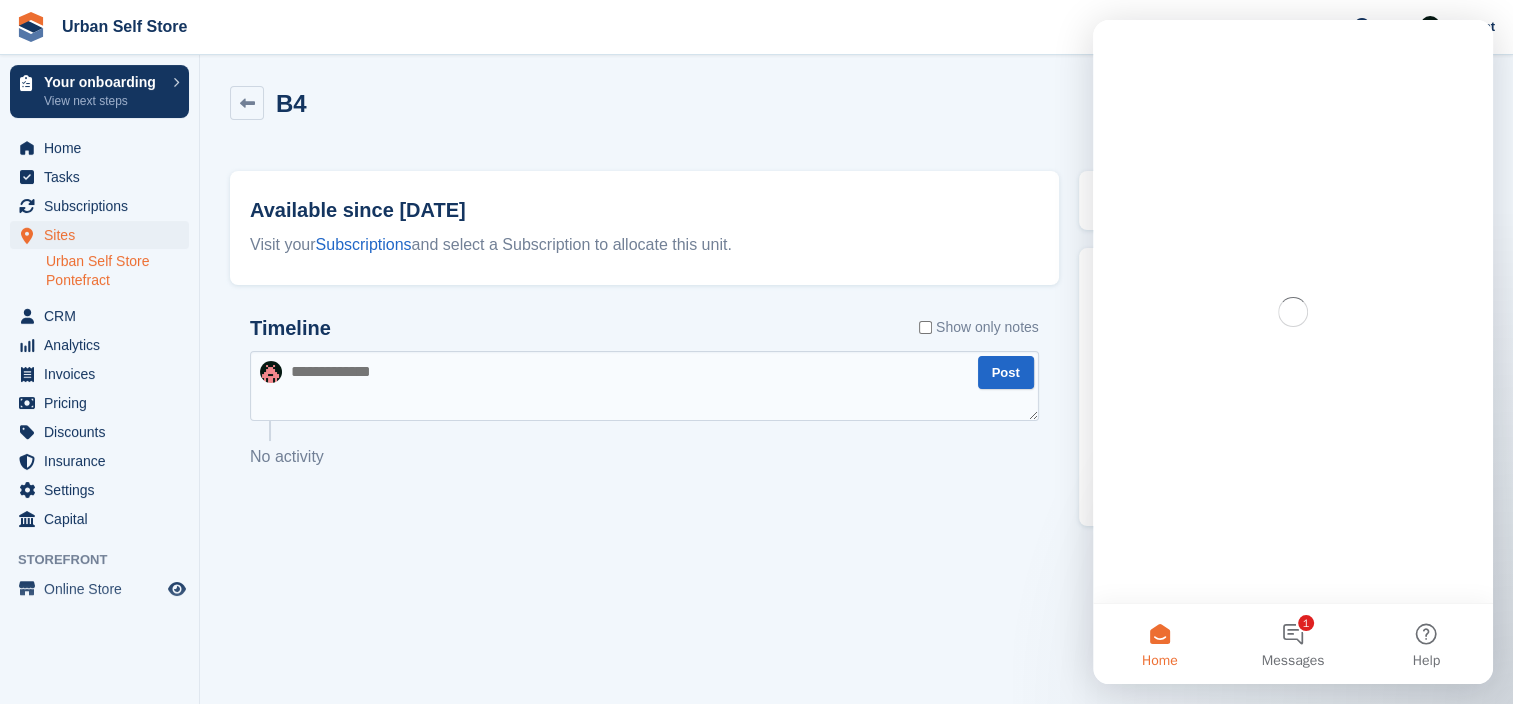 scroll, scrollTop: 0, scrollLeft: 0, axis: both 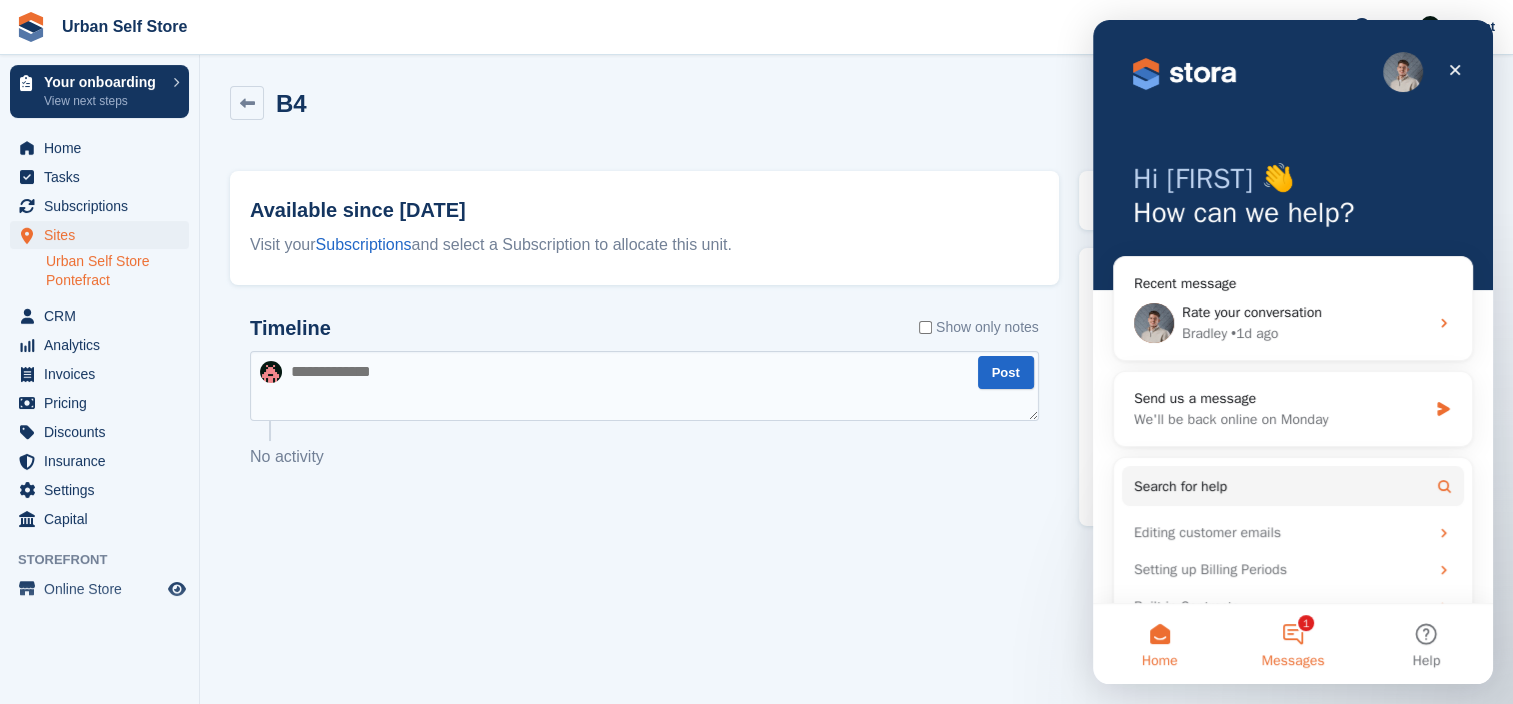 click on "Messages" at bounding box center (1293, 661) 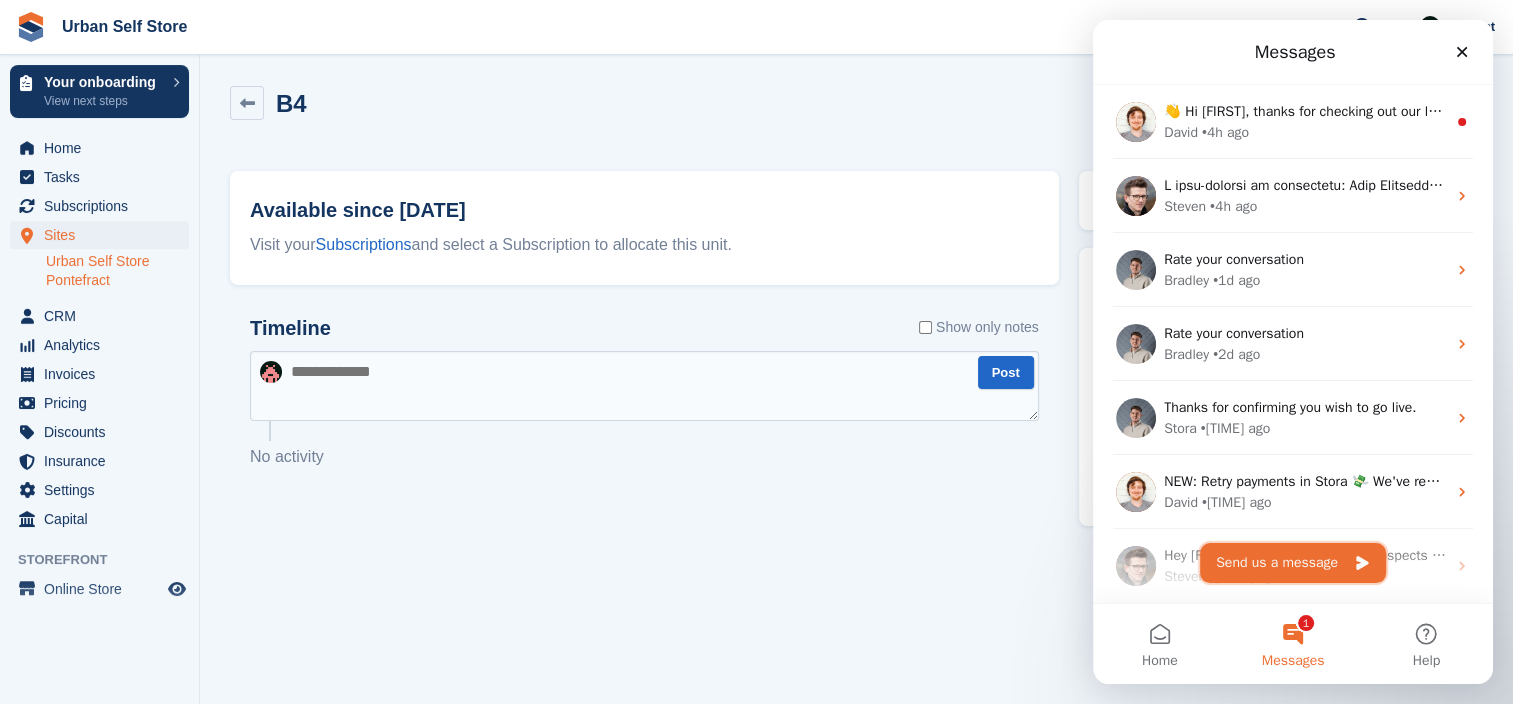 click on "Send us a message" at bounding box center [1293, 563] 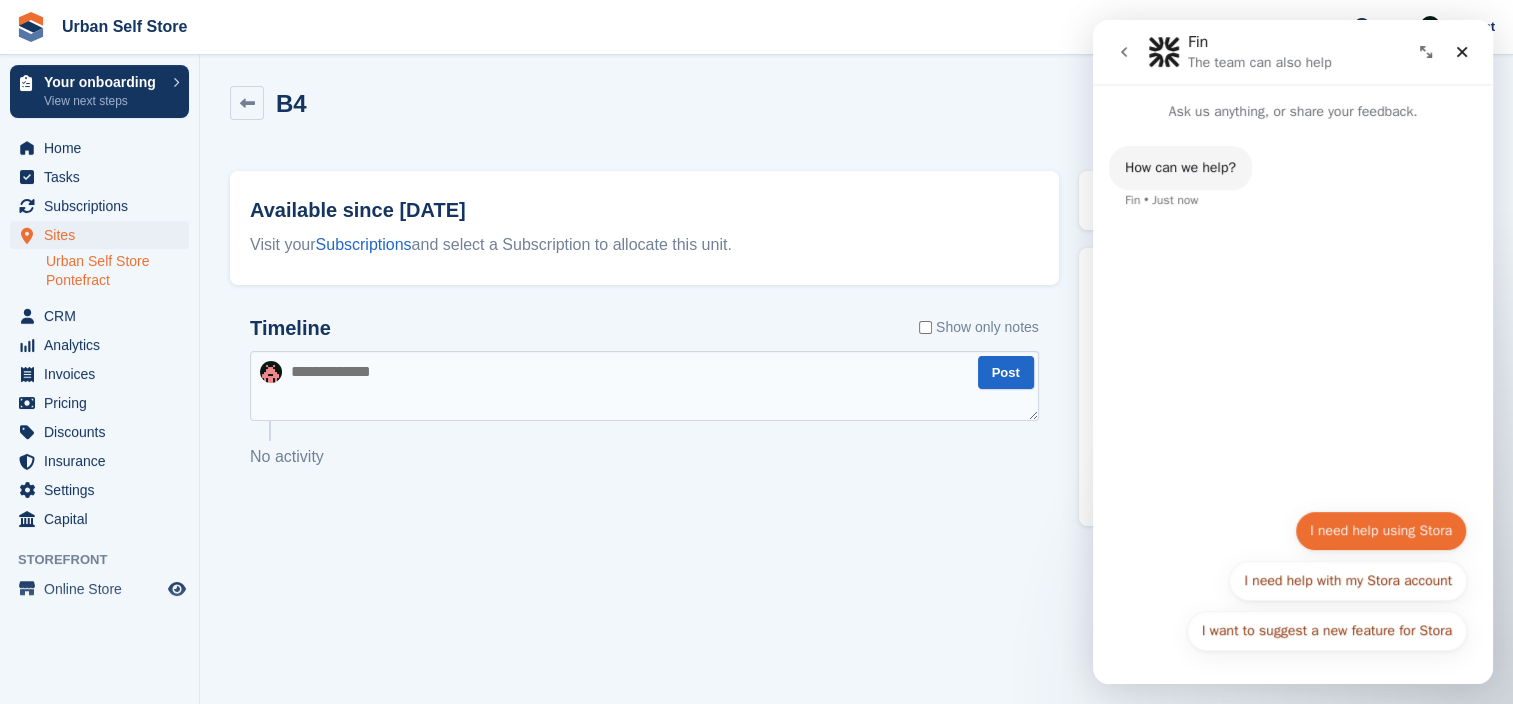 click on "I need help using Stora" at bounding box center (1381, 531) 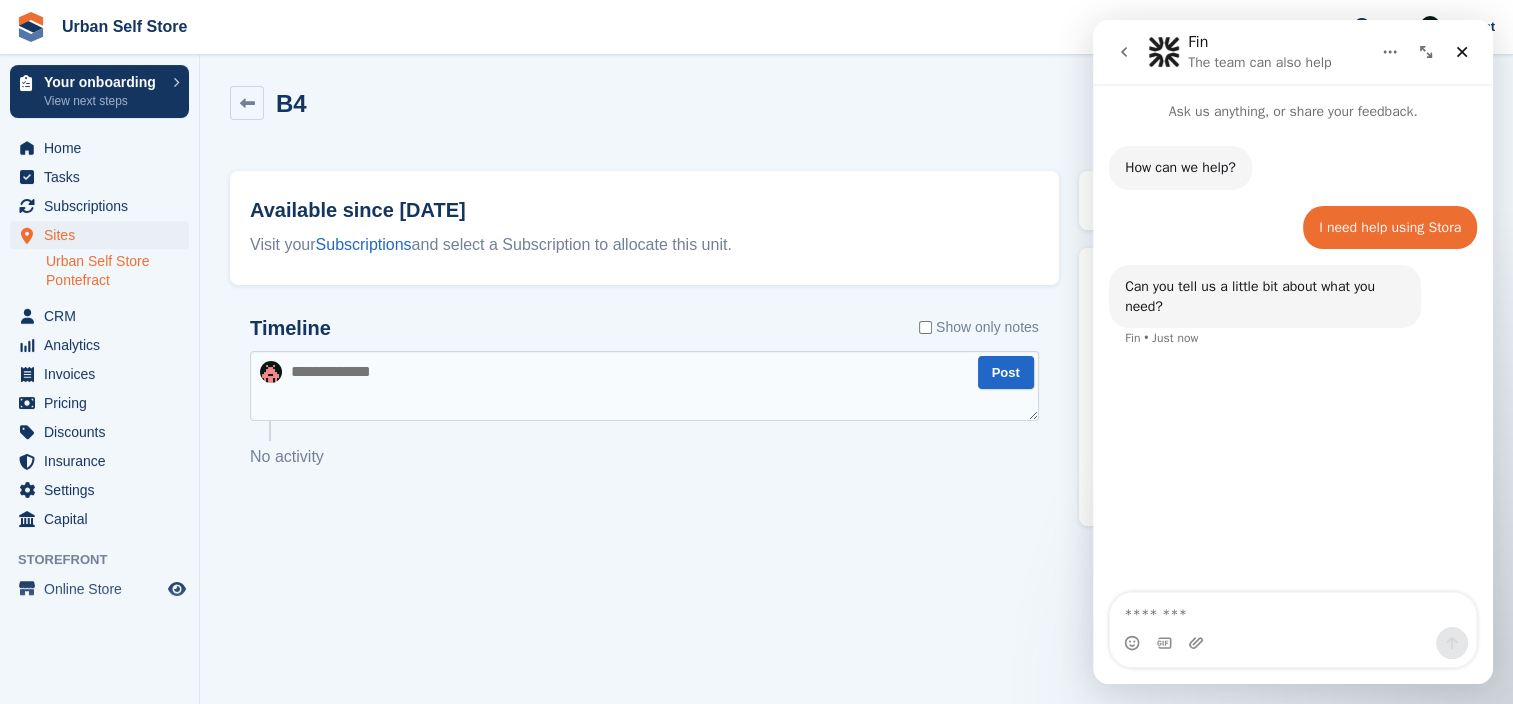 click at bounding box center [1293, 610] 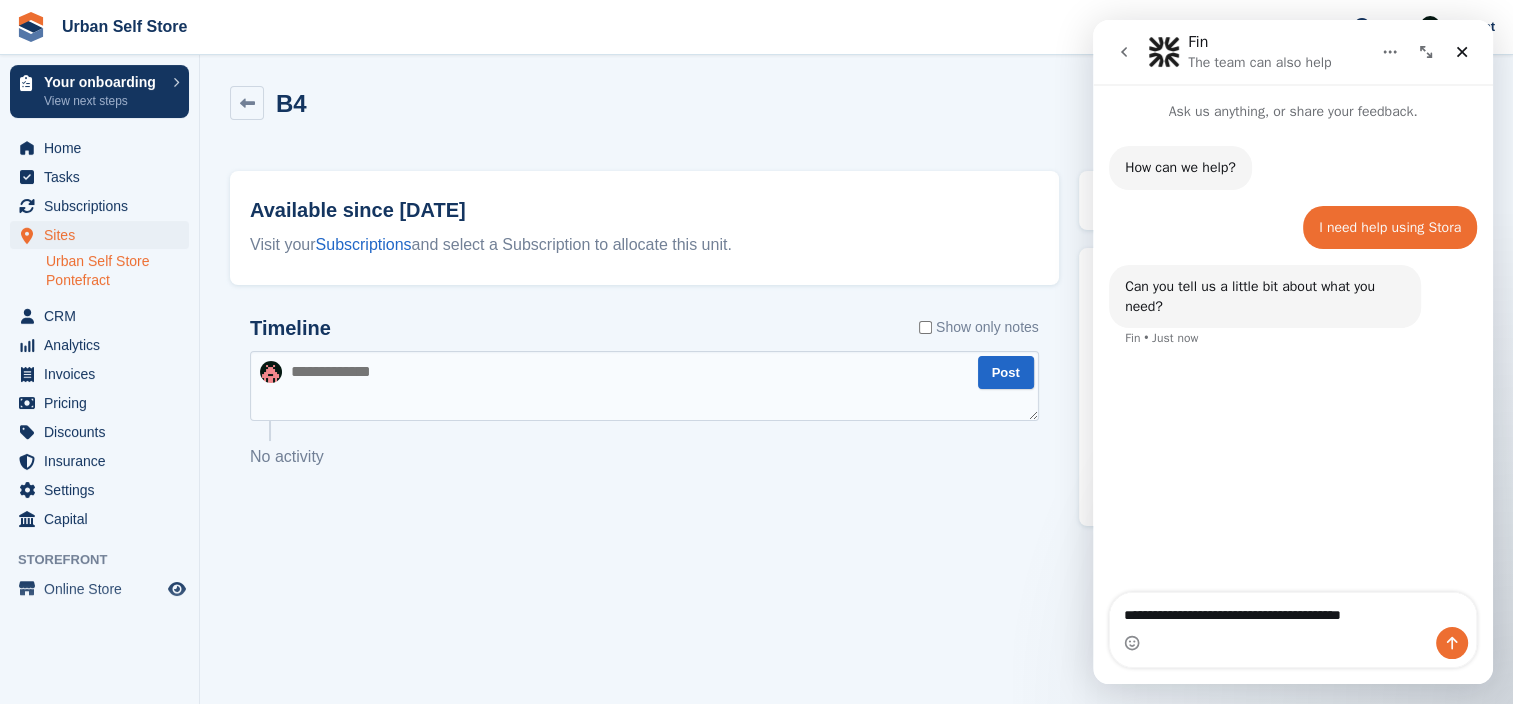 type on "**********" 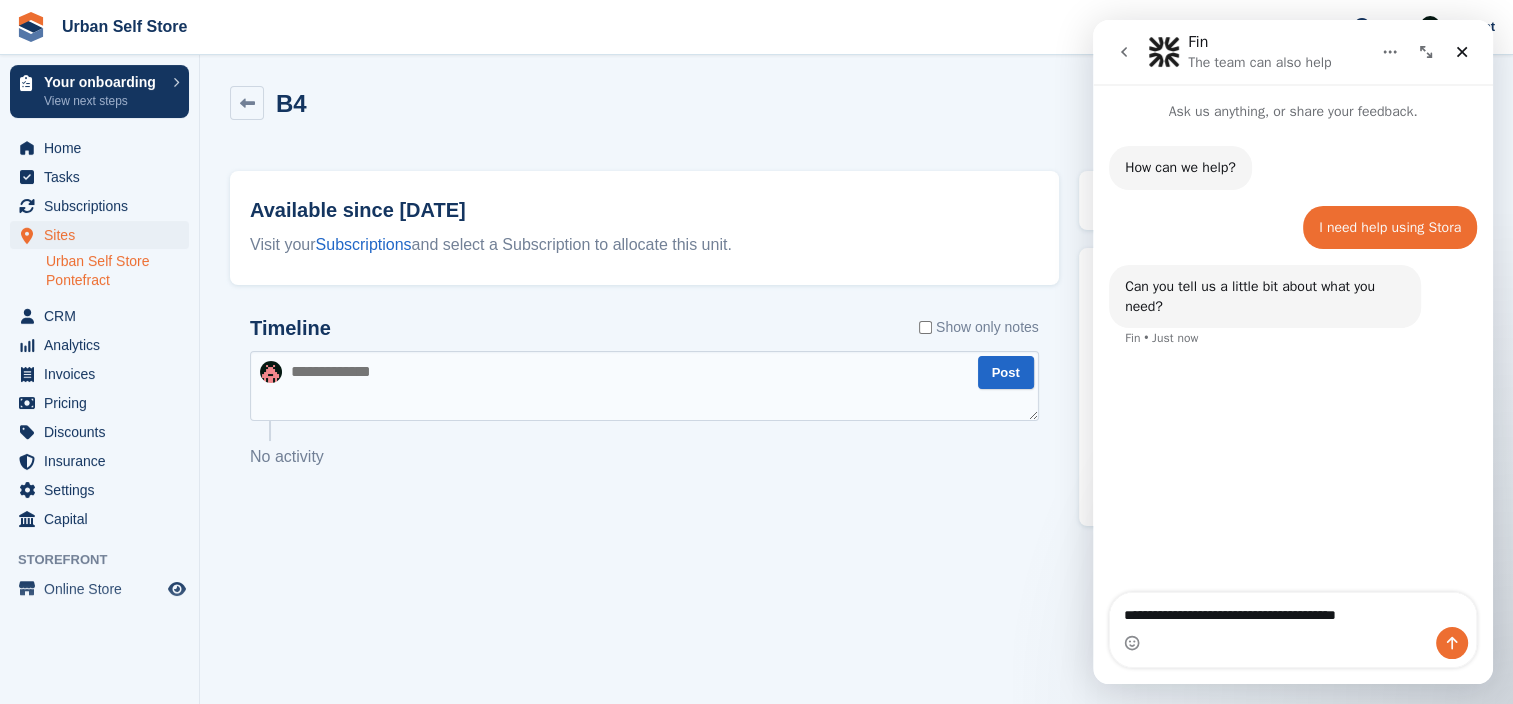 type 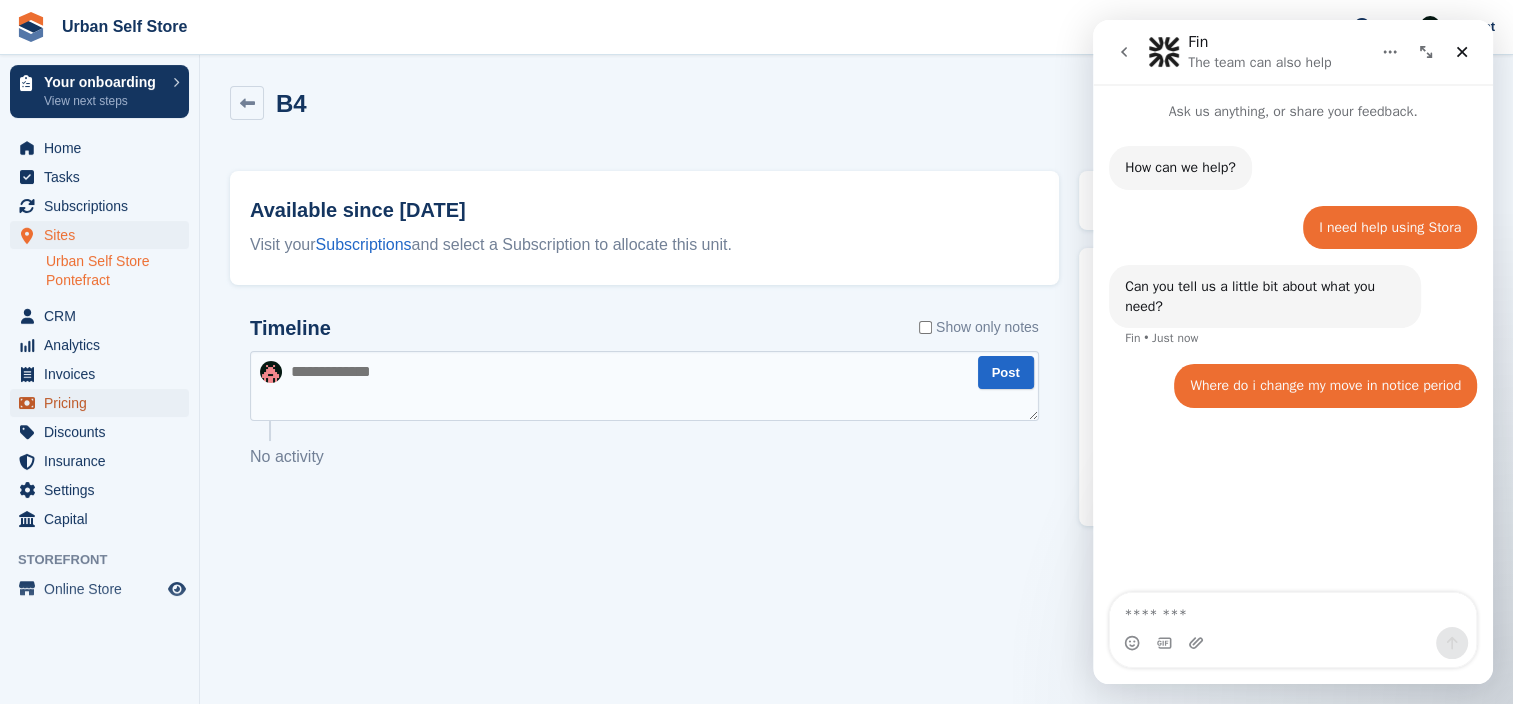 click on "Pricing" at bounding box center [104, 403] 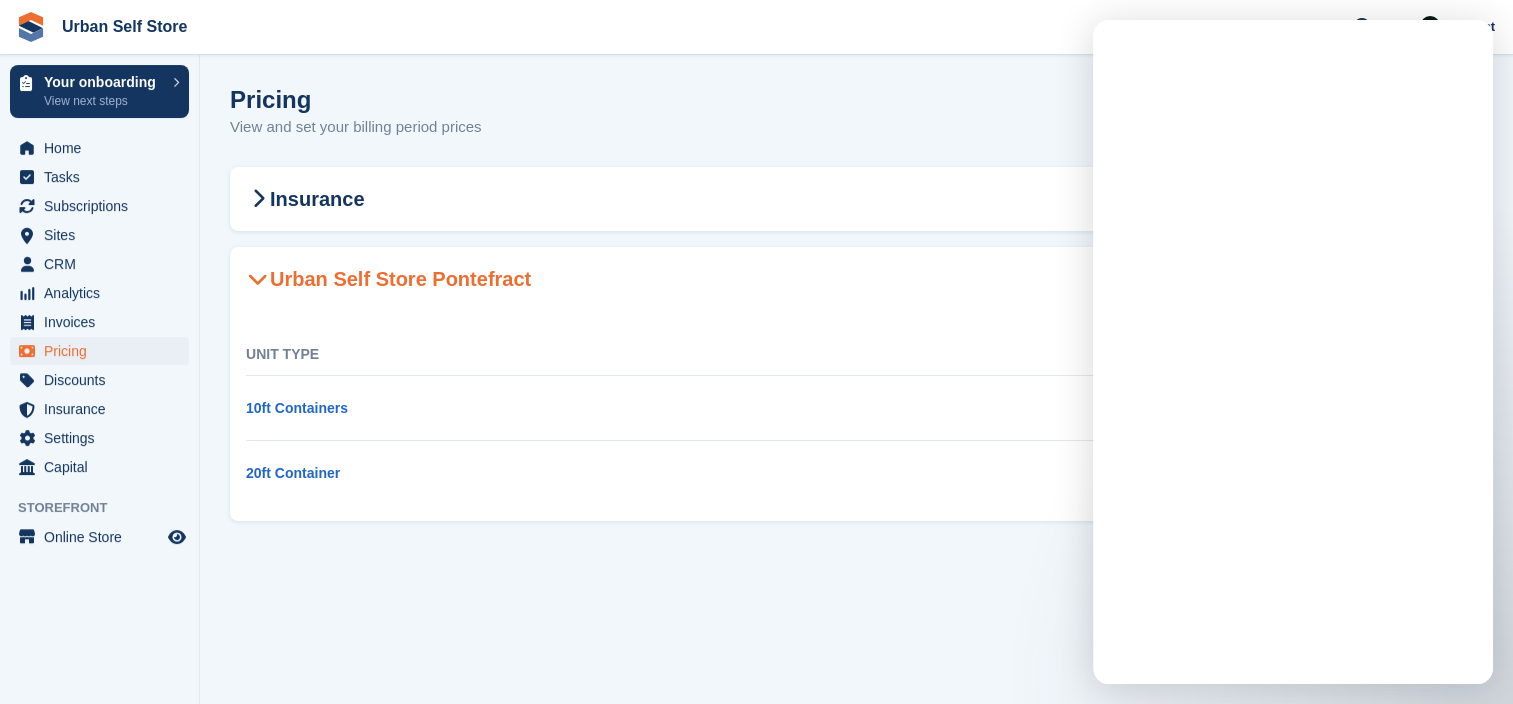 scroll, scrollTop: 0, scrollLeft: 0, axis: both 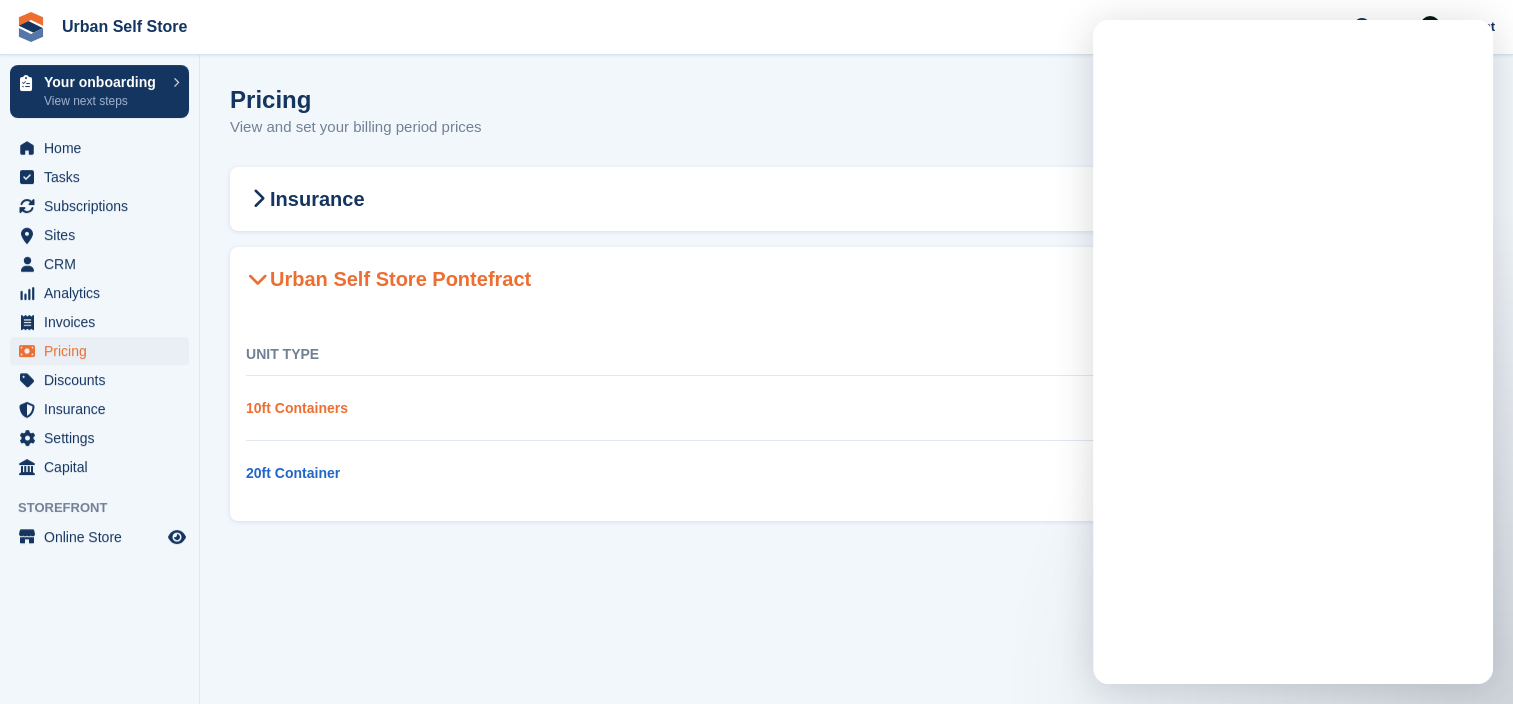 click on "10ft Containers" at bounding box center [297, 408] 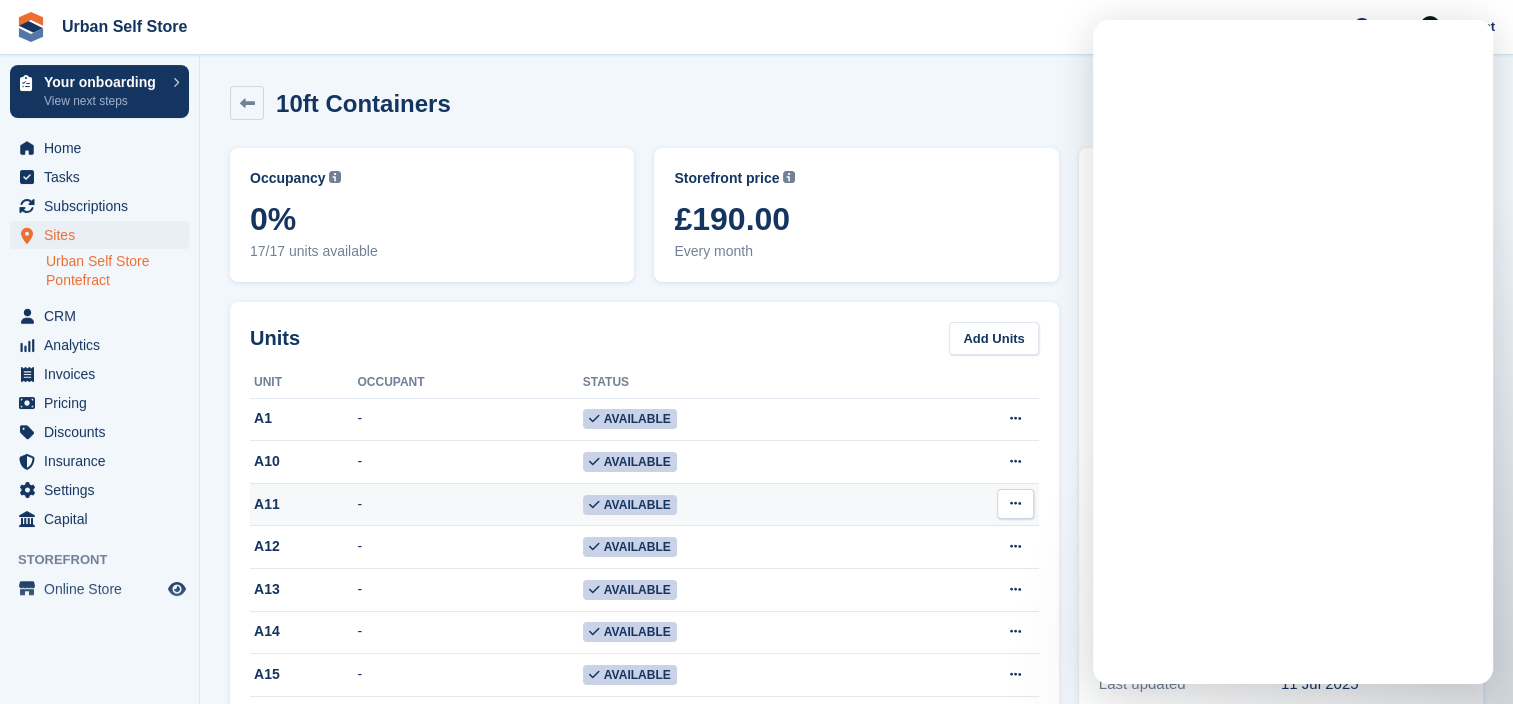 scroll, scrollTop: 0, scrollLeft: 0, axis: both 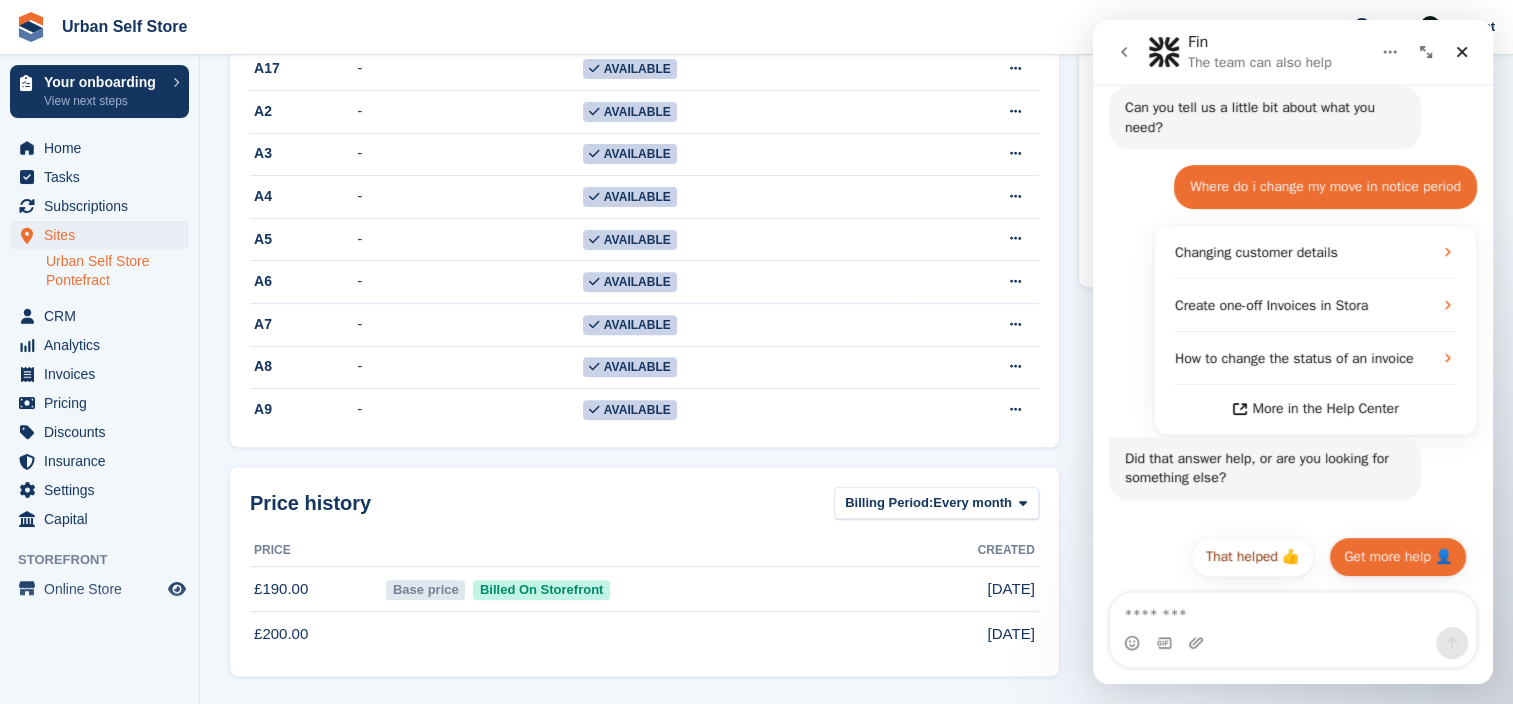 click on "Get more help 👤" at bounding box center [1398, 557] 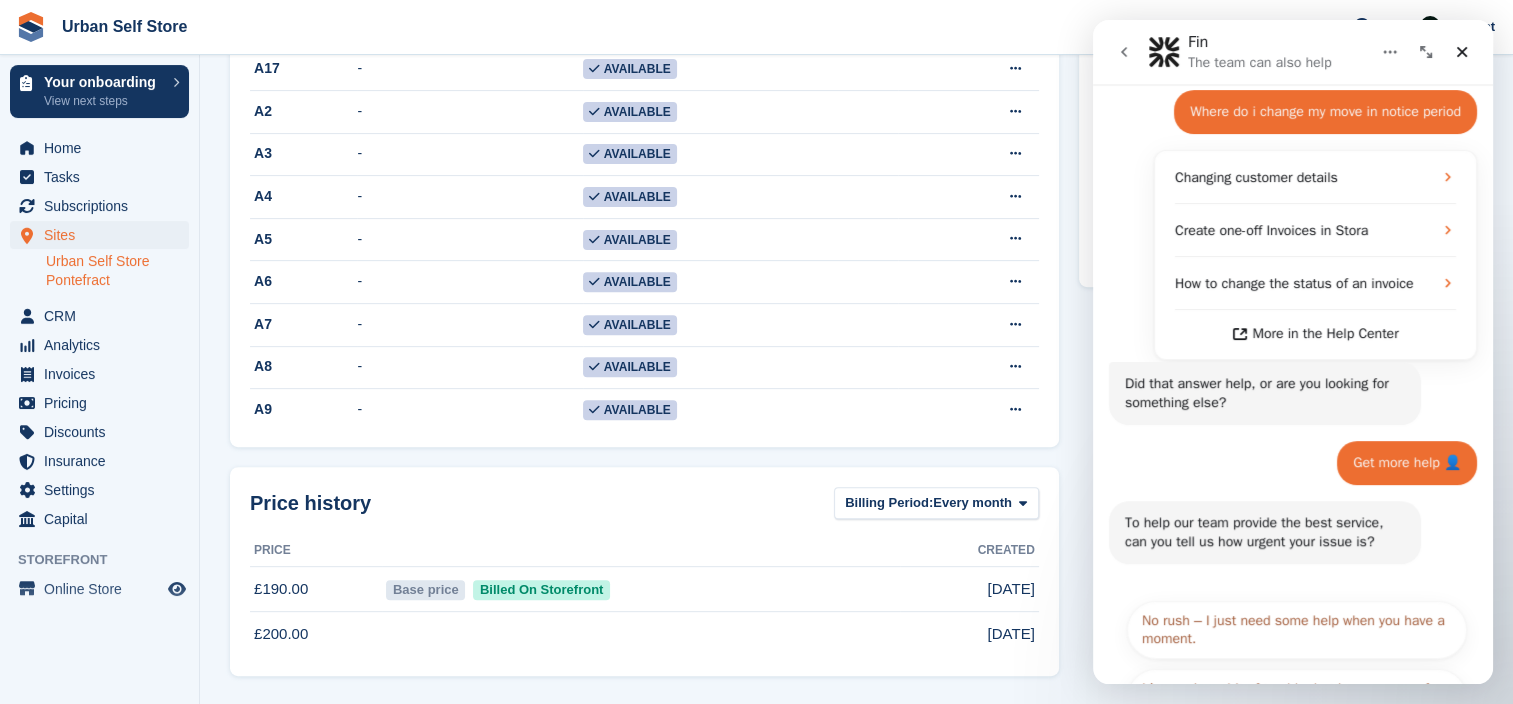 scroll, scrollTop: 400, scrollLeft: 0, axis: vertical 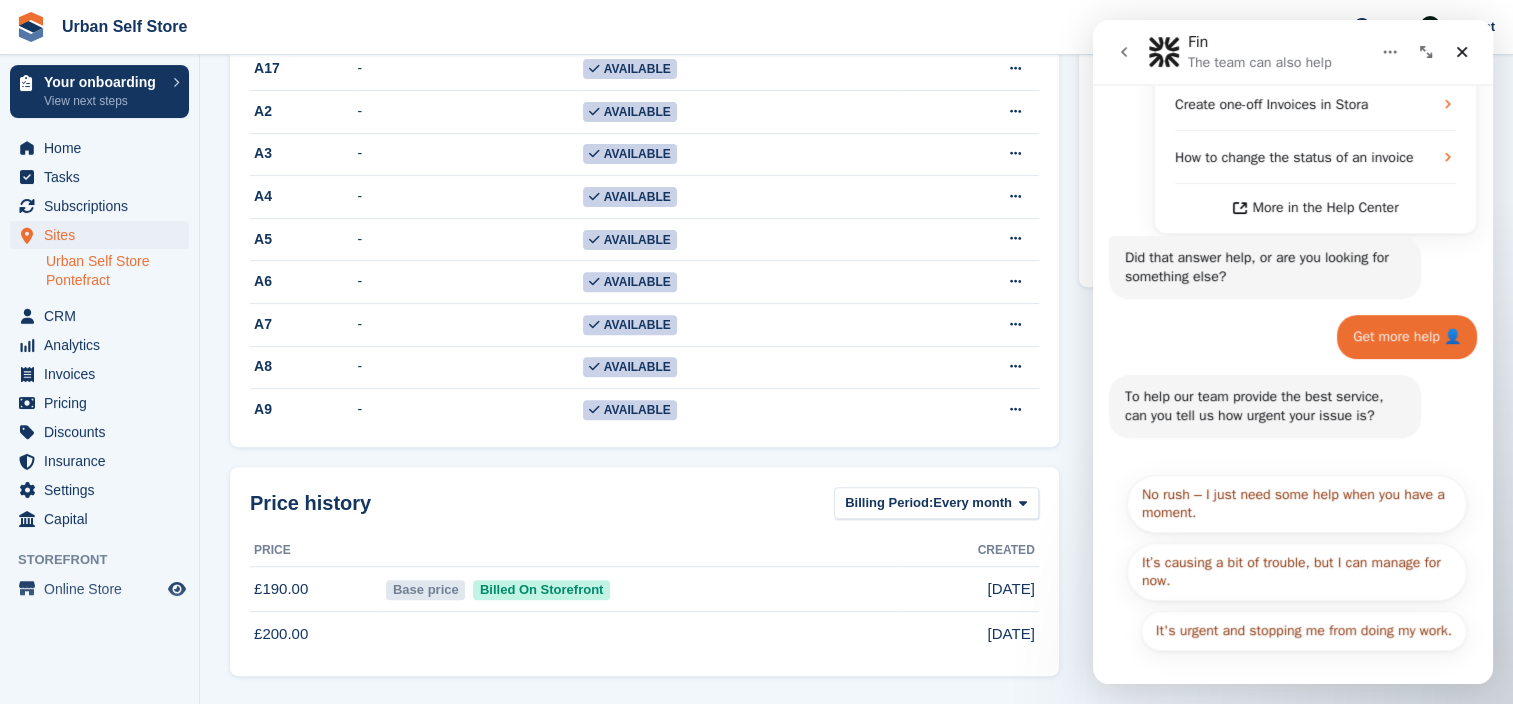 click on "Base price
Billed On Storefront" at bounding box center (640, 589) 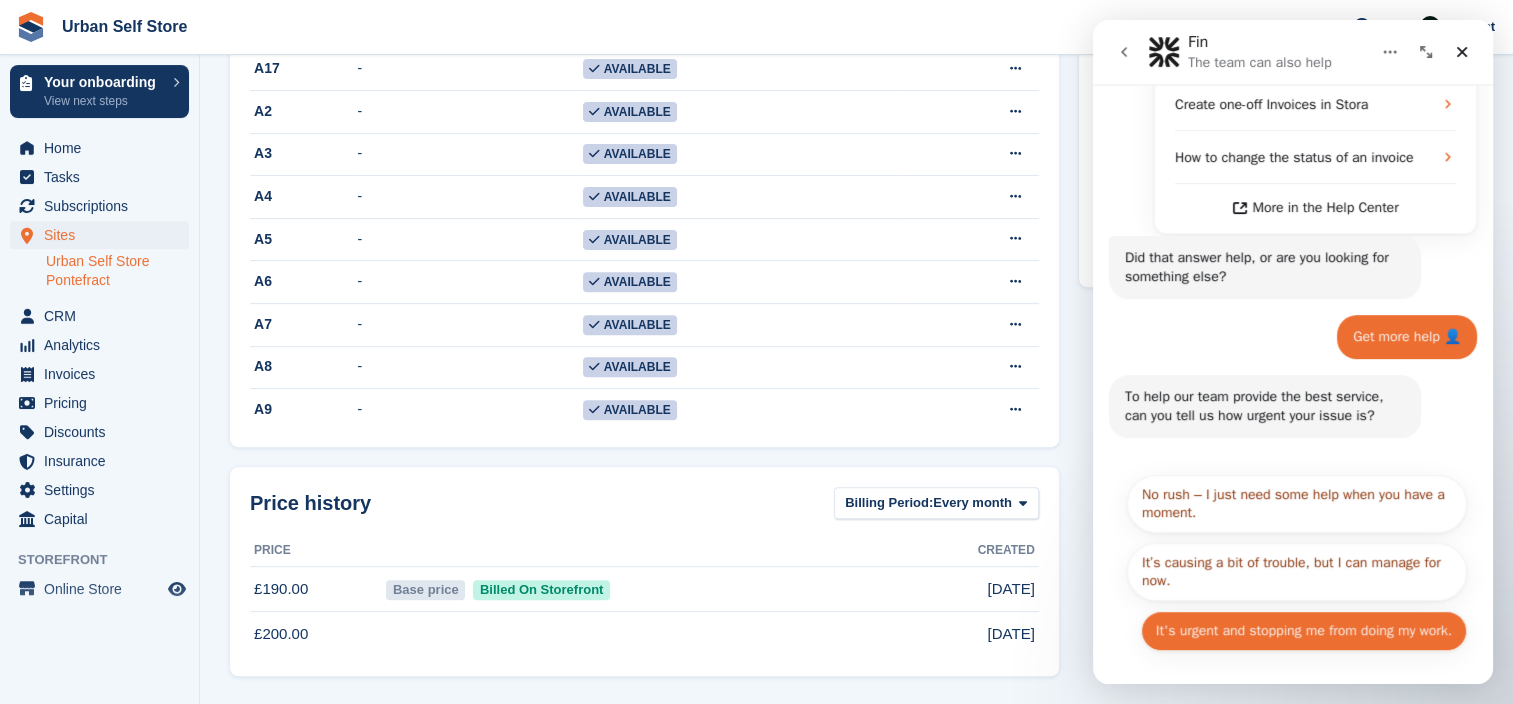 click on "It's urgent and stopping me from doing my work." at bounding box center [1304, 631] 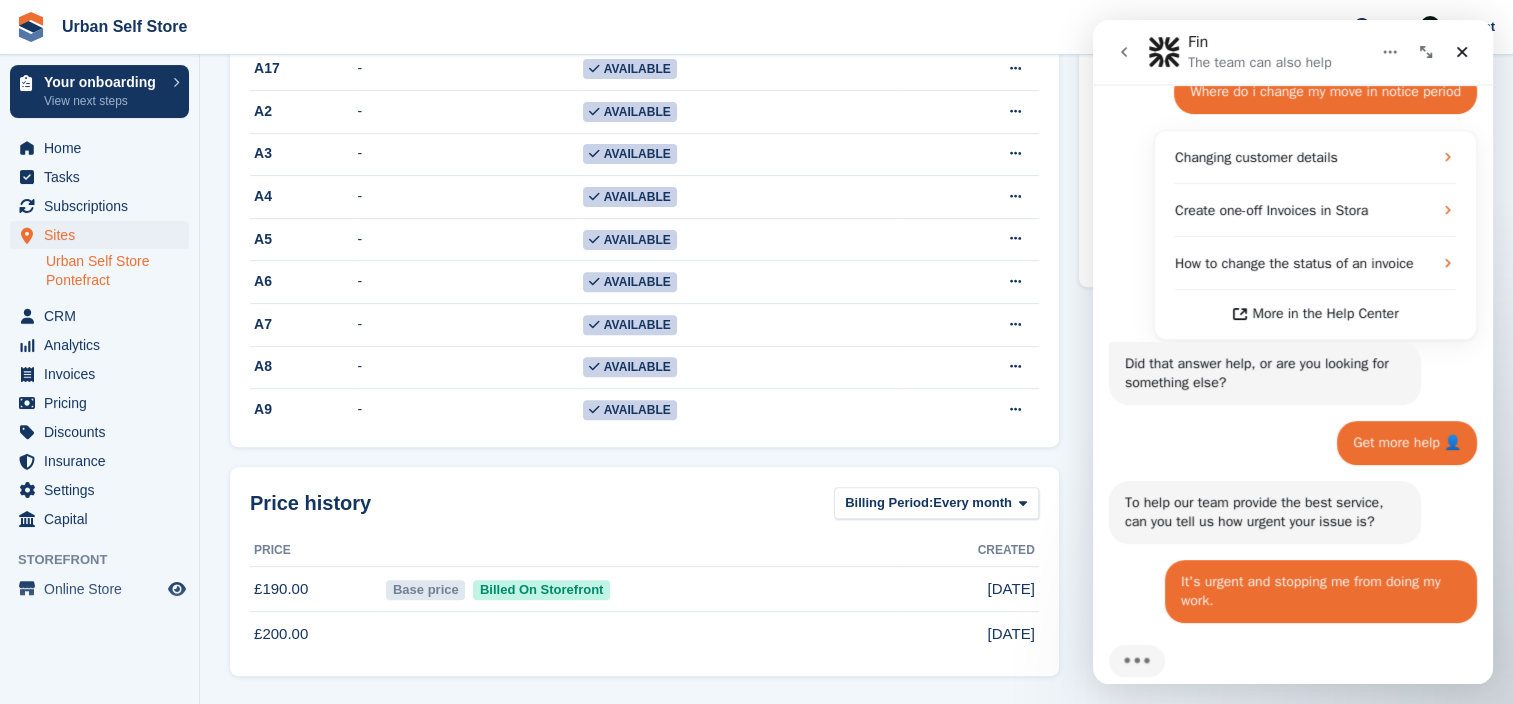 scroll, scrollTop: 339, scrollLeft: 0, axis: vertical 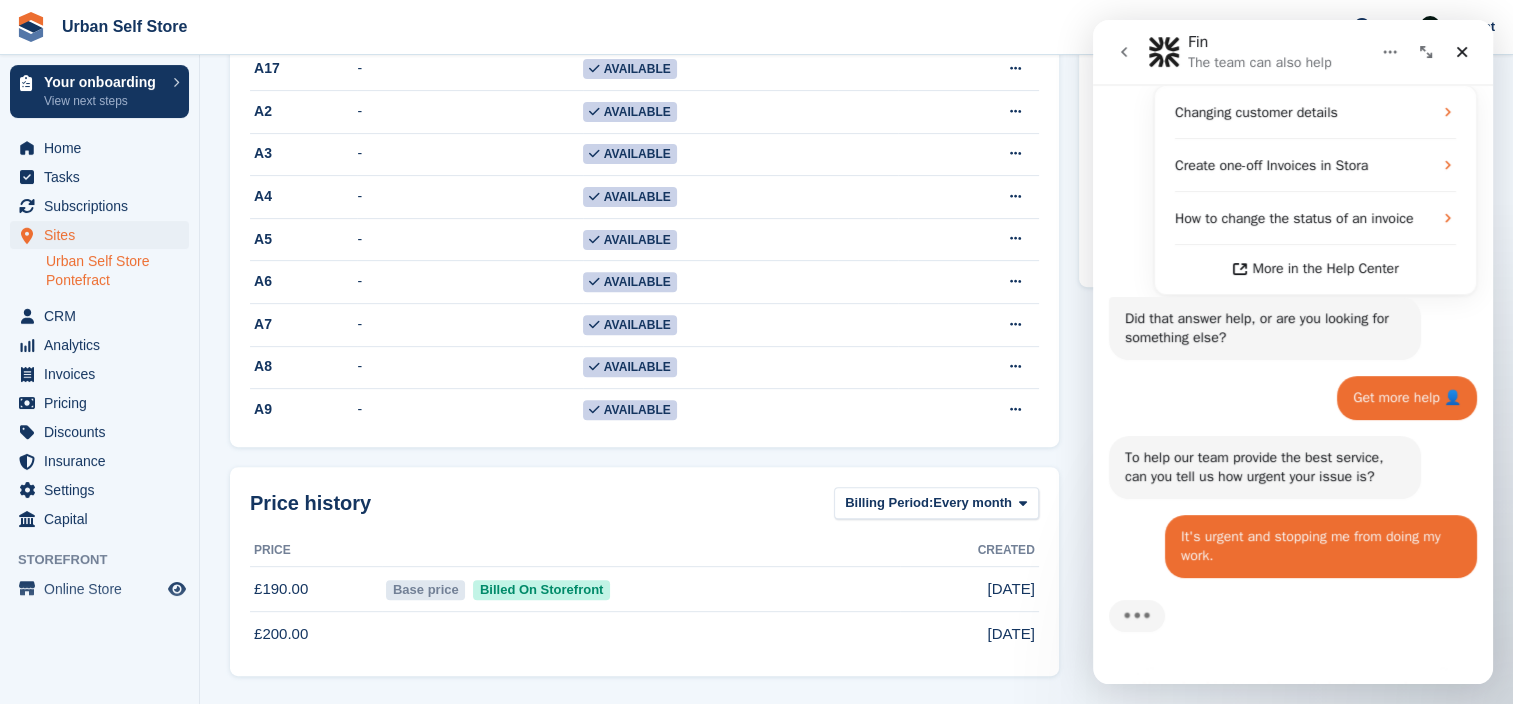 click on "Price history
Billing Period:
Every month
Every month" at bounding box center [644, 503] 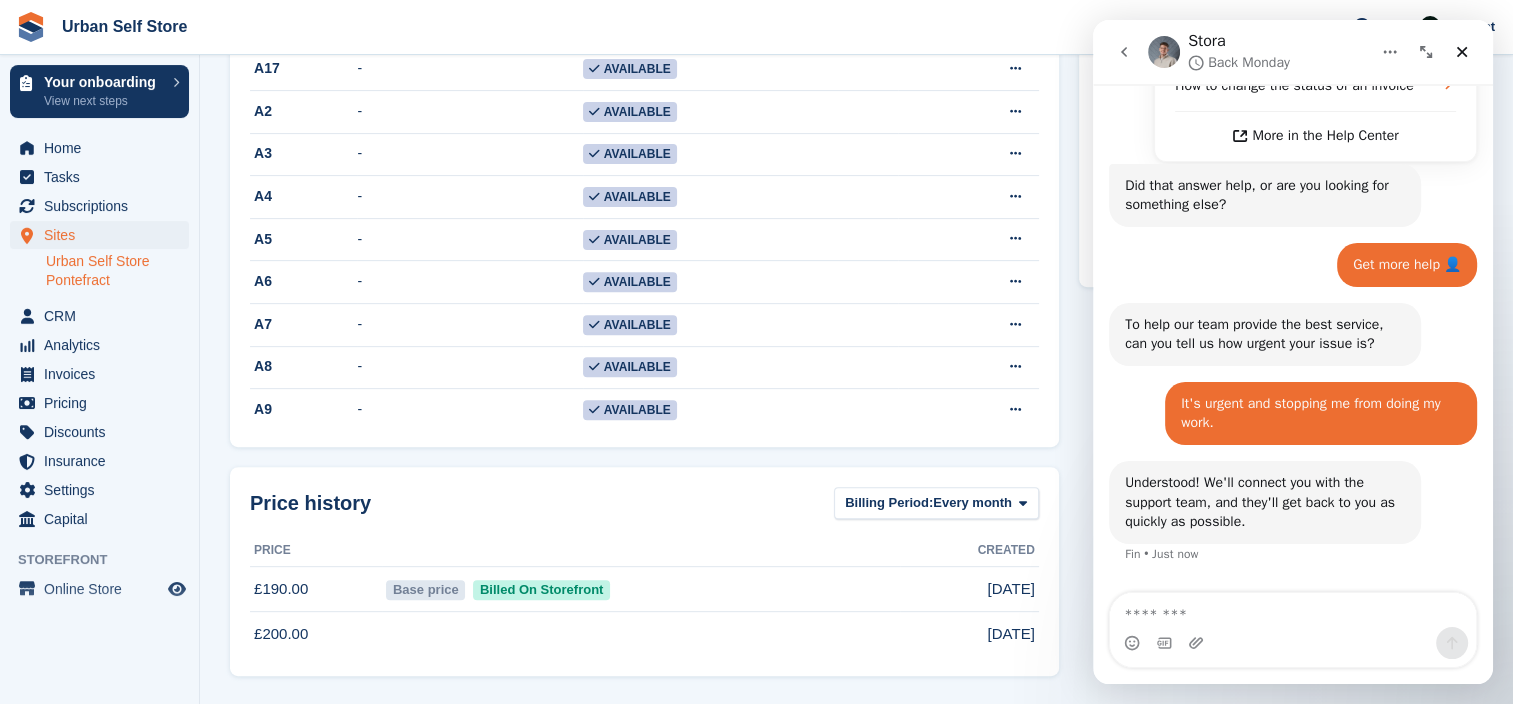 scroll, scrollTop: 520, scrollLeft: 0, axis: vertical 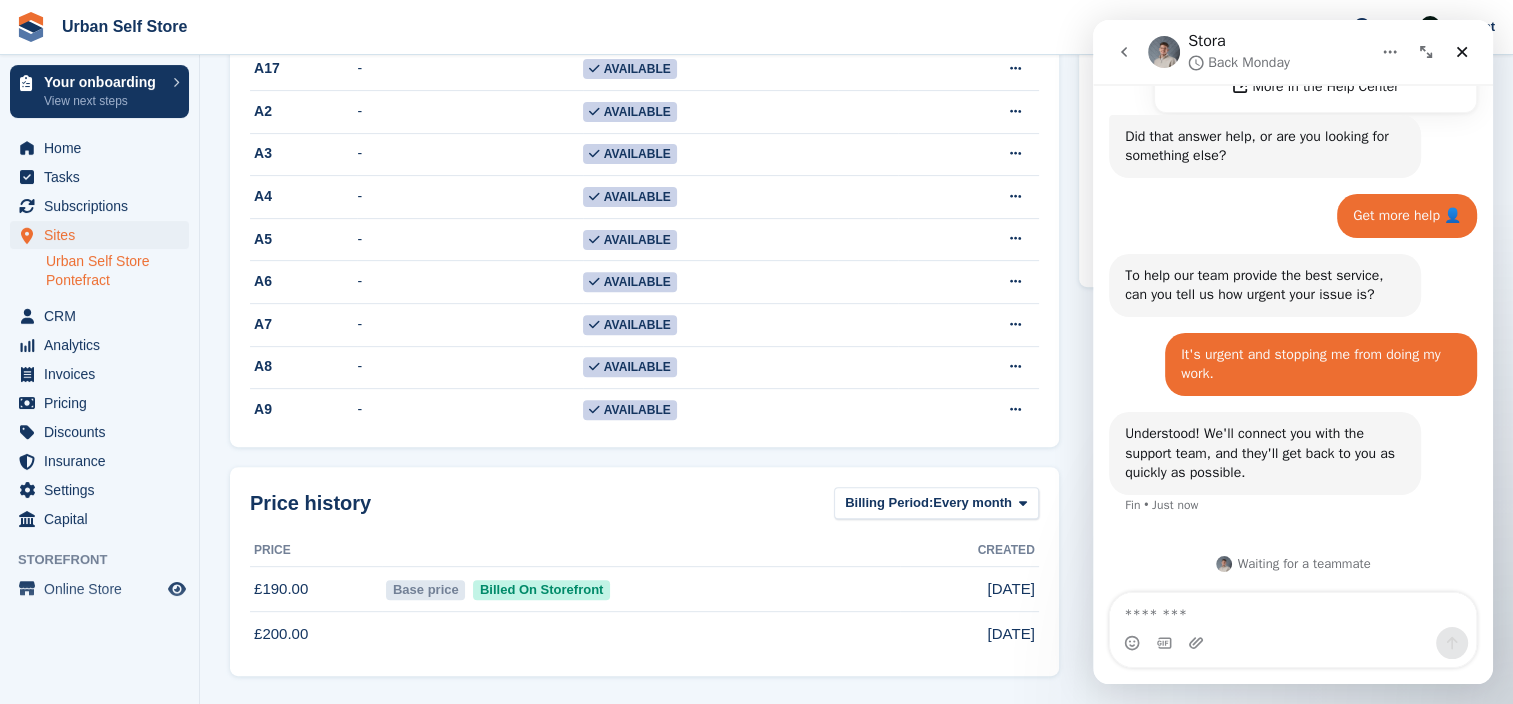 click on "Price history
Billing Period:
Every month
Every month" at bounding box center [644, 503] 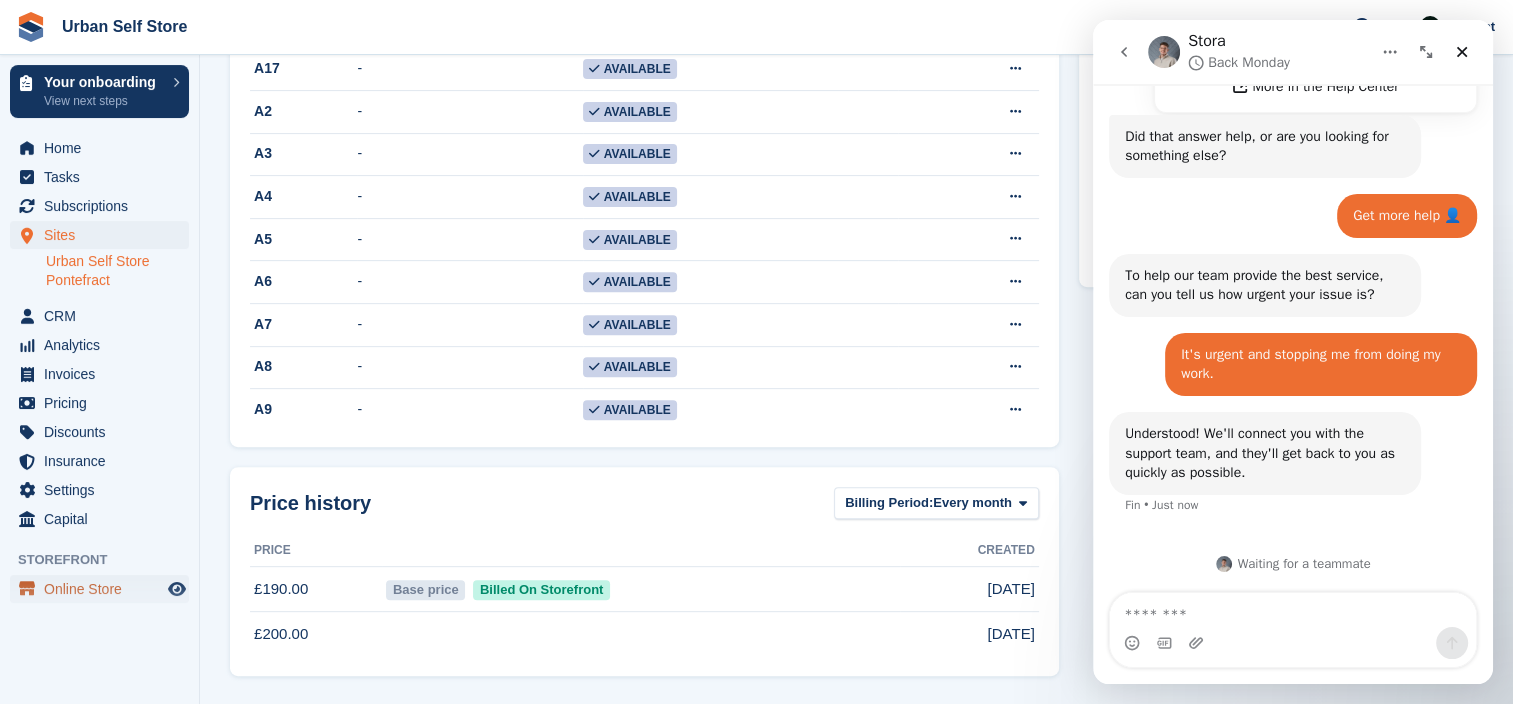click on "Online Store" at bounding box center (104, 589) 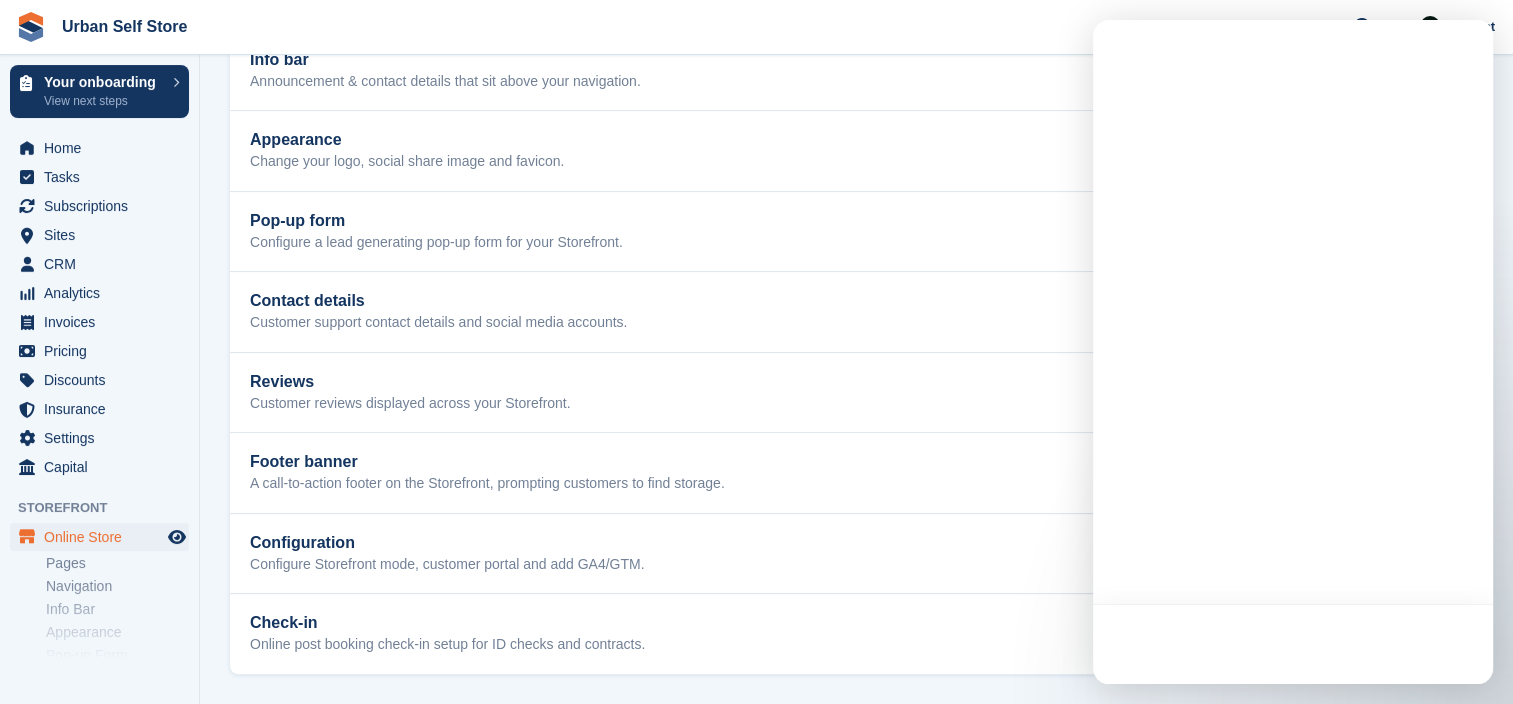 scroll, scrollTop: 0, scrollLeft: 0, axis: both 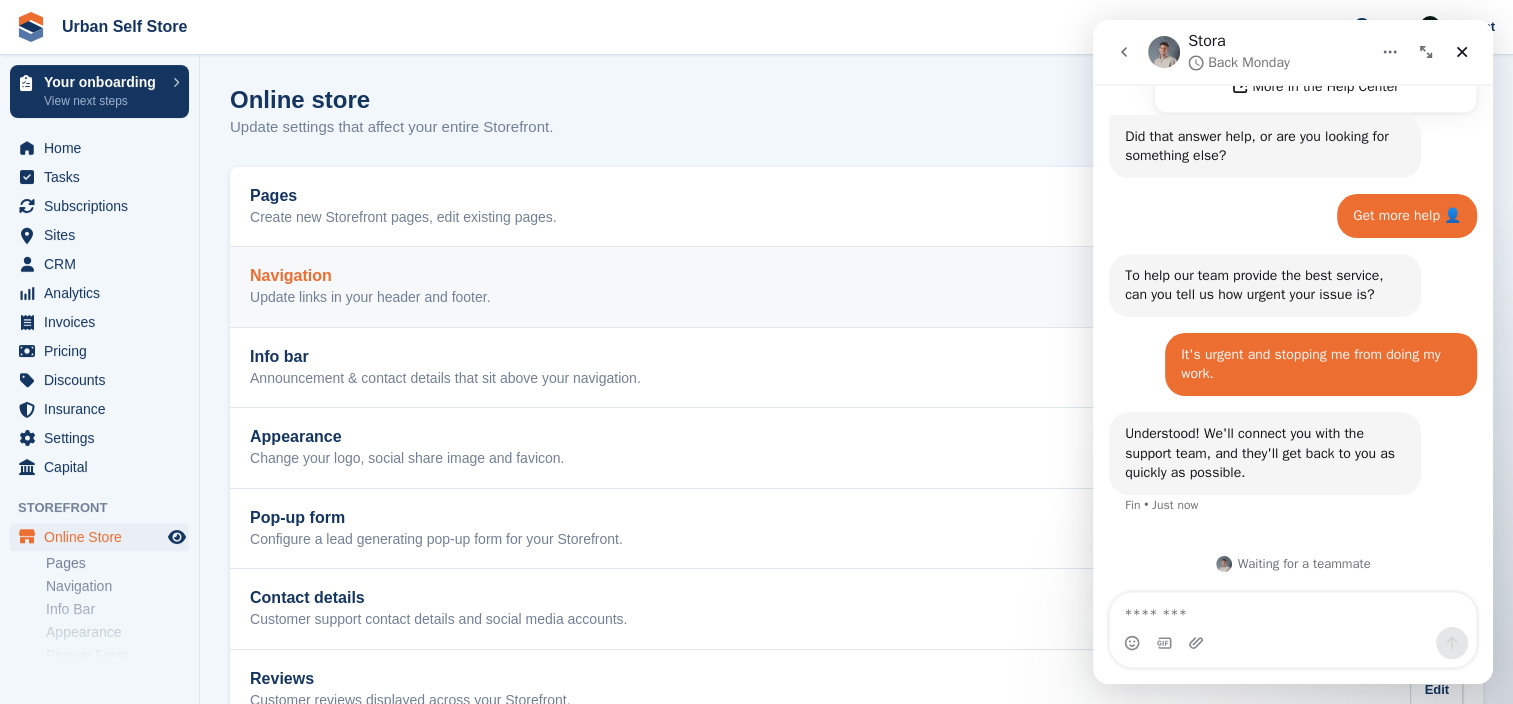 click on "Navigation" at bounding box center (370, 276) 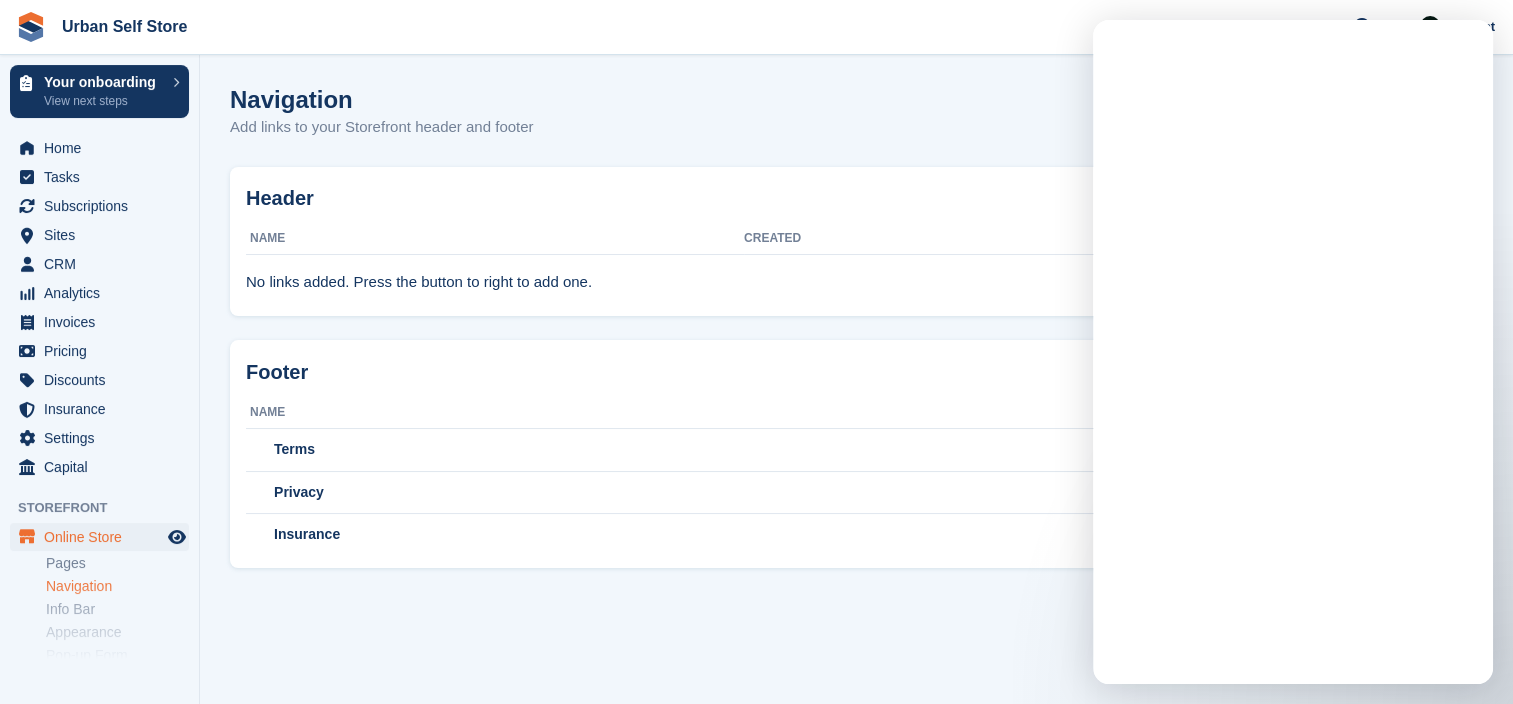 scroll, scrollTop: 0, scrollLeft: 0, axis: both 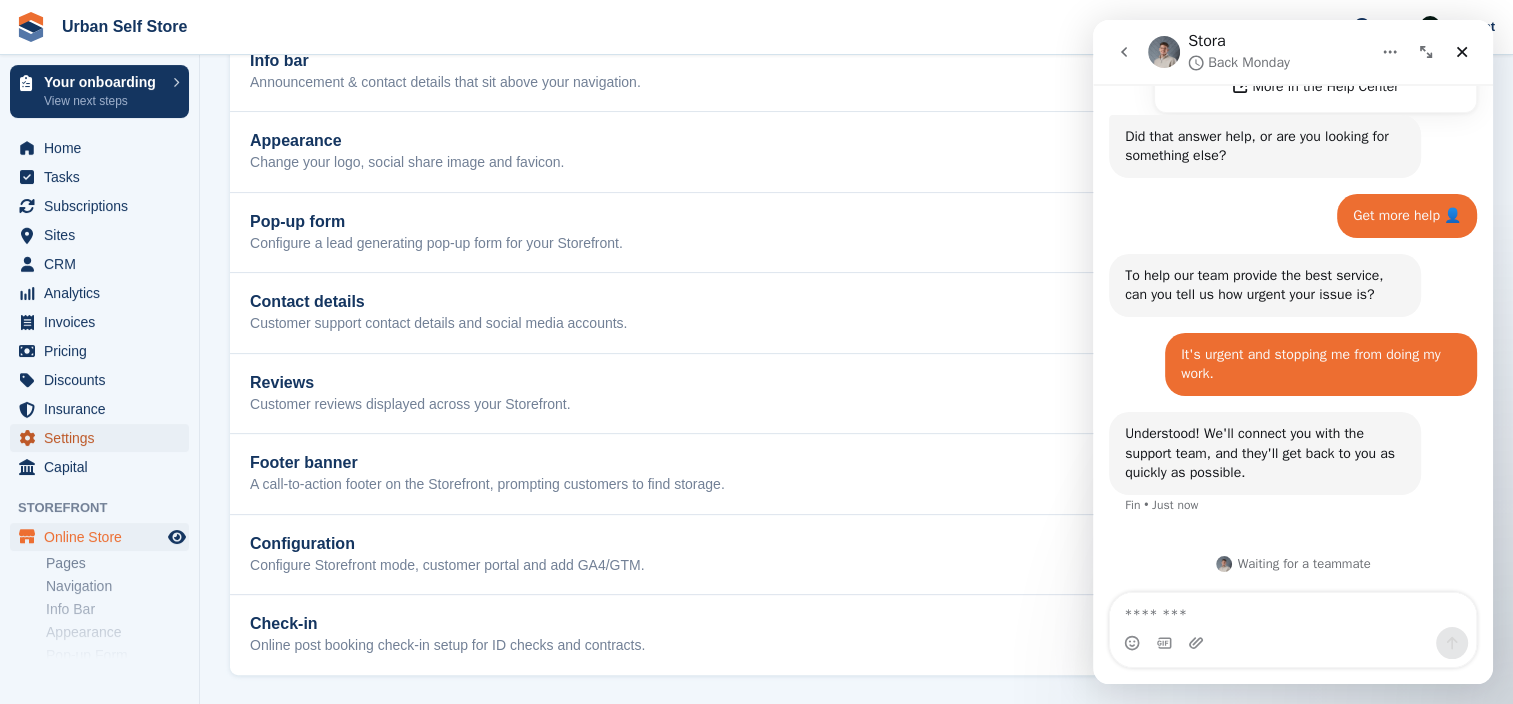 click on "Settings" at bounding box center (104, 438) 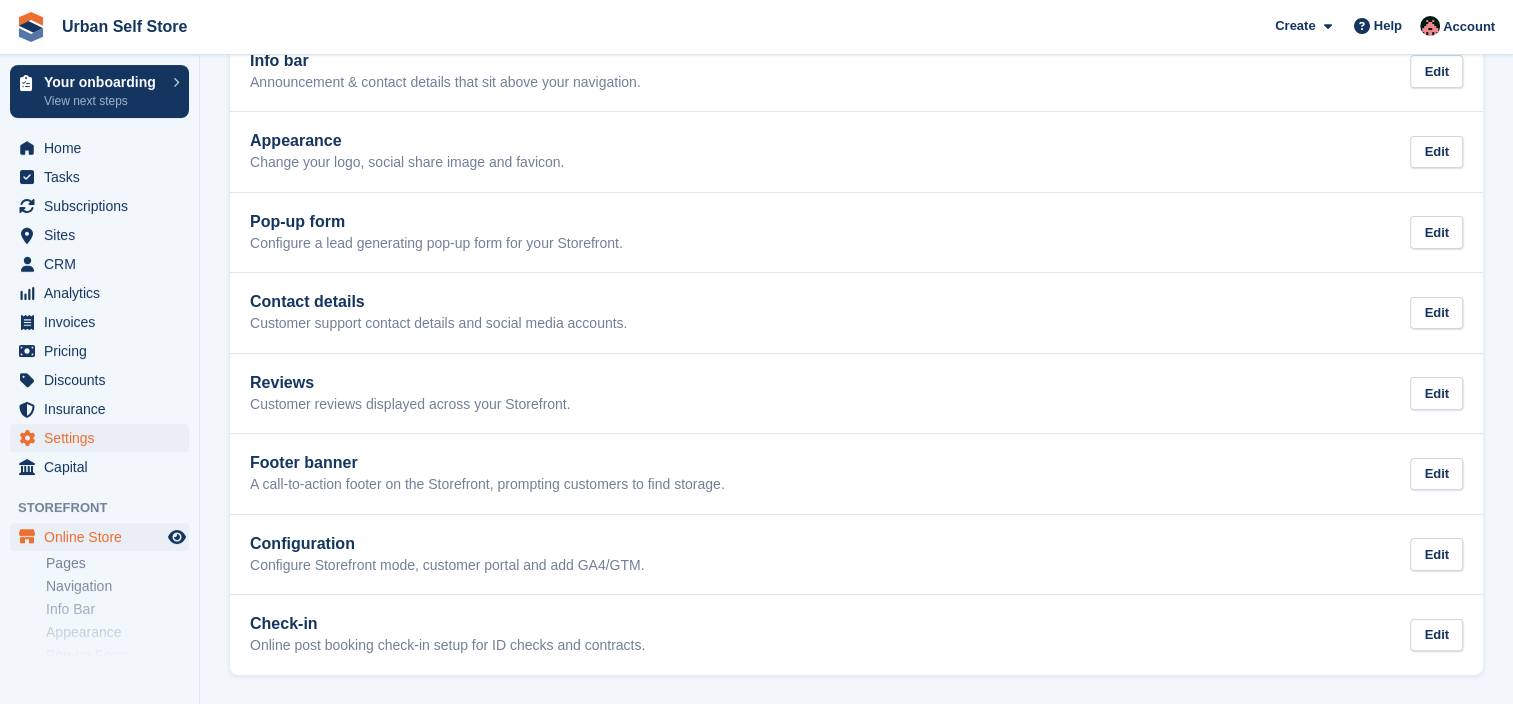 scroll, scrollTop: 0, scrollLeft: 0, axis: both 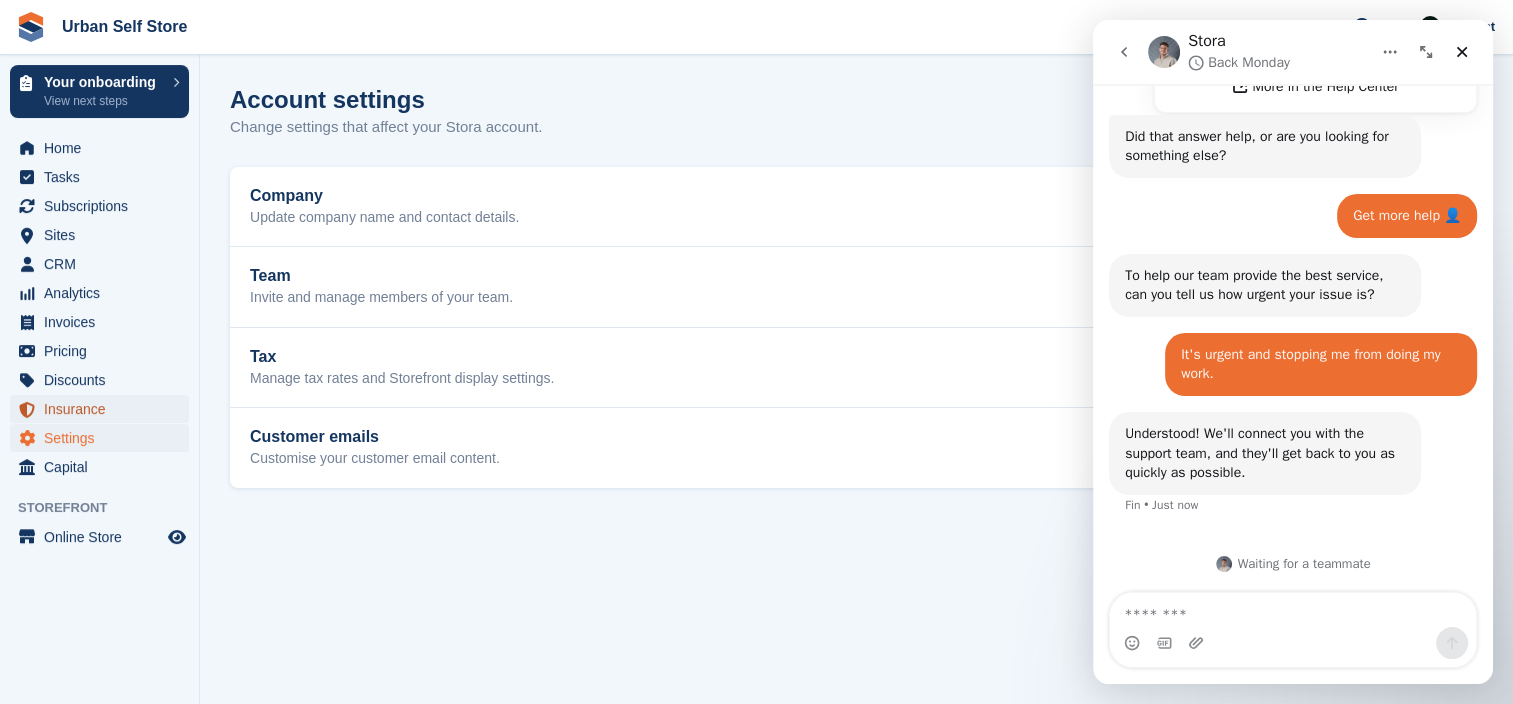 click on "Insurance" at bounding box center (104, 409) 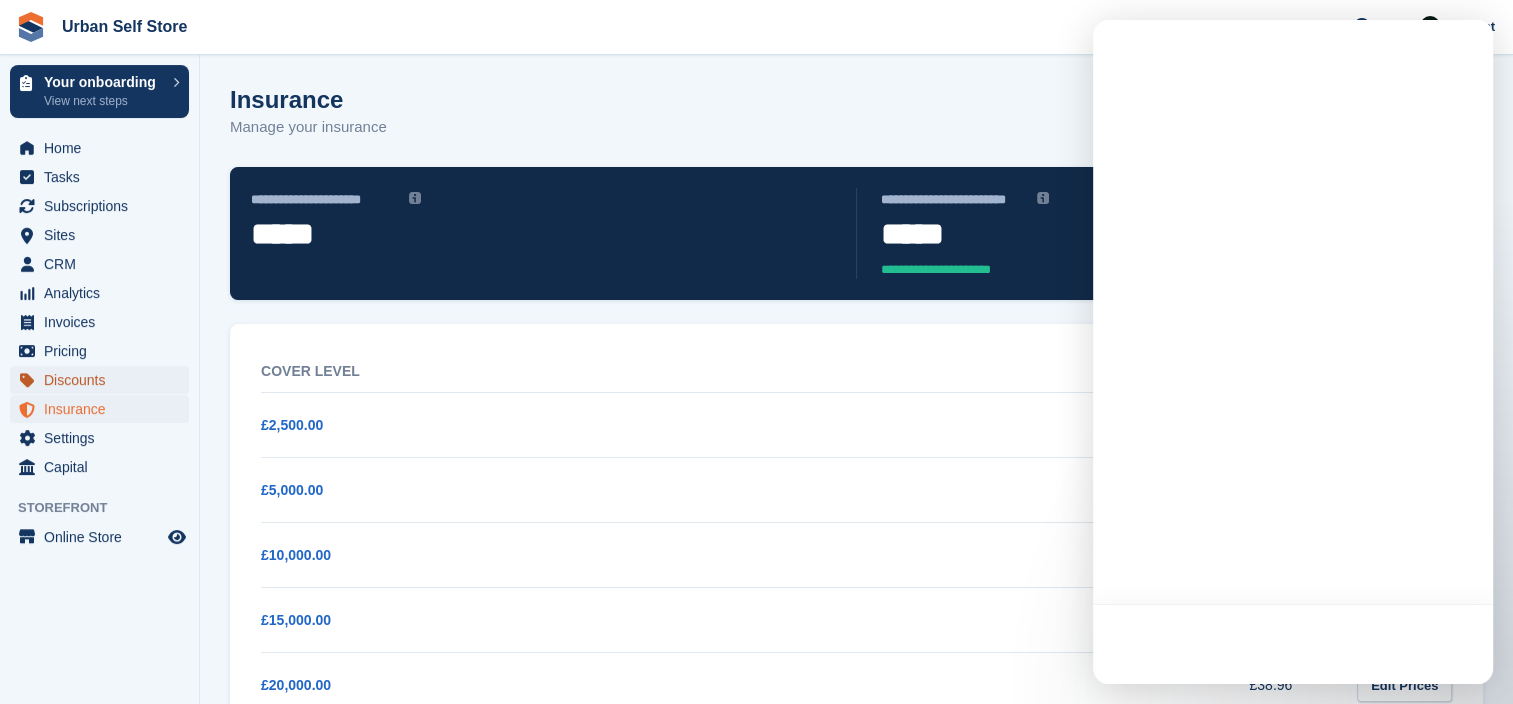 click on "Discounts" at bounding box center [104, 380] 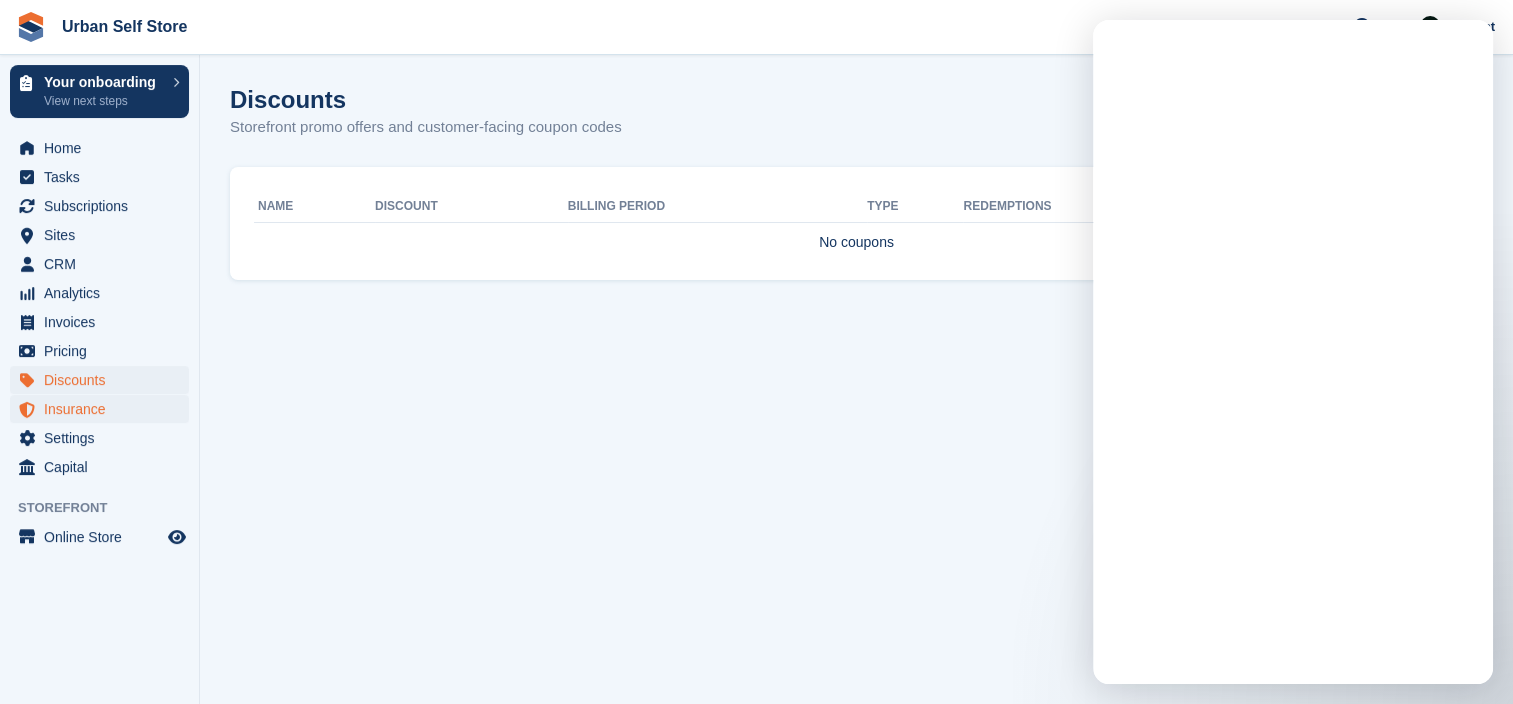 scroll, scrollTop: 0, scrollLeft: 0, axis: both 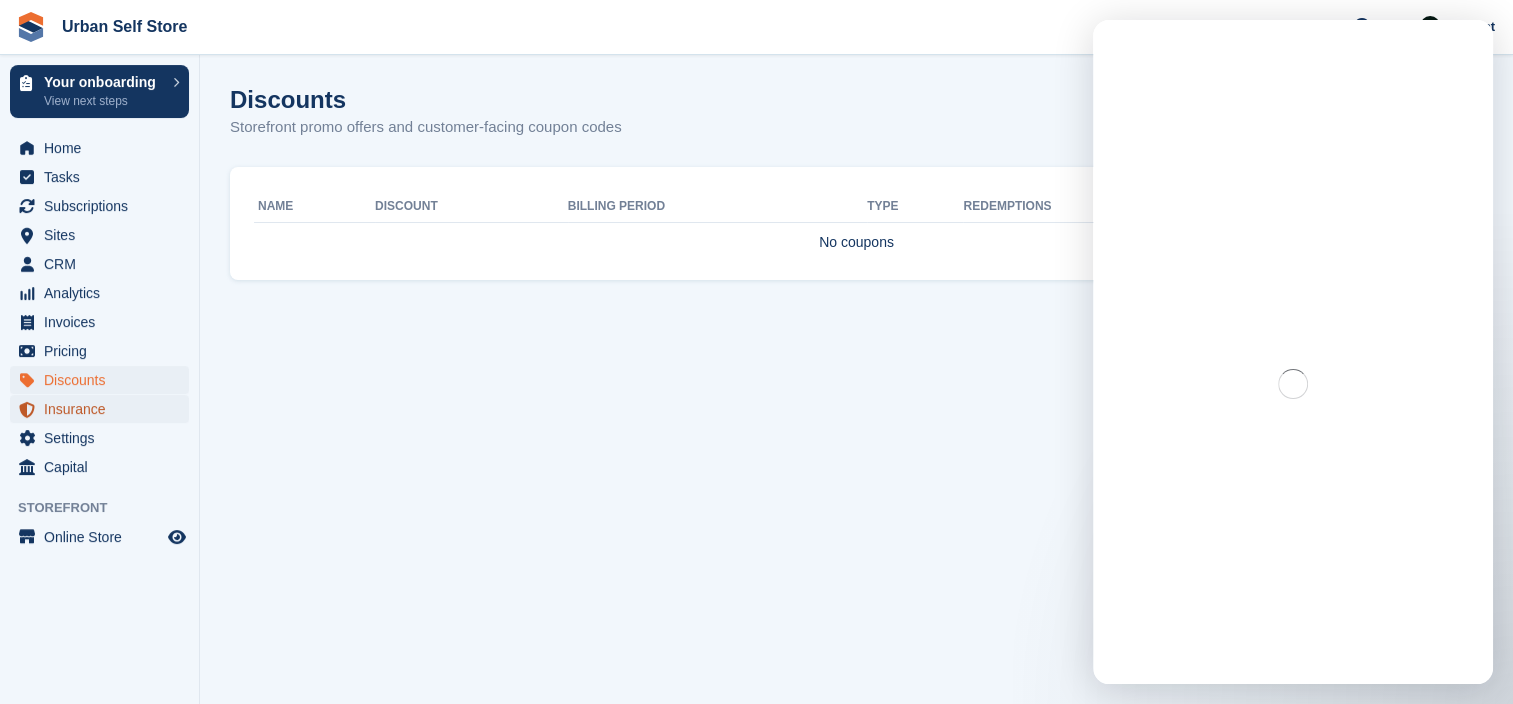 click on "Insurance" at bounding box center [104, 409] 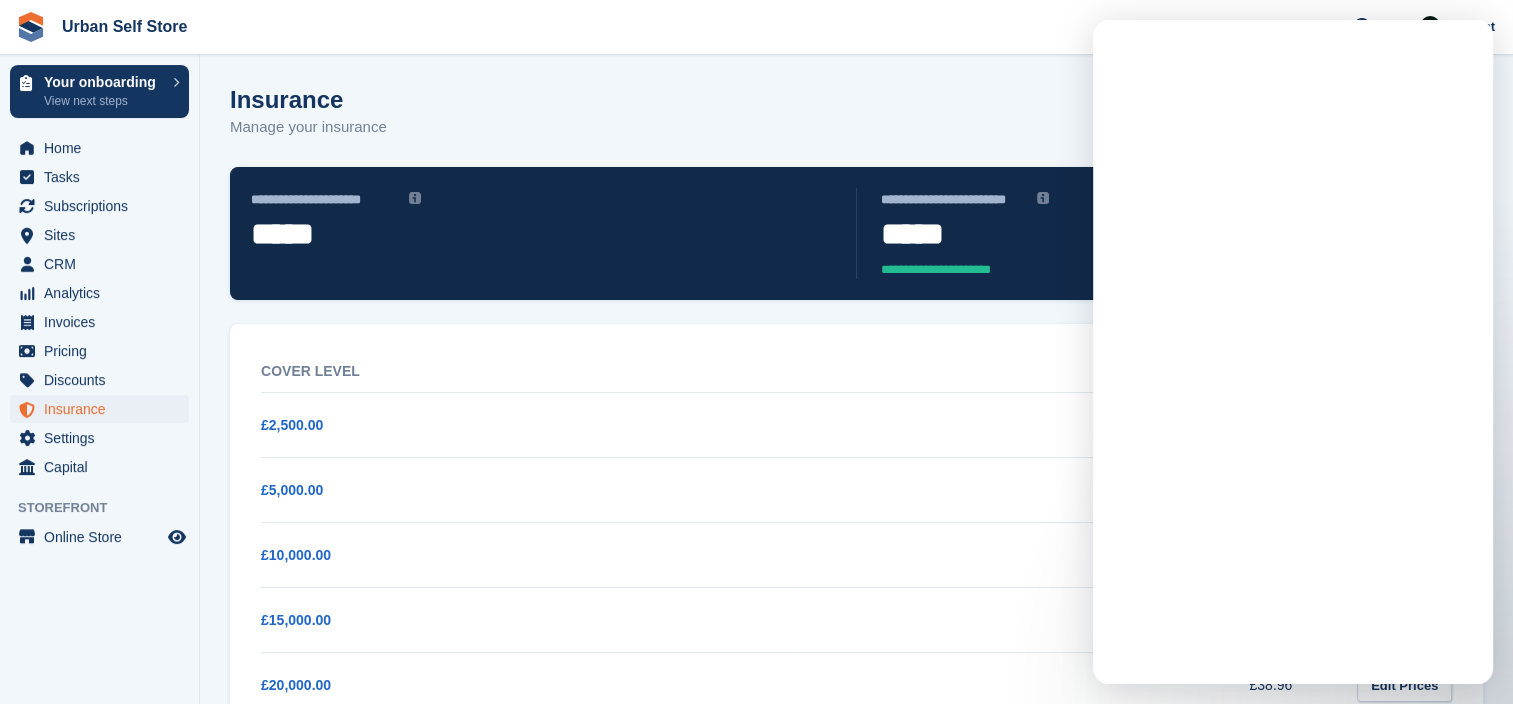scroll, scrollTop: 0, scrollLeft: 0, axis: both 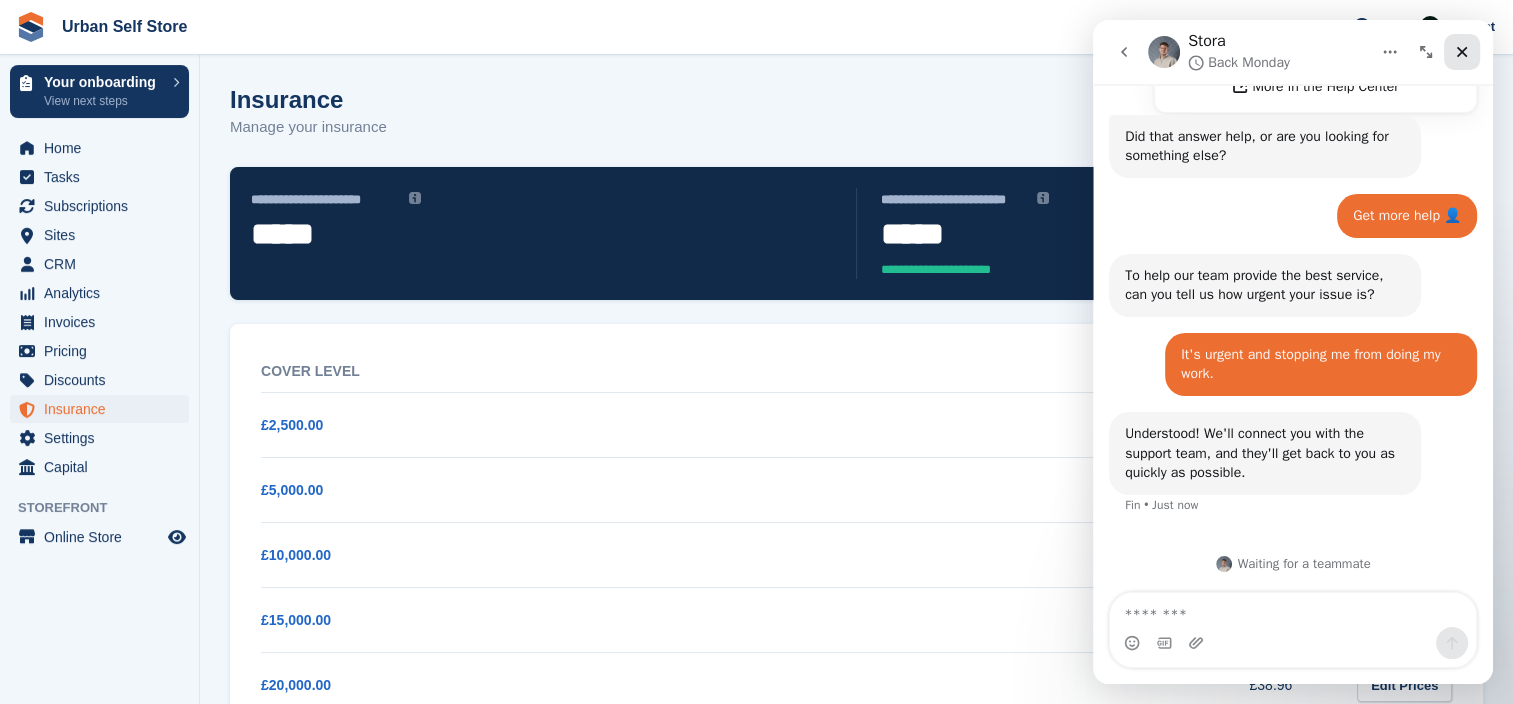 click 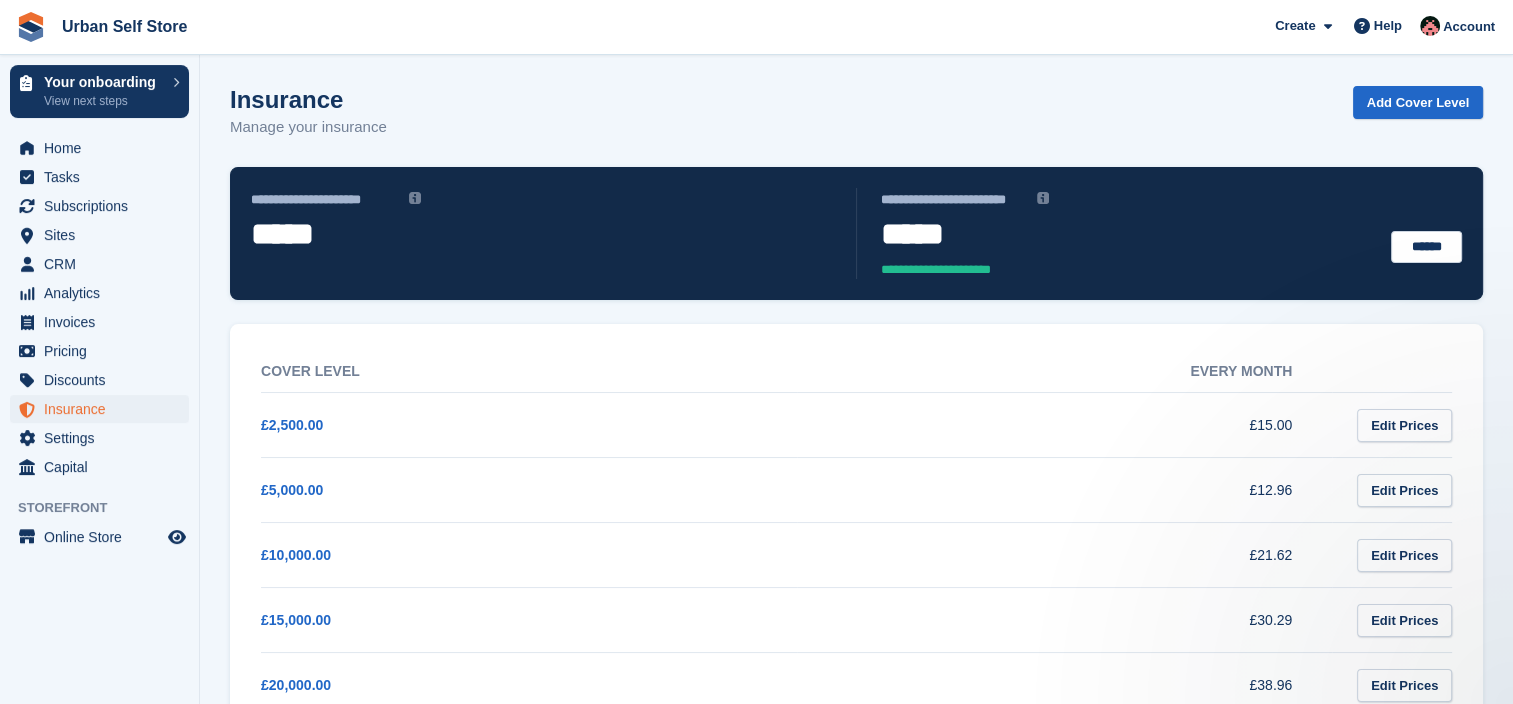 scroll, scrollTop: 0, scrollLeft: 0, axis: both 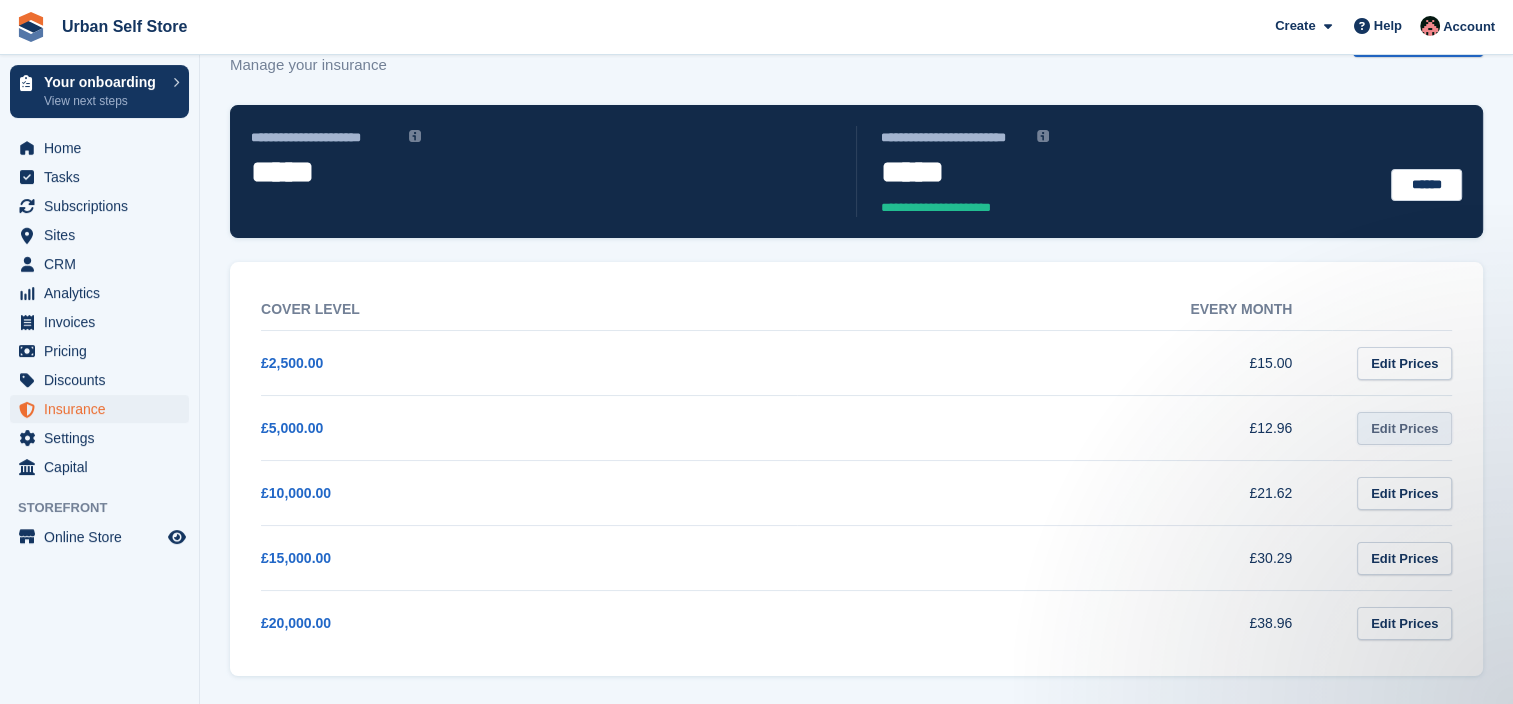 click on "Edit Prices" at bounding box center (1404, 428) 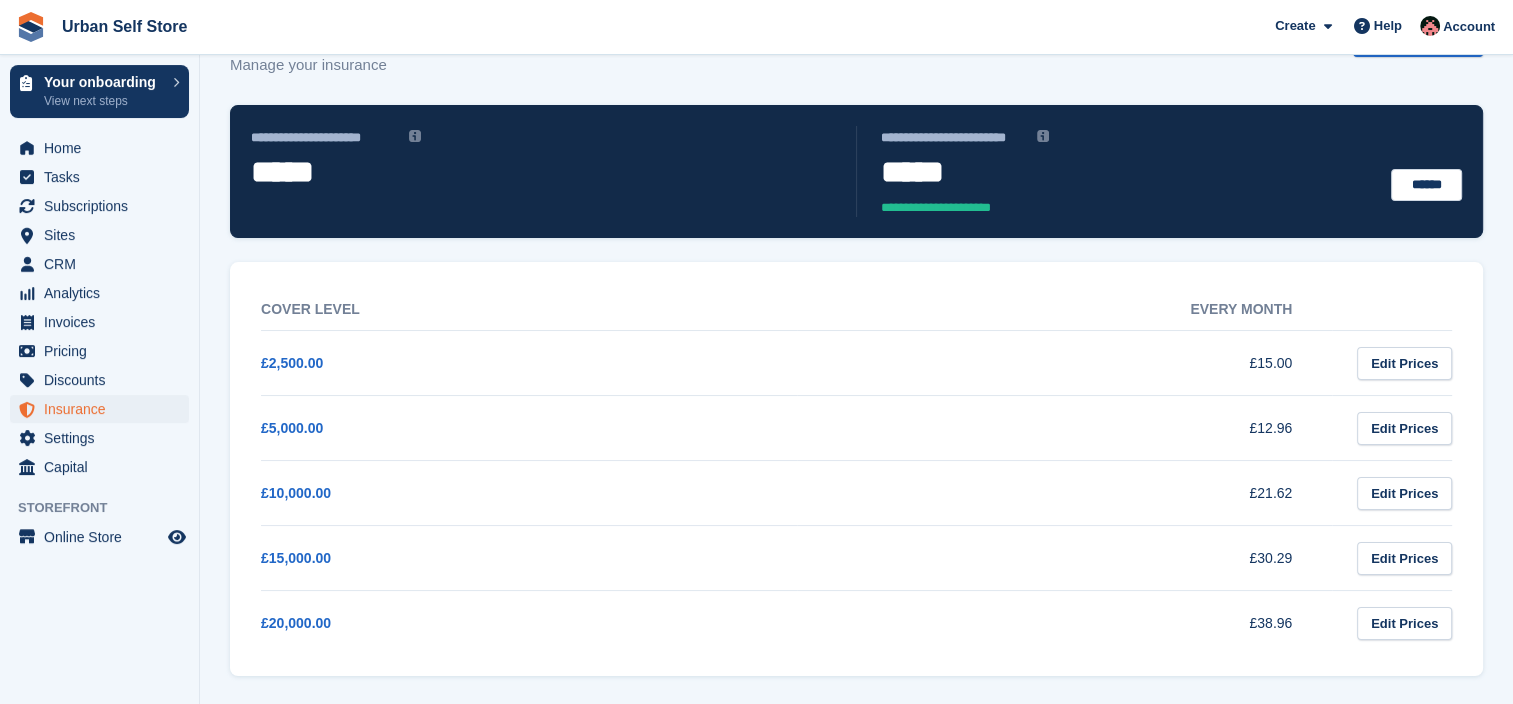 scroll, scrollTop: 0, scrollLeft: 0, axis: both 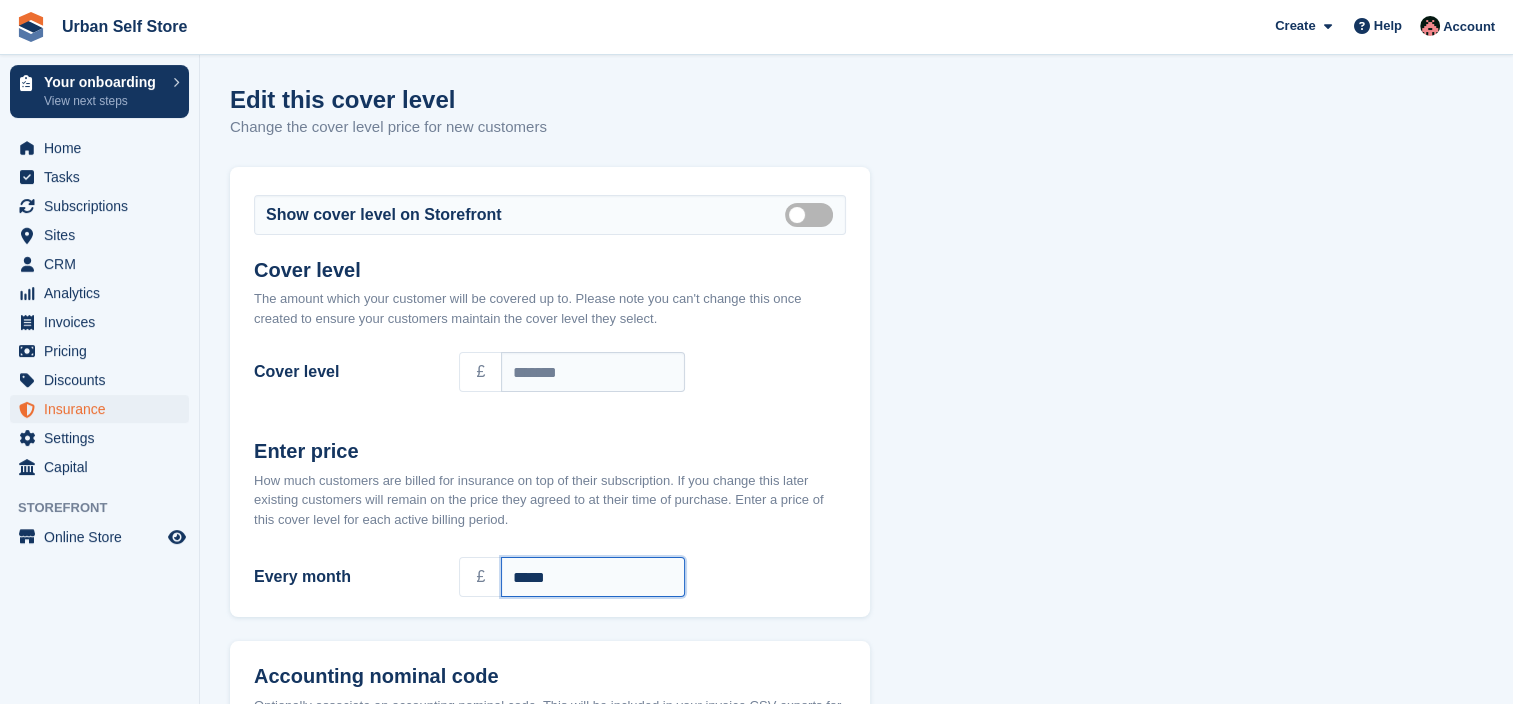 drag, startPoint x: 596, startPoint y: 575, endPoint x: 348, endPoint y: 579, distance: 248.03226 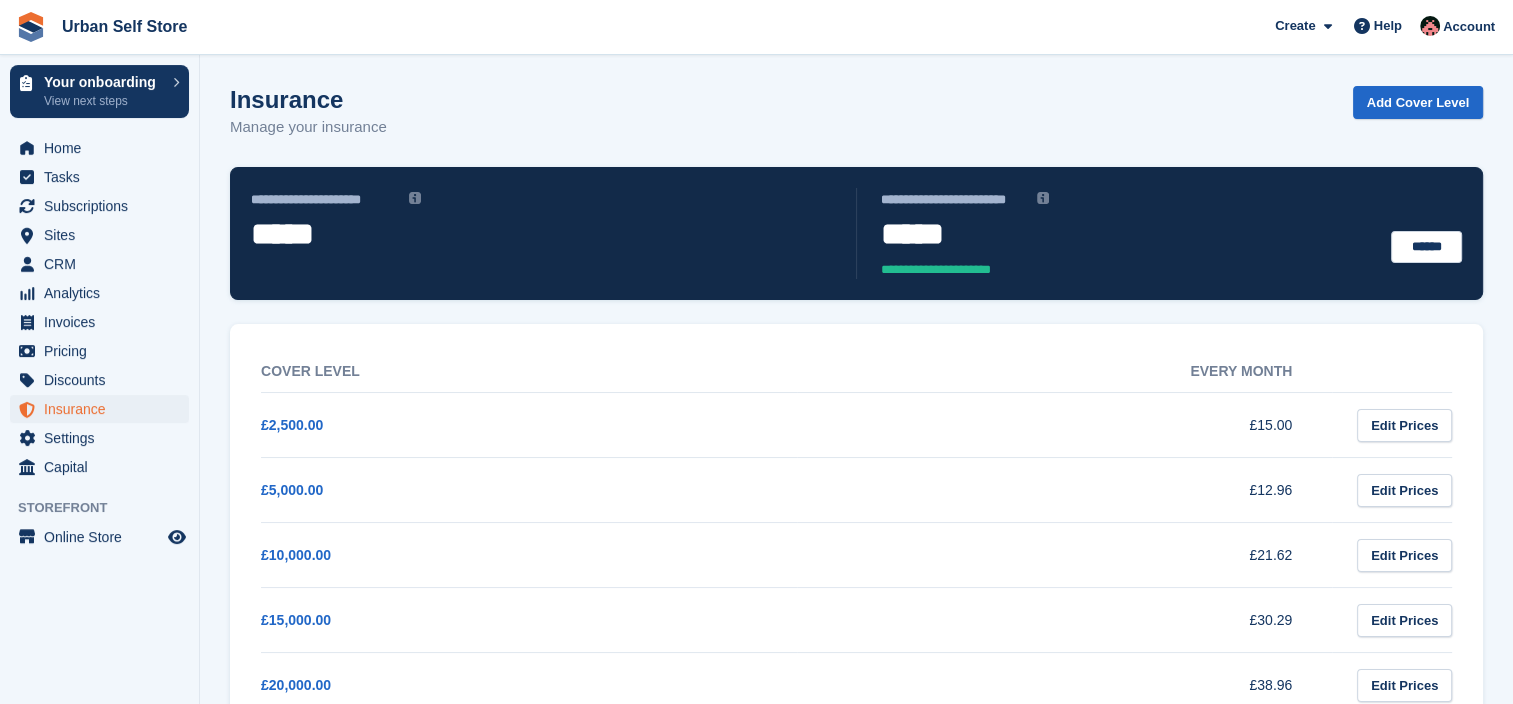 scroll, scrollTop: 62, scrollLeft: 0, axis: vertical 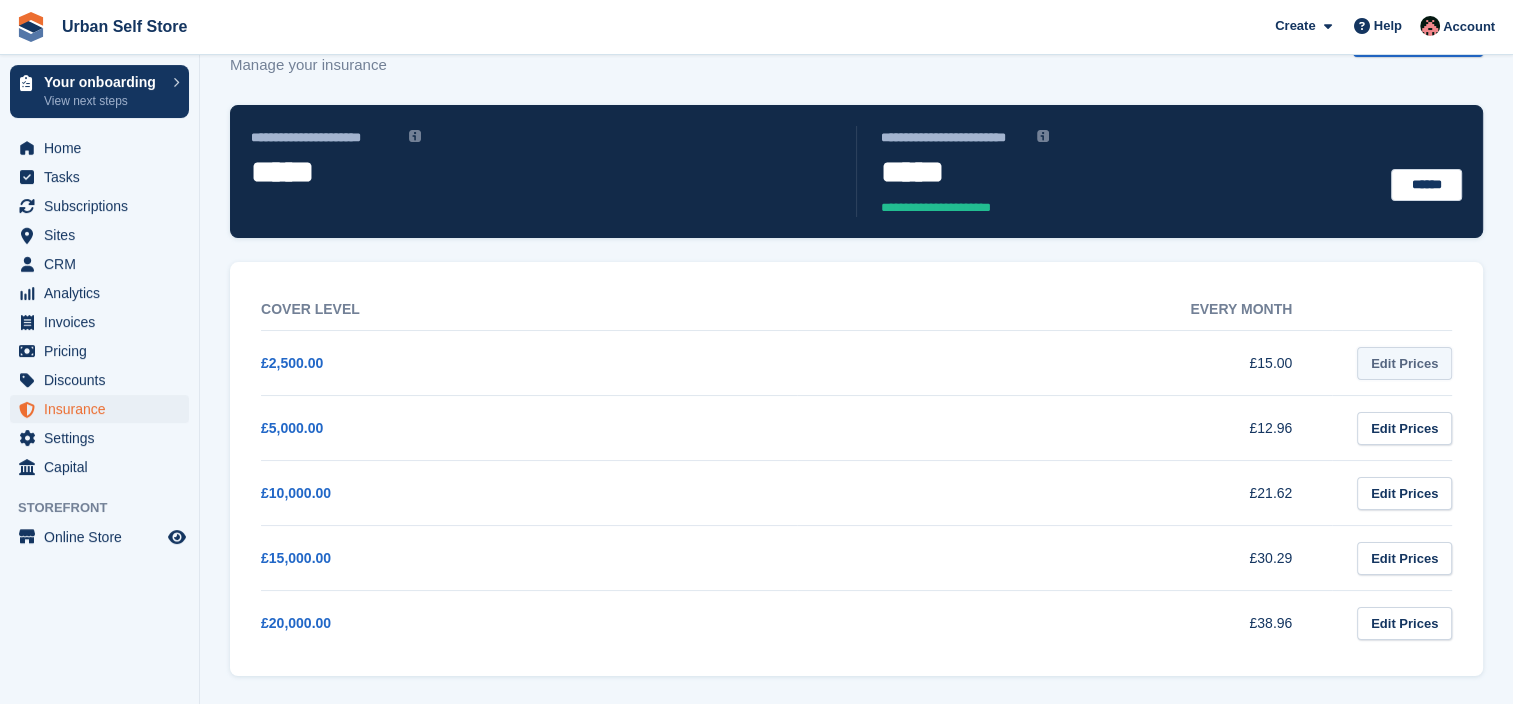 click on "Edit Prices" at bounding box center (1404, 363) 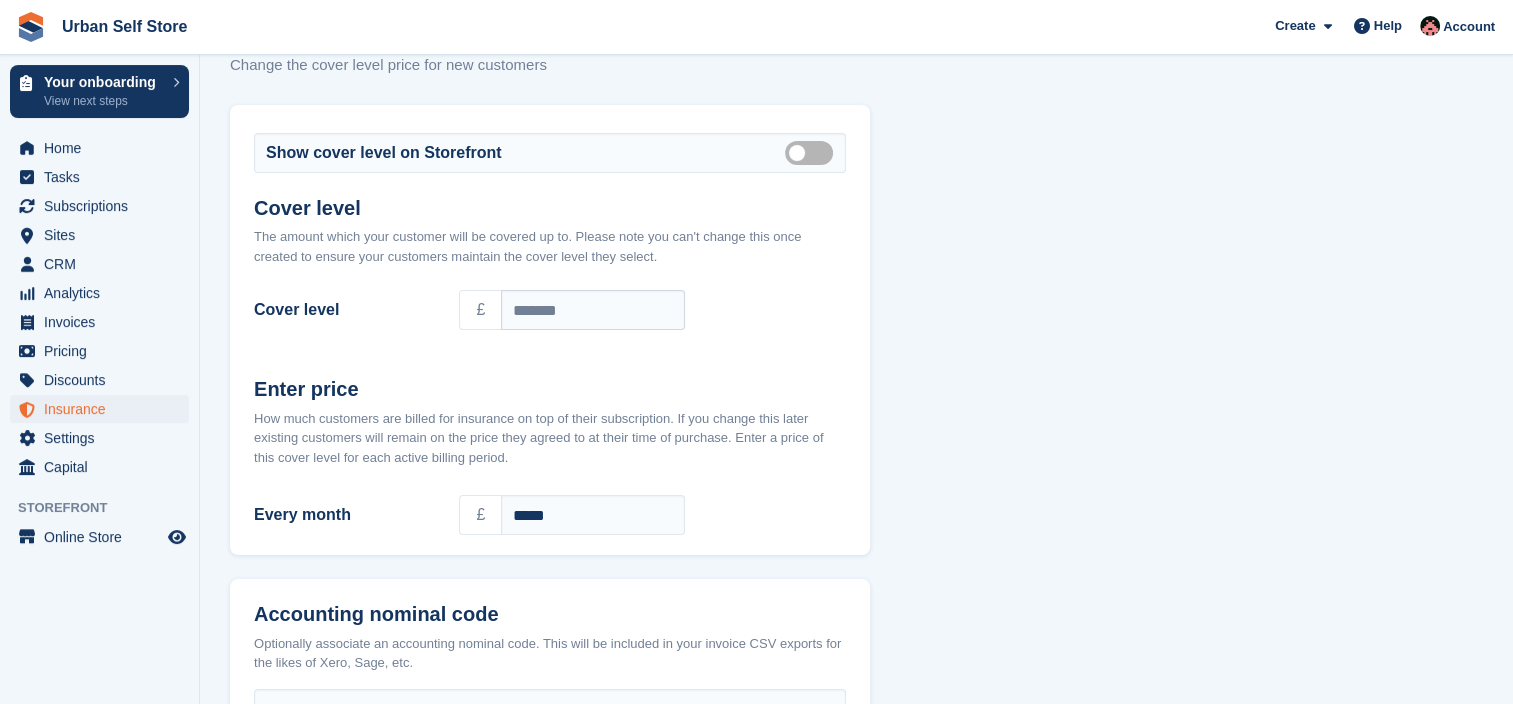 scroll, scrollTop: 0, scrollLeft: 0, axis: both 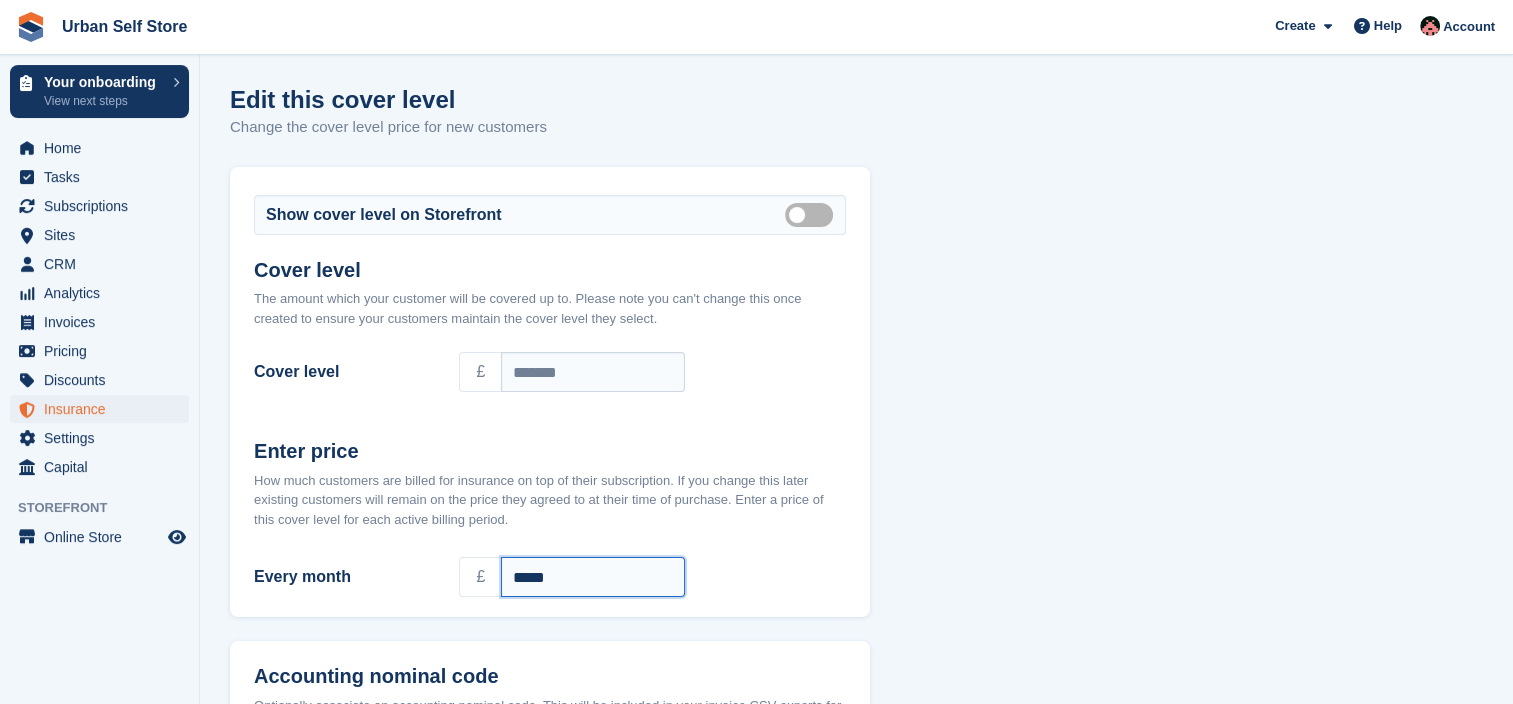 click on "*****" at bounding box center [593, 577] 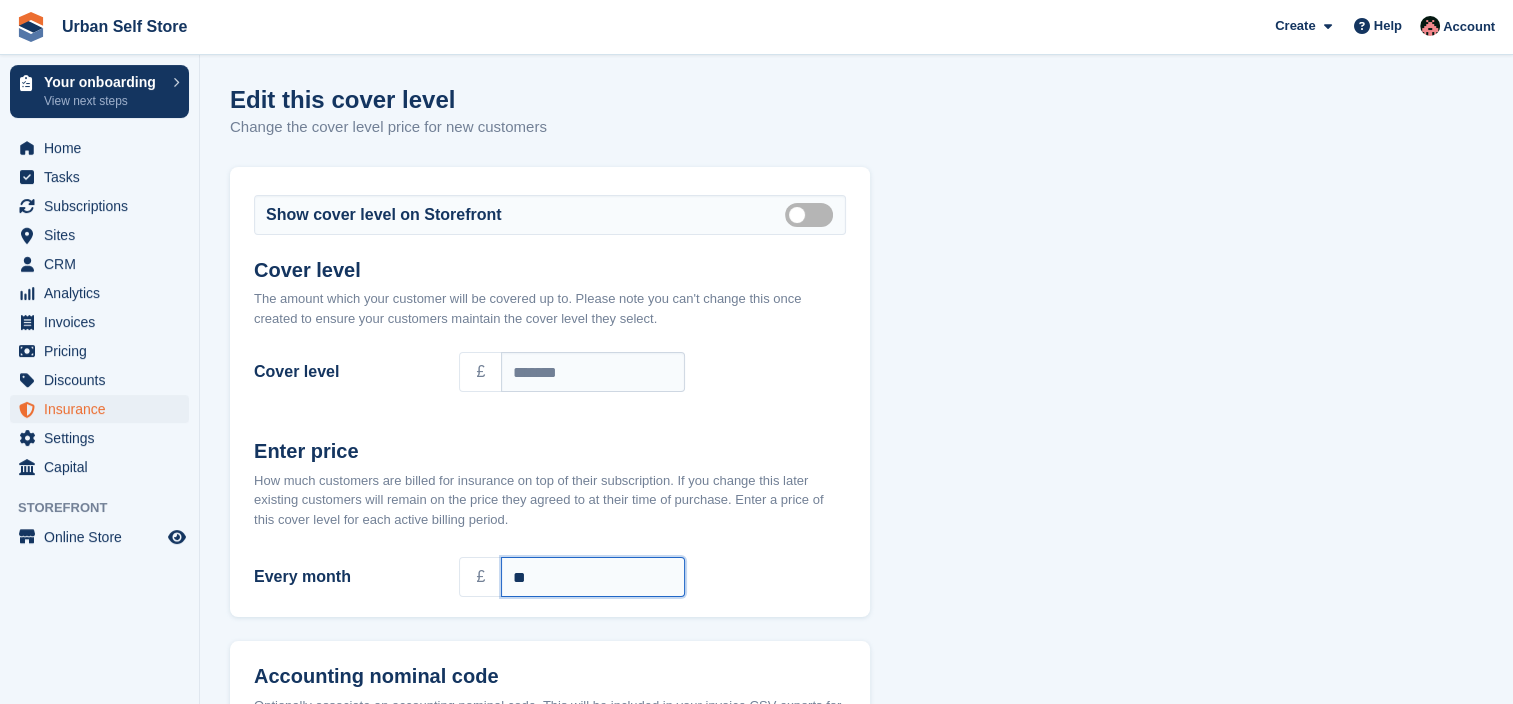 type on "**" 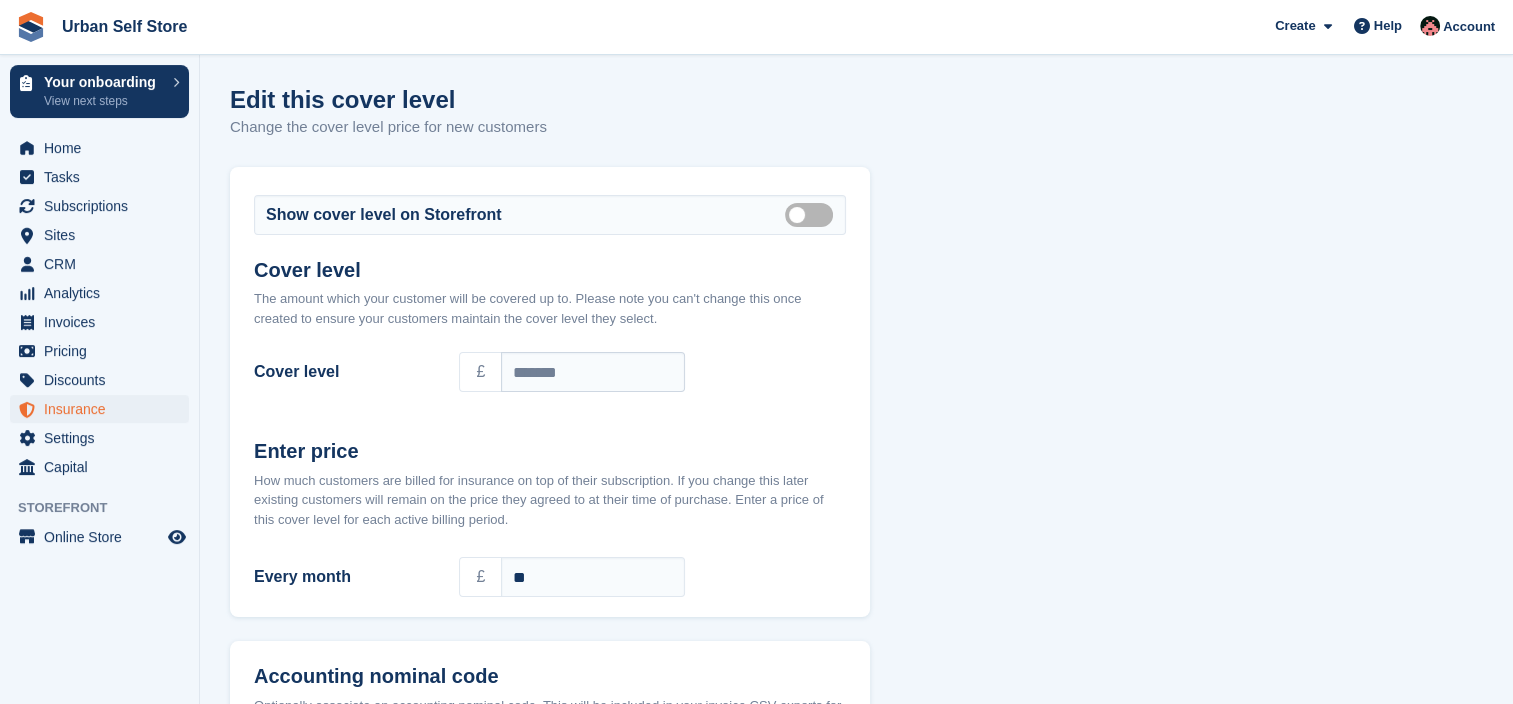 click on "Show cover level on Storefront
Show on store front
Cover level
The amount which your customer will be covered up to. Please note you can't change this once created to ensure your customers maintain the cover level they select.
Cover level
£
*******
Enter price
Every month" at bounding box center (856, 523) 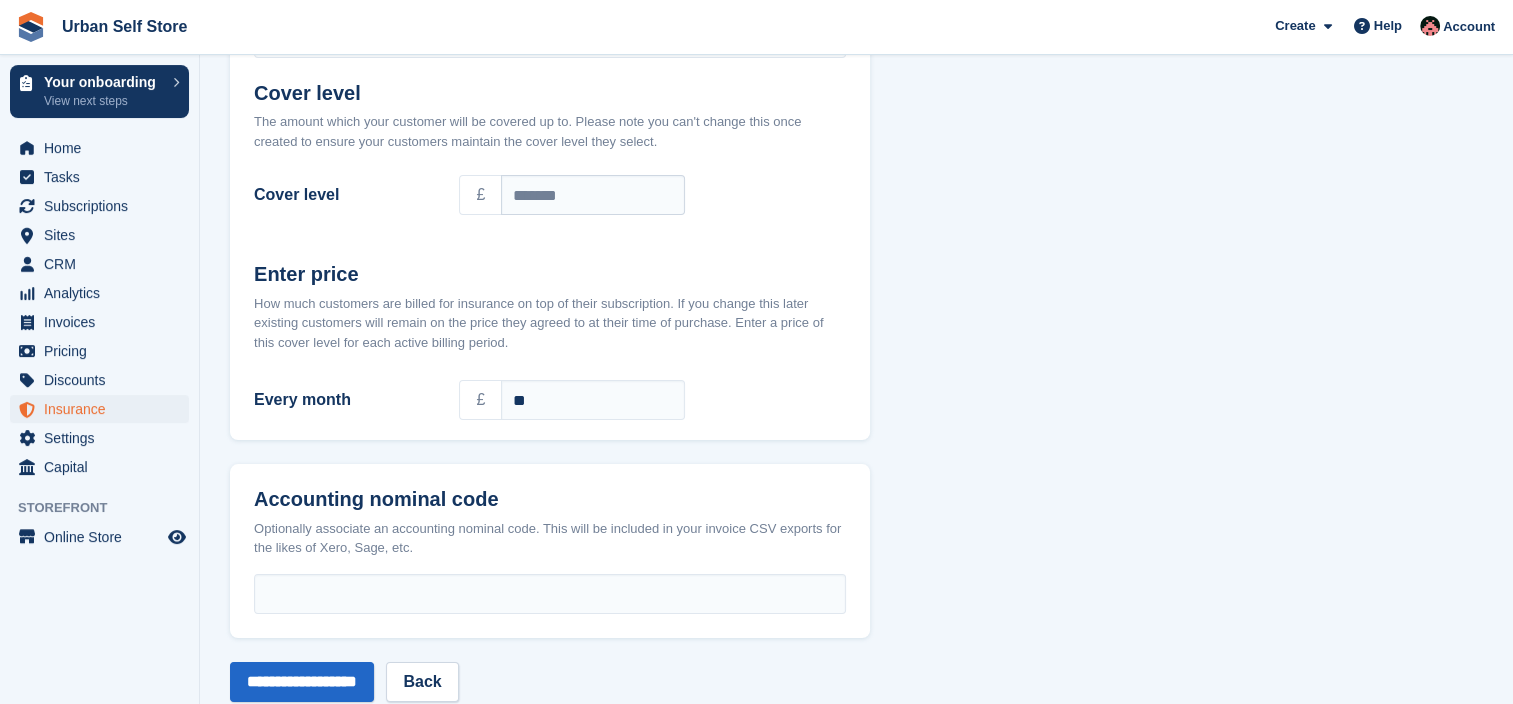 scroll, scrollTop: 220, scrollLeft: 0, axis: vertical 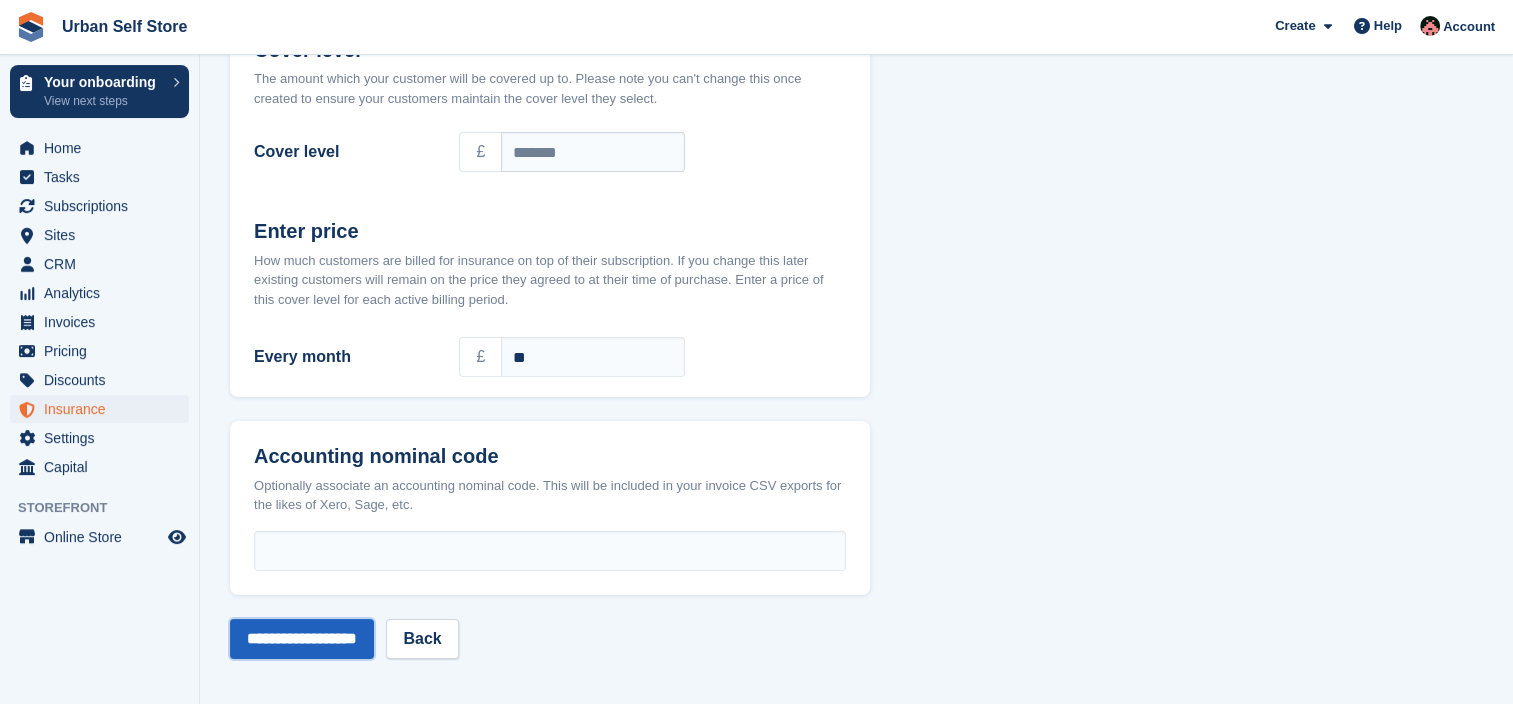 click on "**********" at bounding box center (302, 639) 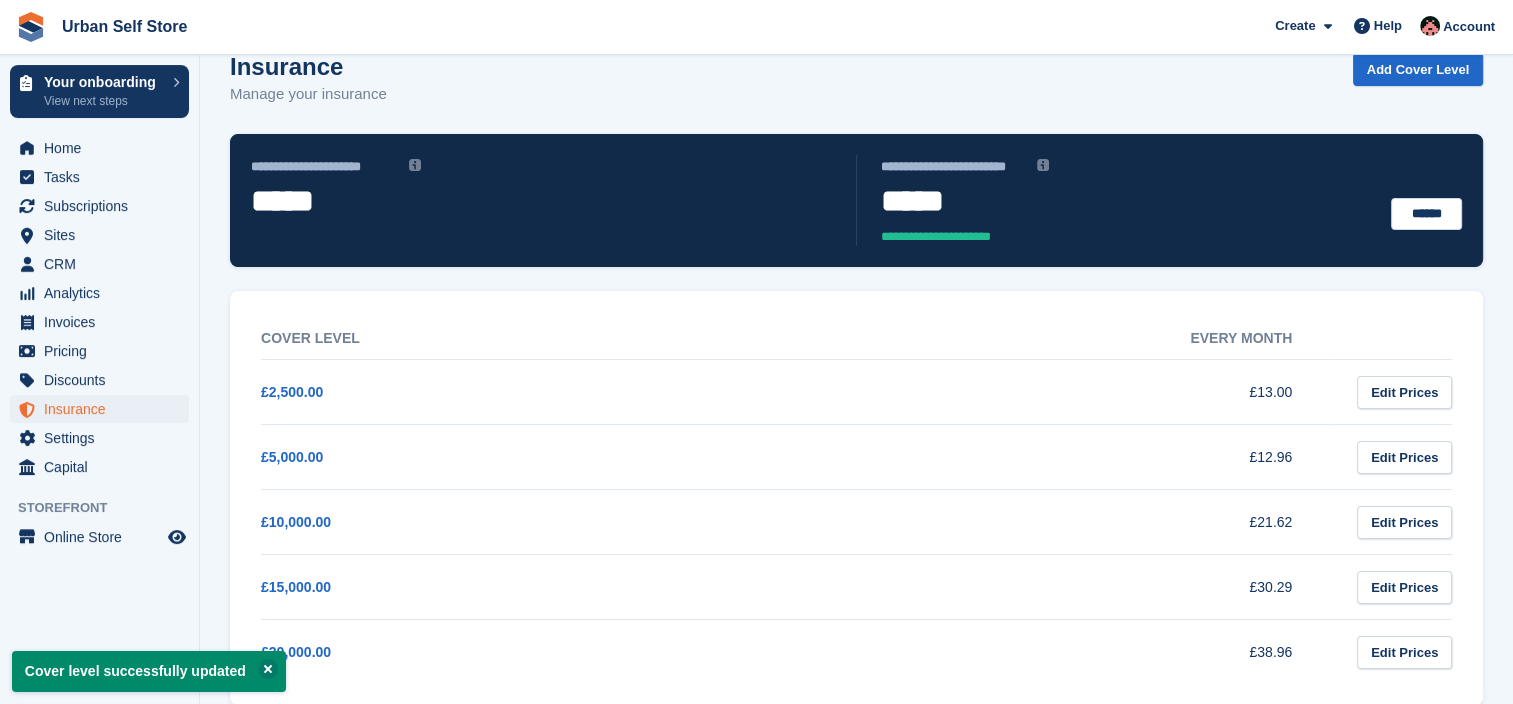 scroll, scrollTop: 62, scrollLeft: 0, axis: vertical 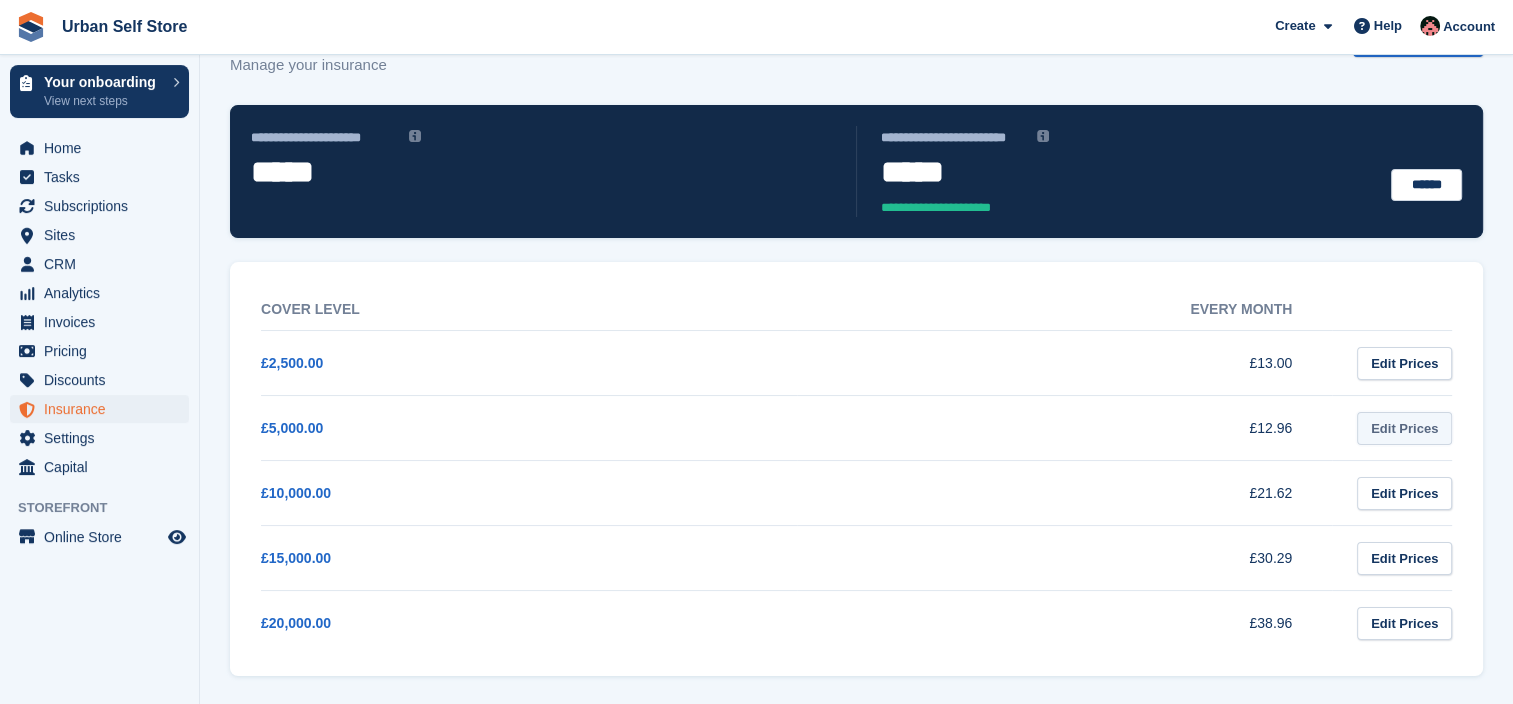 click on "Edit Prices" at bounding box center [1404, 428] 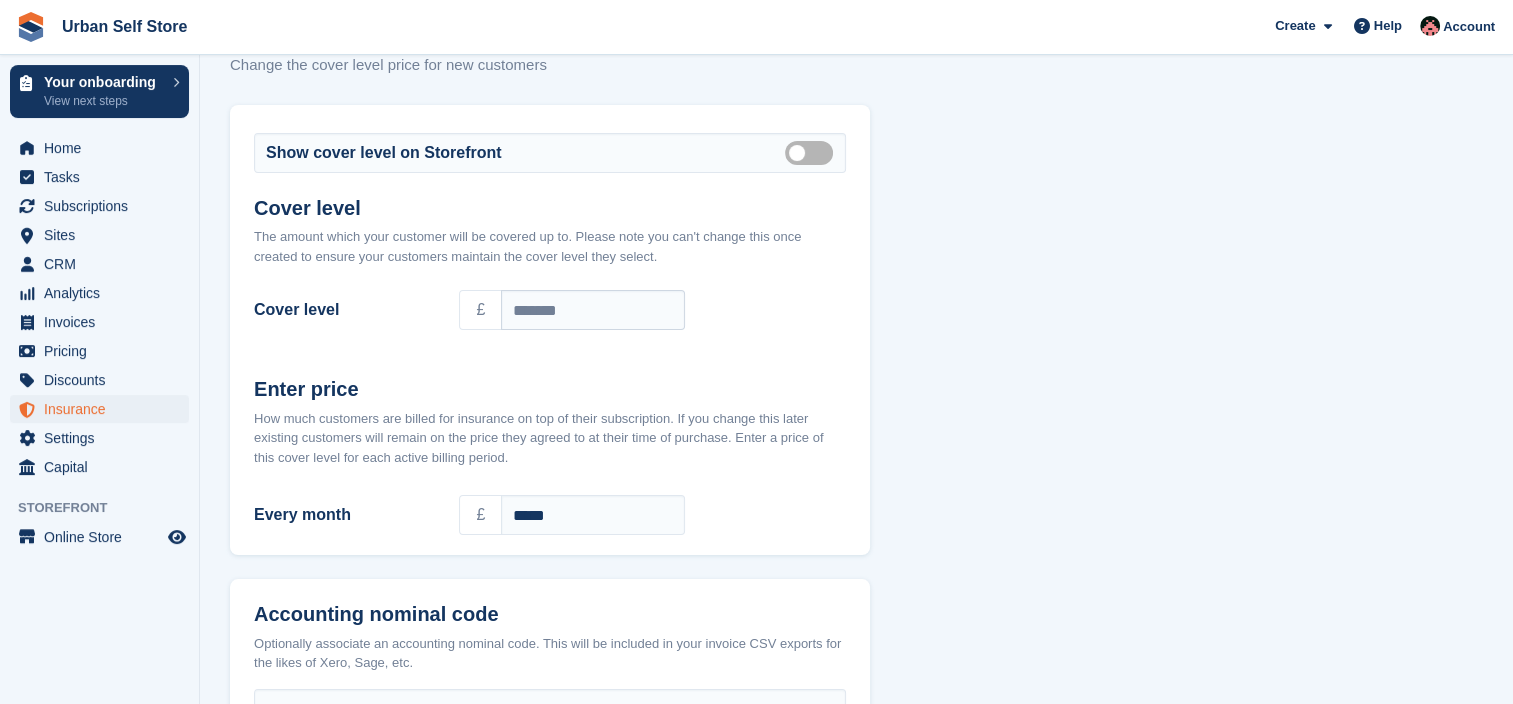 scroll, scrollTop: 0, scrollLeft: 0, axis: both 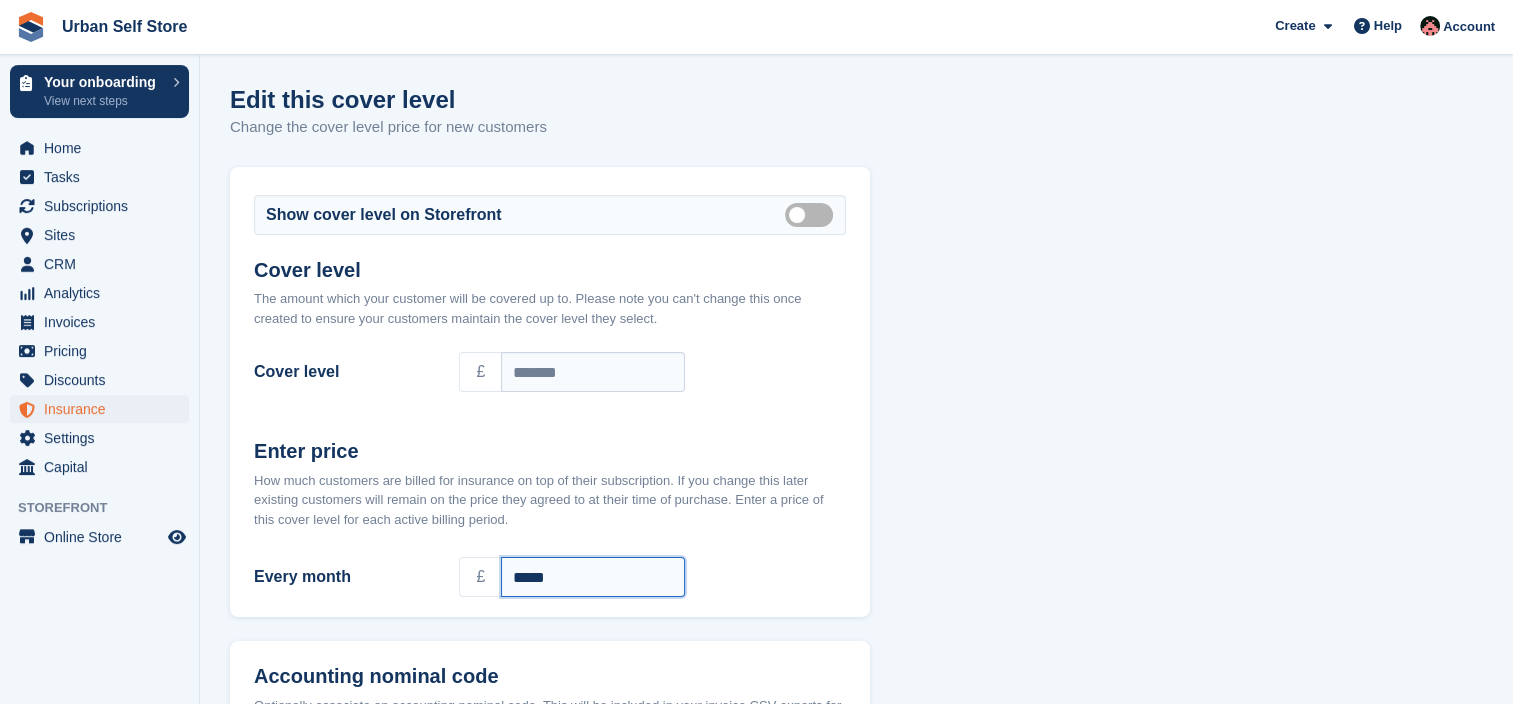 drag, startPoint x: 606, startPoint y: 580, endPoint x: 411, endPoint y: 571, distance: 195.20758 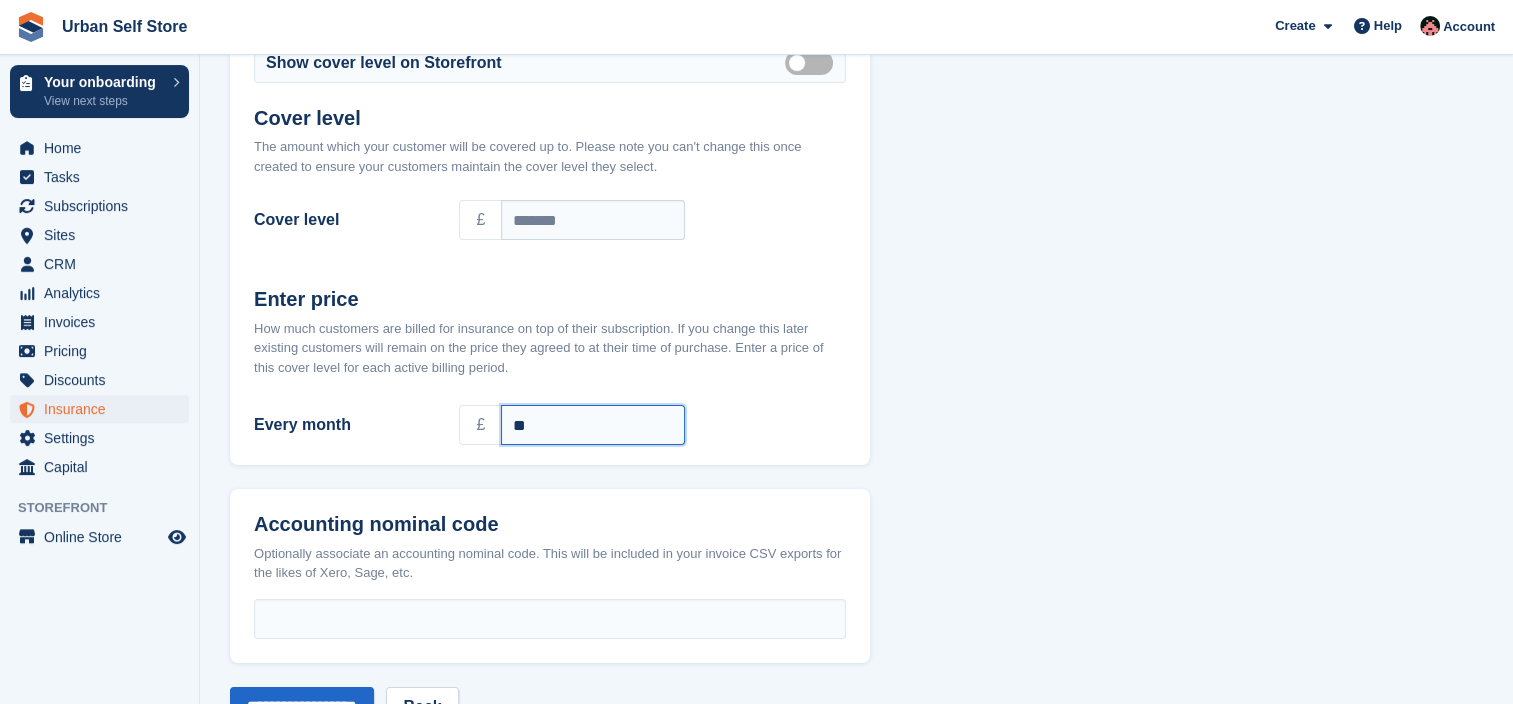 scroll, scrollTop: 220, scrollLeft: 0, axis: vertical 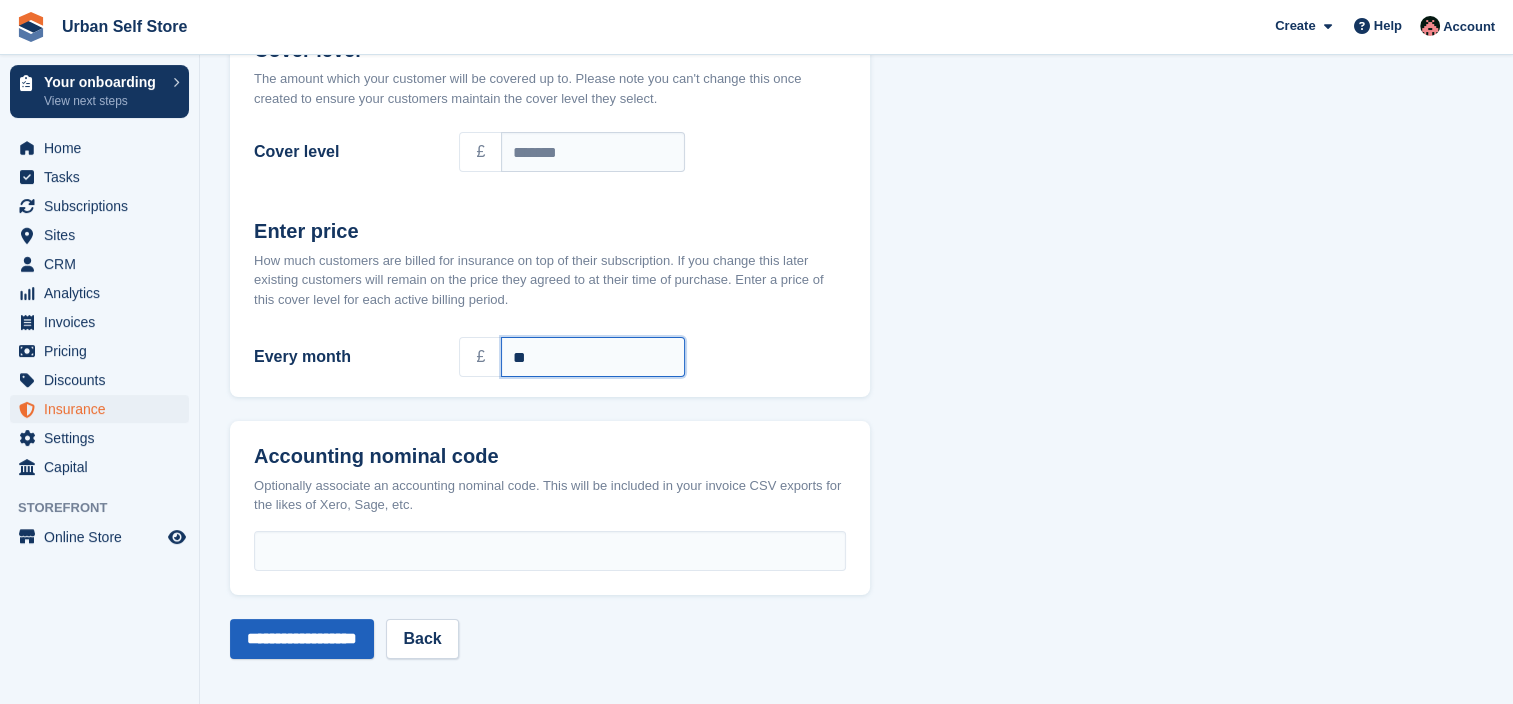 type on "**" 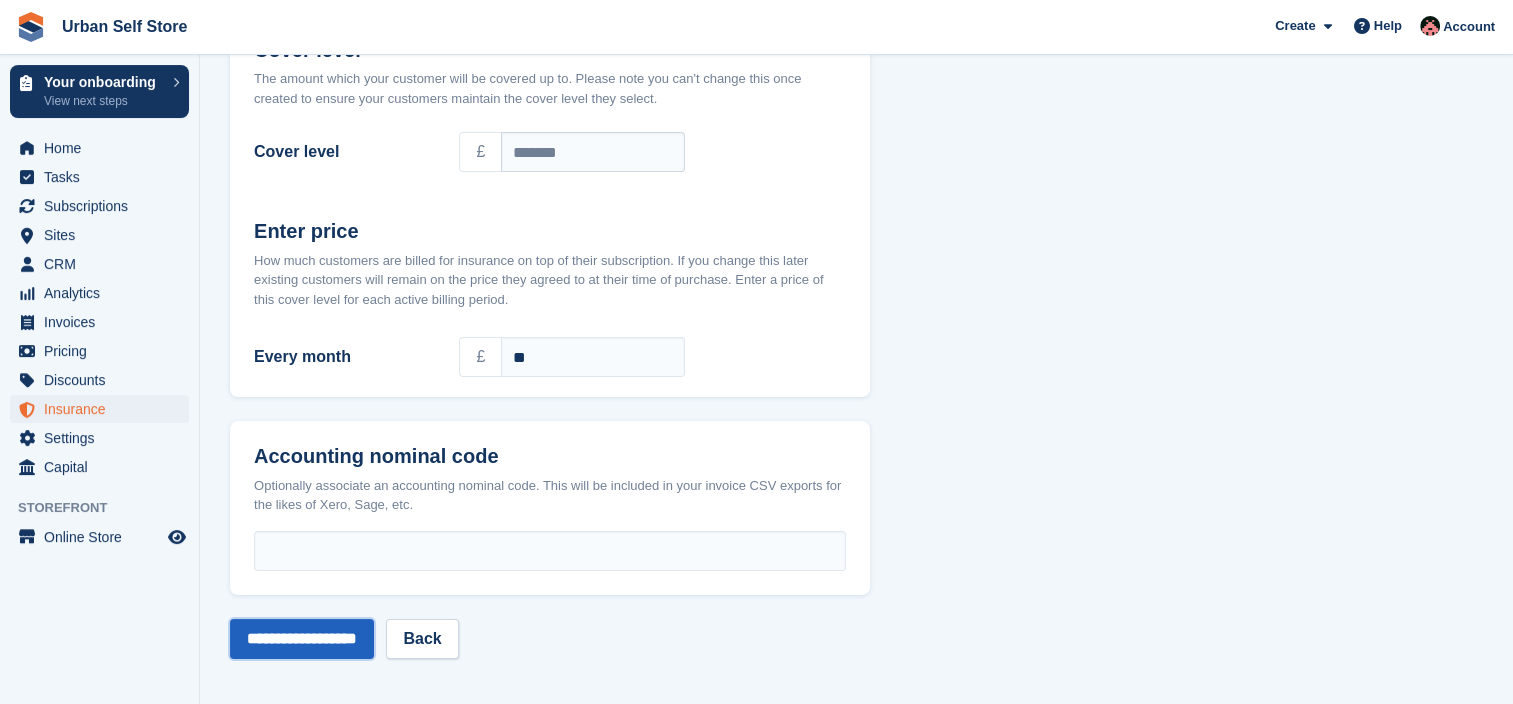 click on "**********" at bounding box center [302, 639] 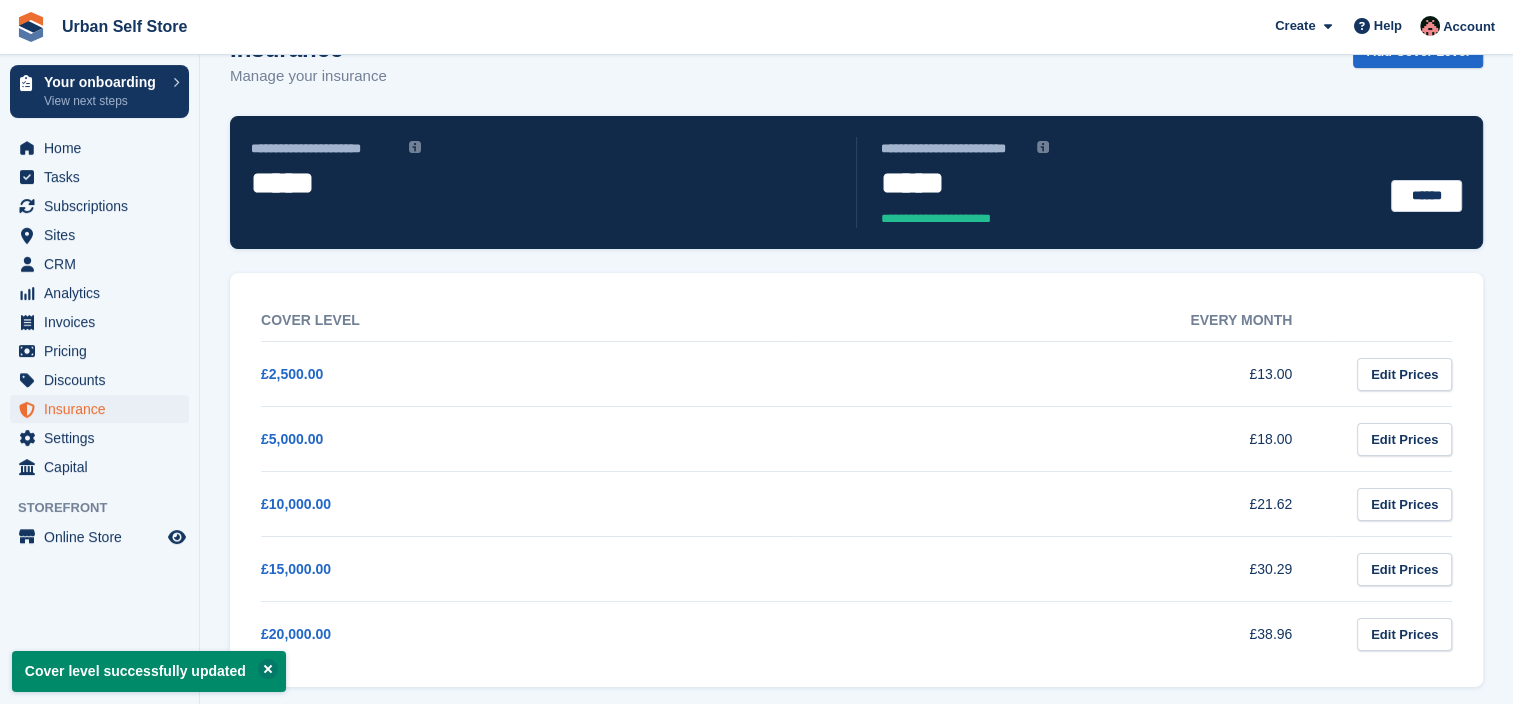 scroll, scrollTop: 62, scrollLeft: 0, axis: vertical 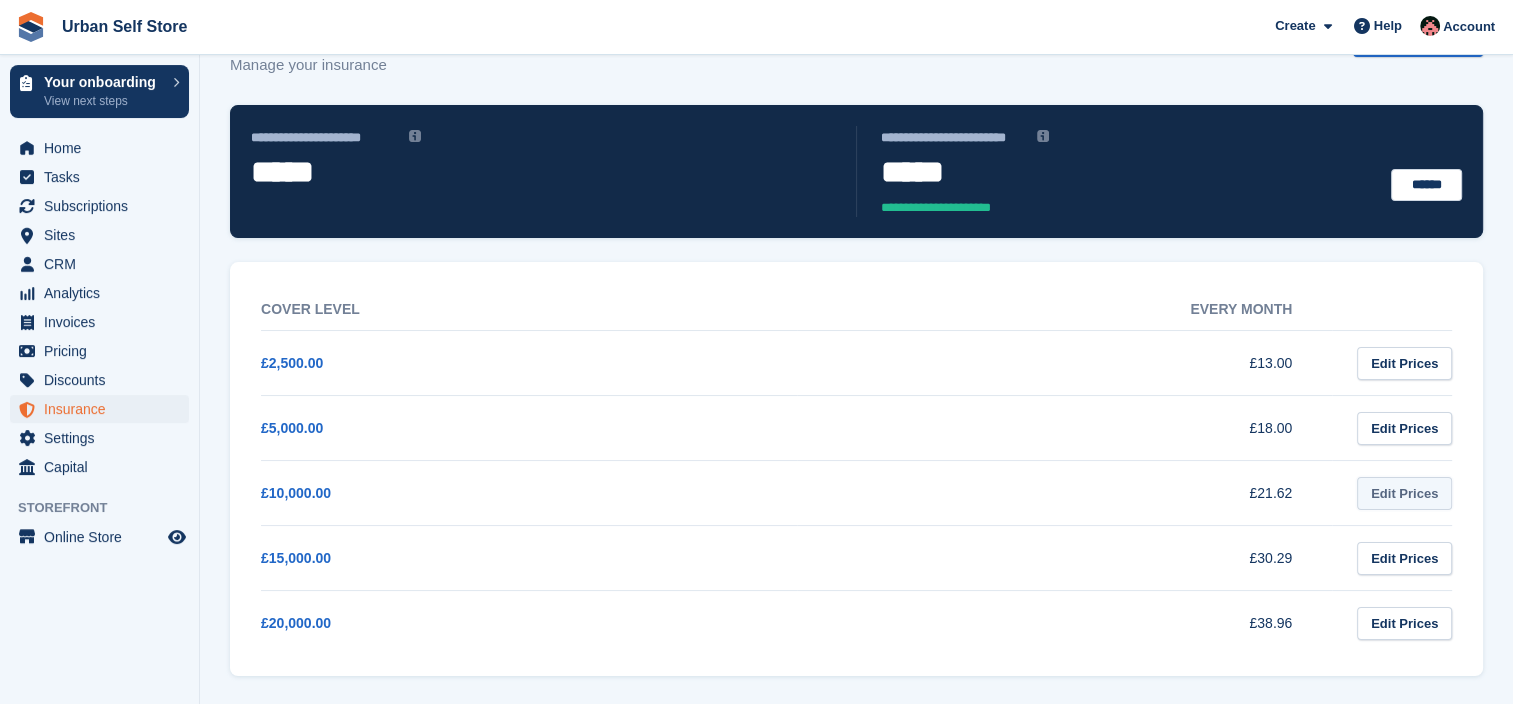 click on "Edit Prices" at bounding box center [1404, 493] 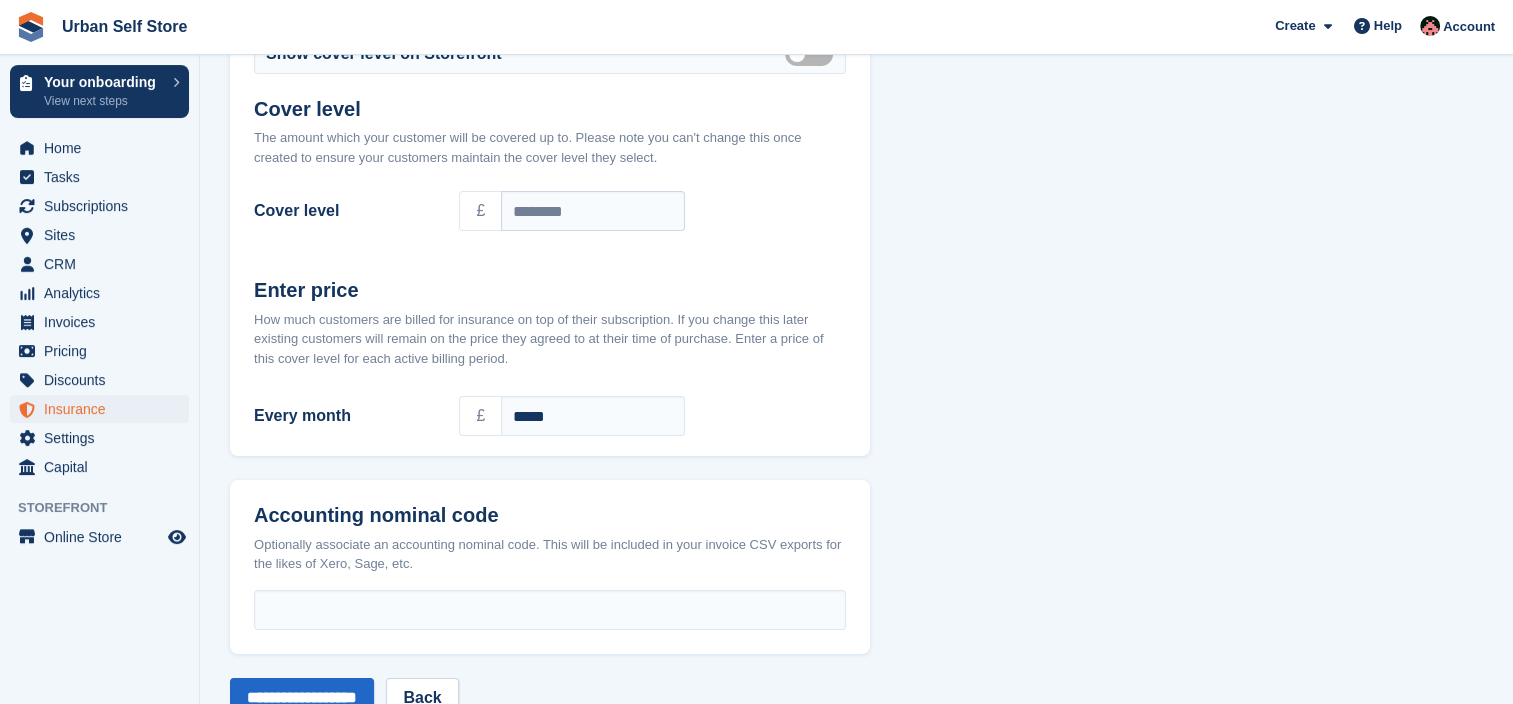 scroll, scrollTop: 220, scrollLeft: 0, axis: vertical 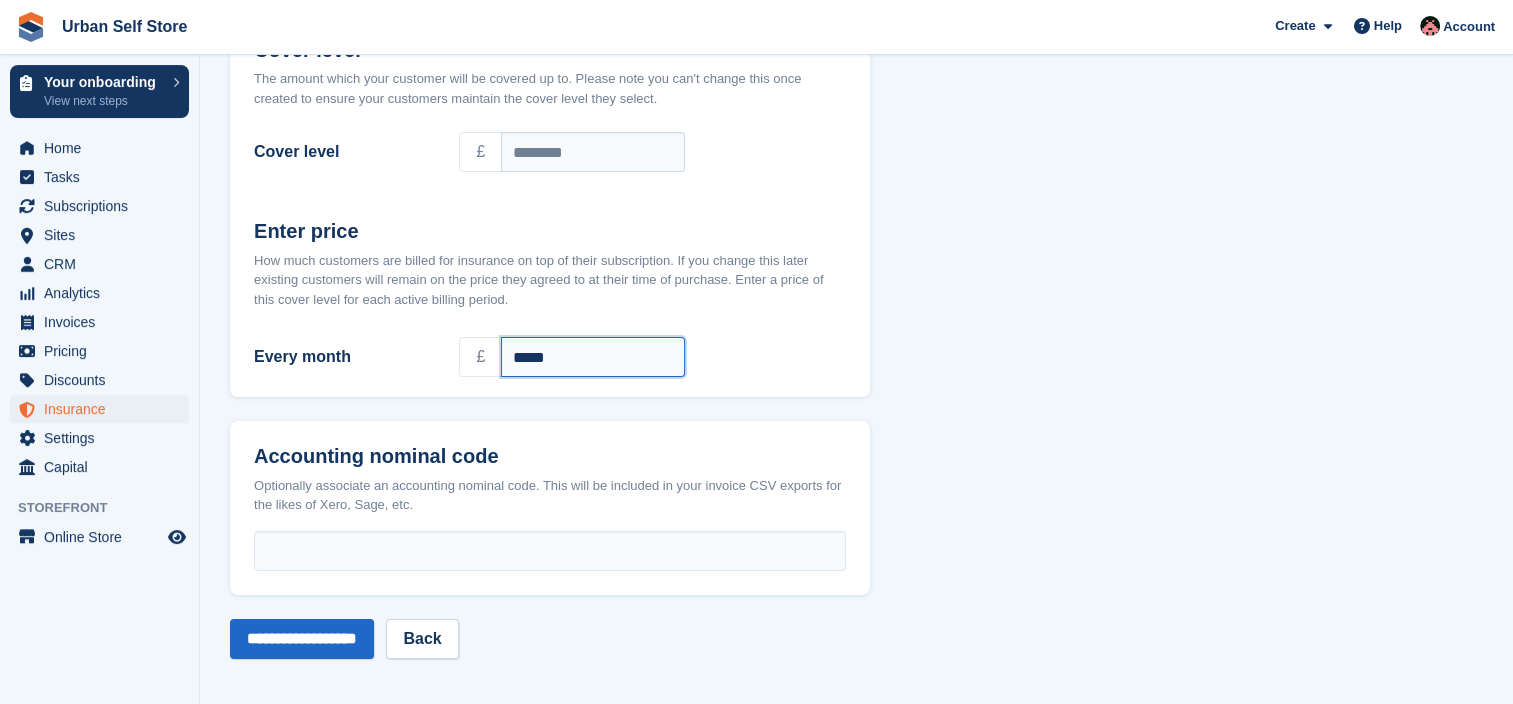 drag, startPoint x: 597, startPoint y: 357, endPoint x: 492, endPoint y: 364, distance: 105.23308 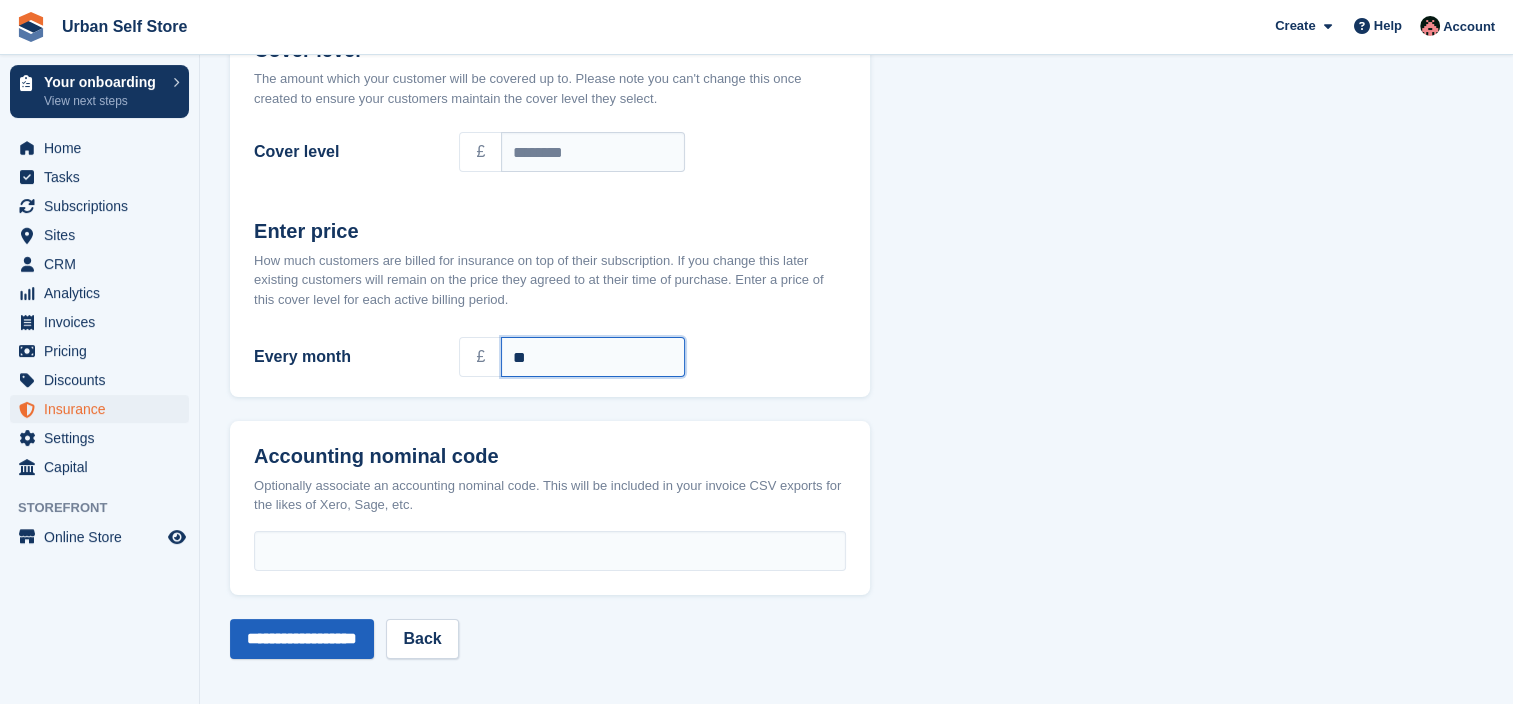 type on "**" 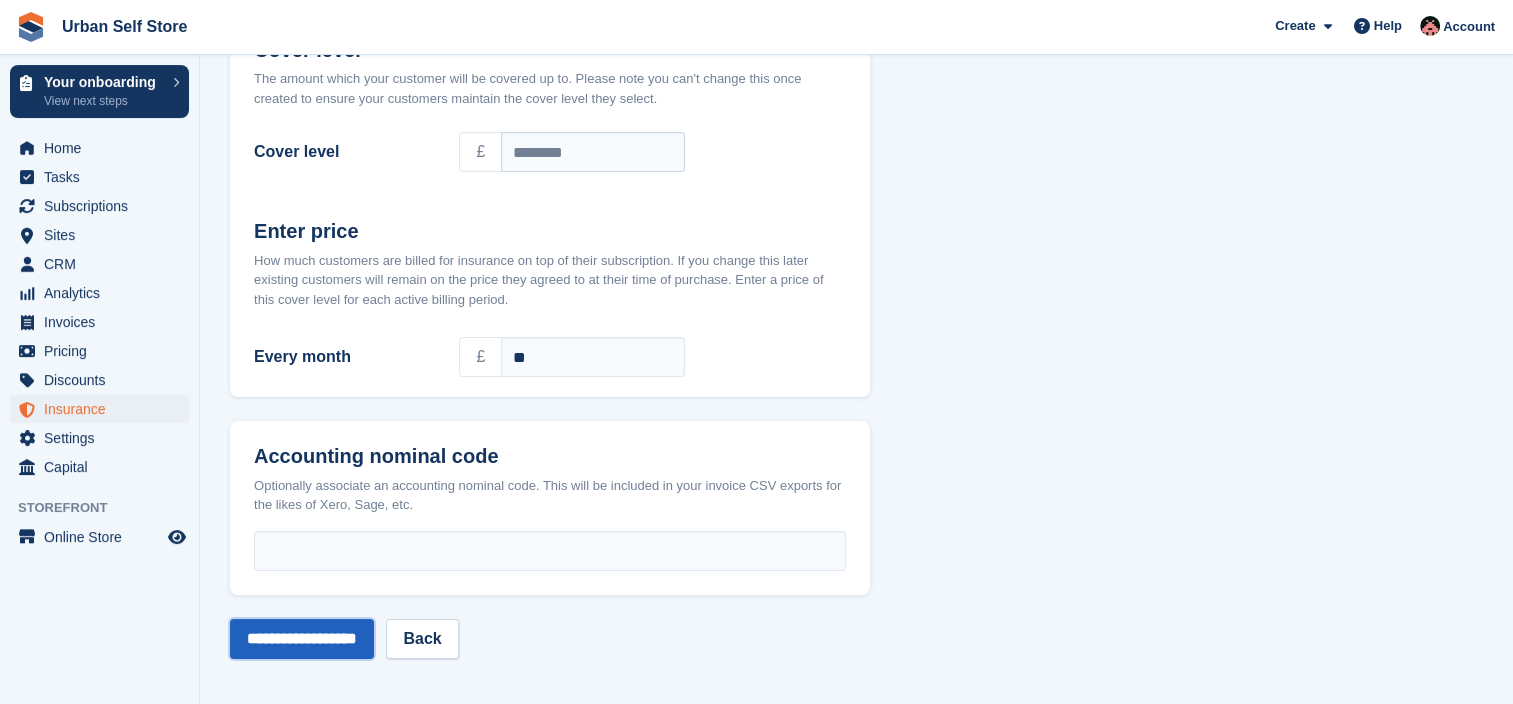 click on "**********" at bounding box center (302, 639) 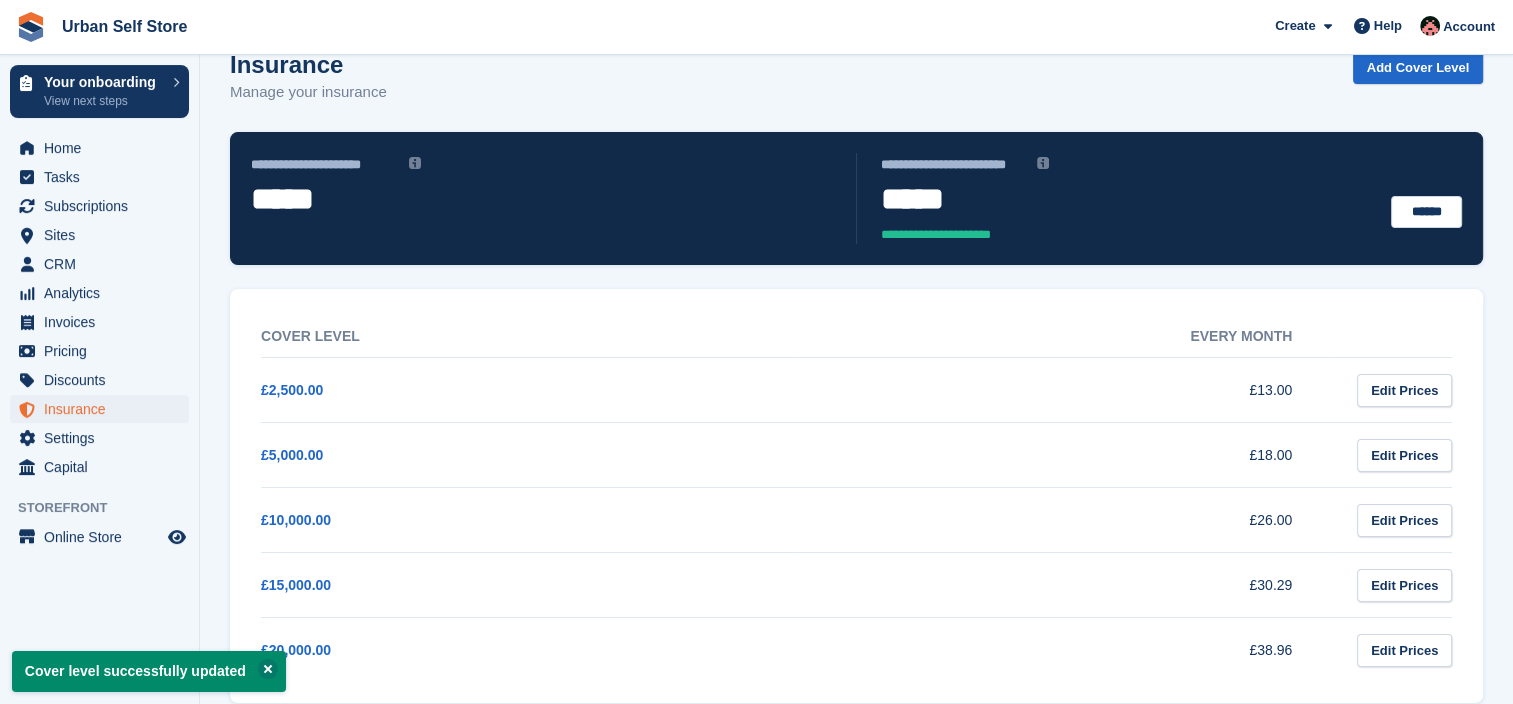 scroll, scrollTop: 62, scrollLeft: 0, axis: vertical 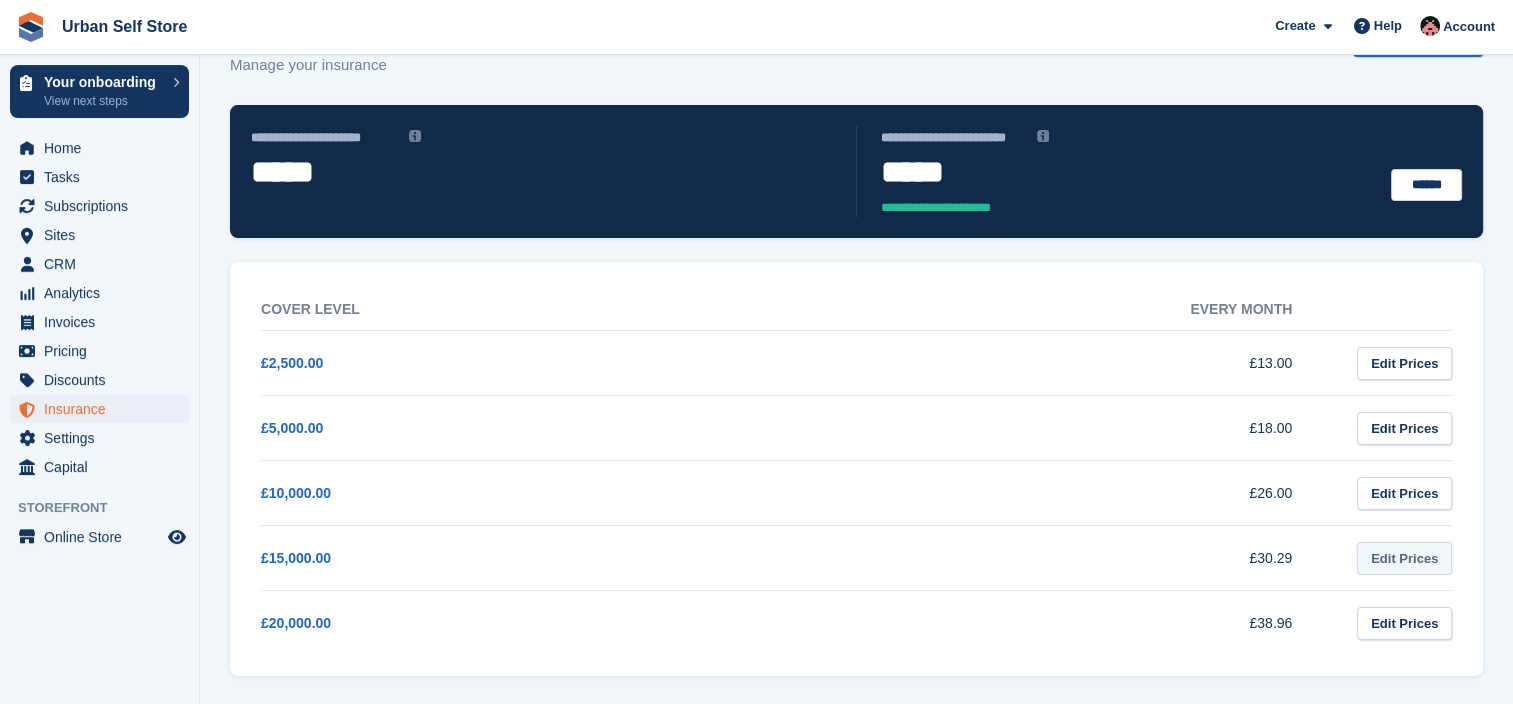 click on "Edit Prices" at bounding box center [1404, 558] 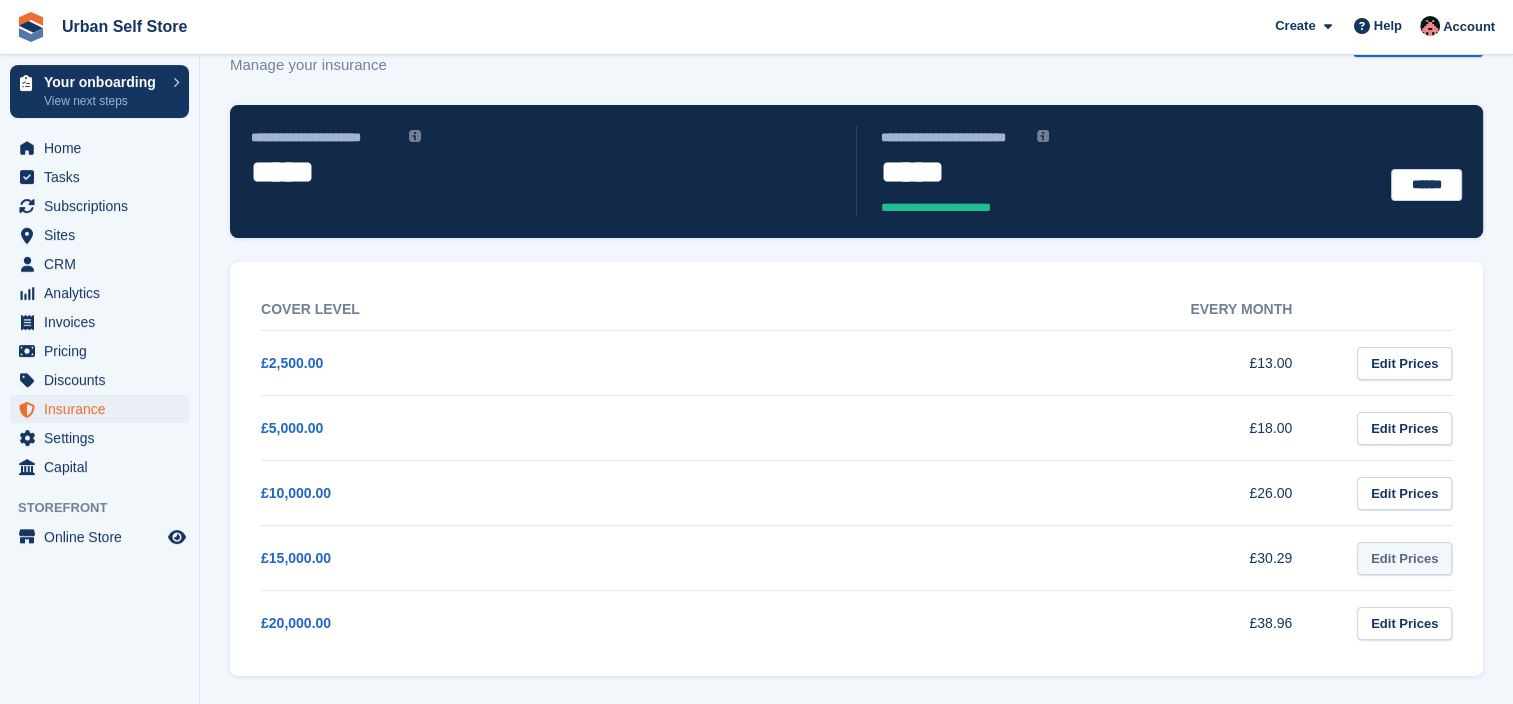 scroll, scrollTop: 0, scrollLeft: 0, axis: both 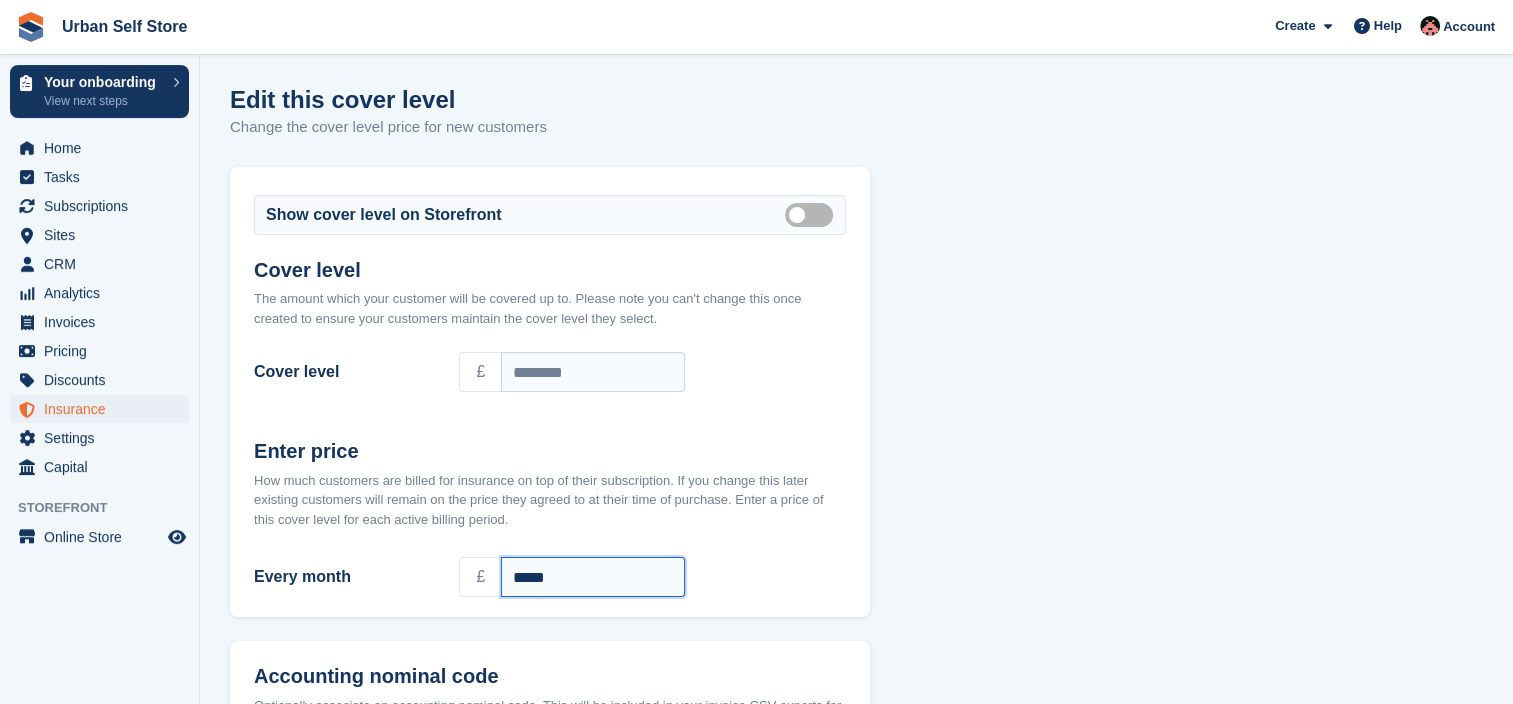 click on "*****" at bounding box center (593, 577) 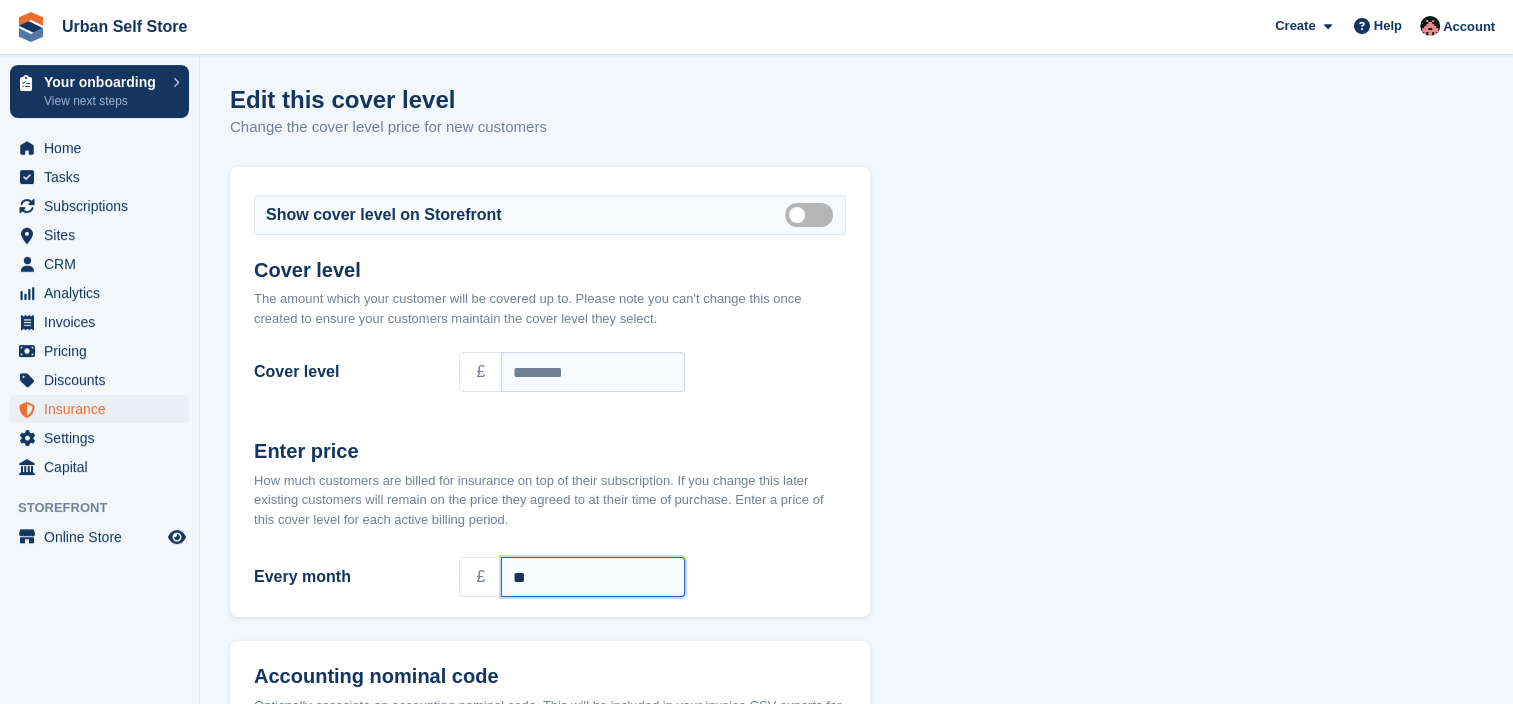 scroll, scrollTop: 220, scrollLeft: 0, axis: vertical 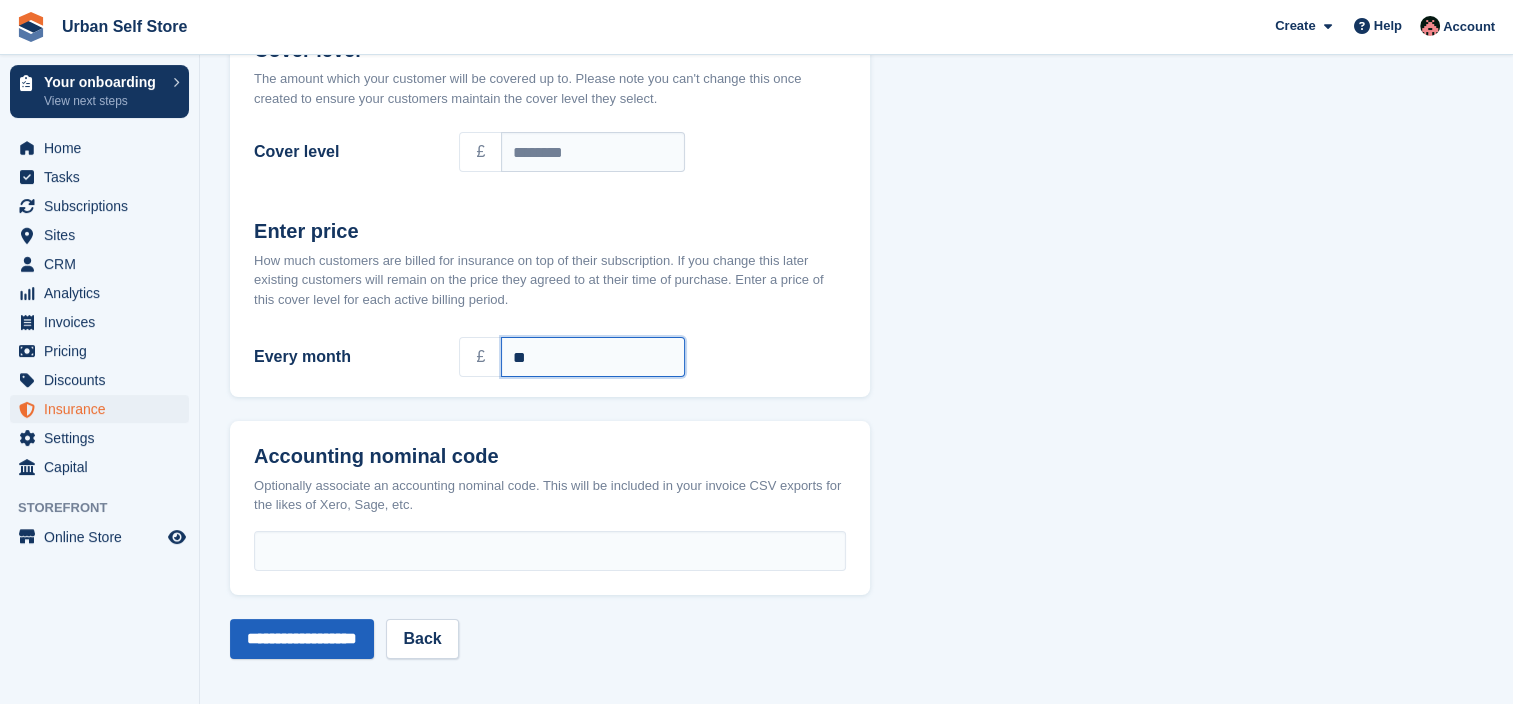 type on "**" 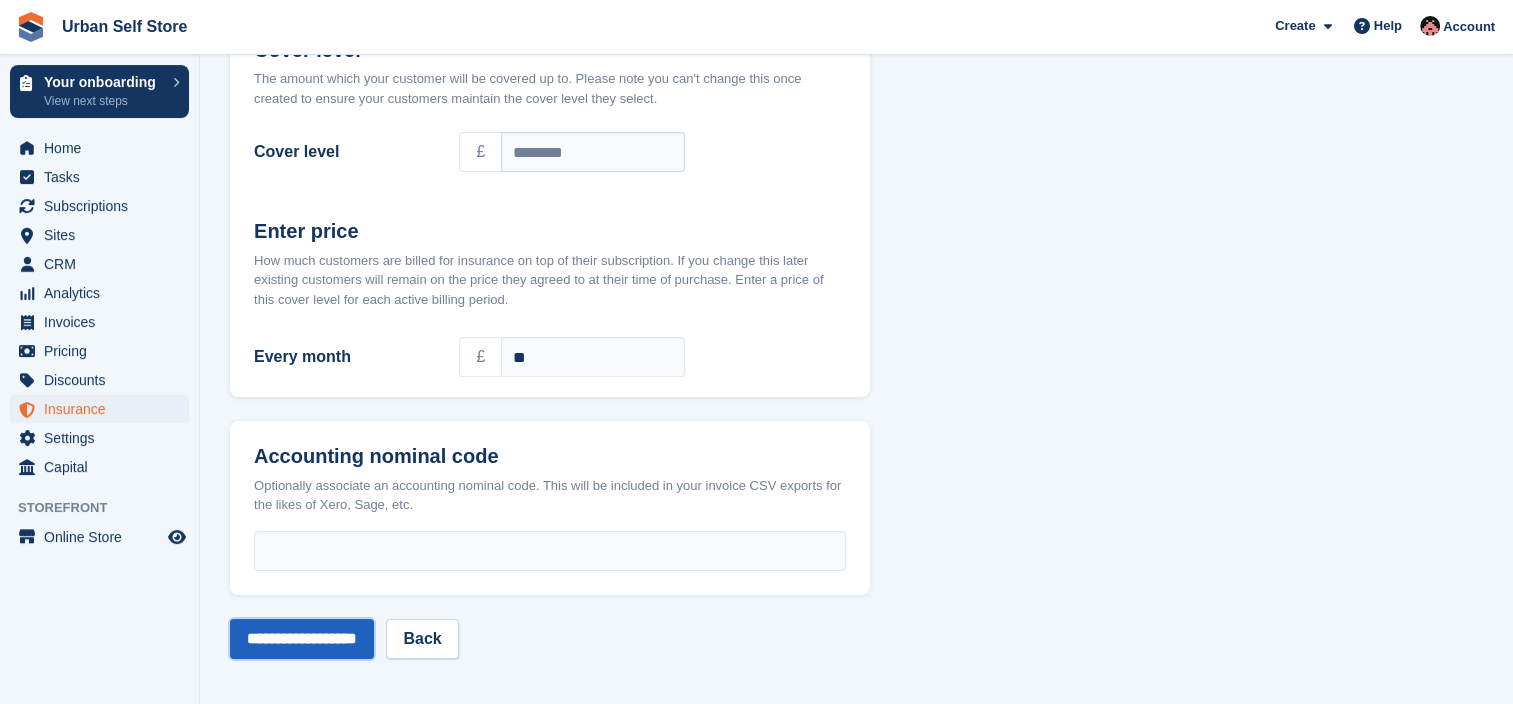 click on "**********" at bounding box center (302, 639) 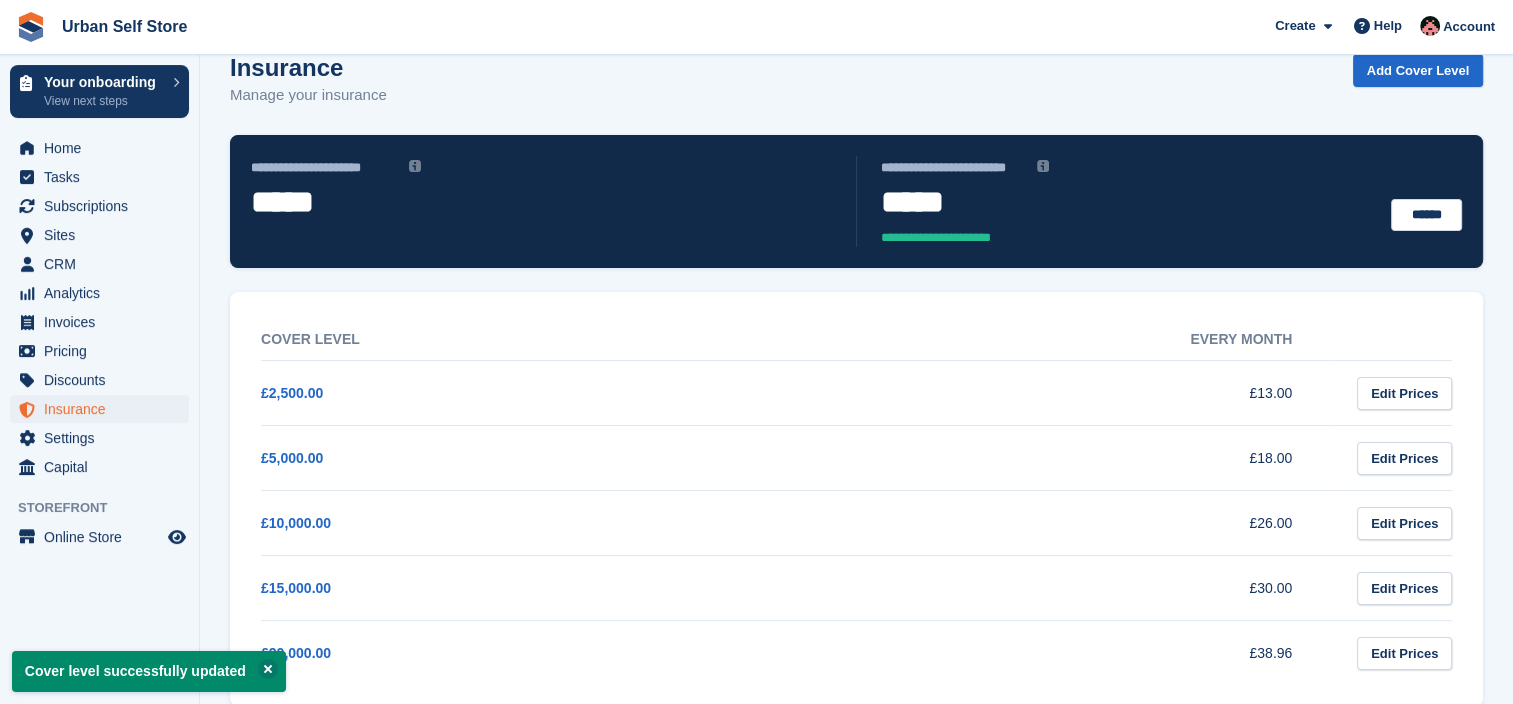 scroll, scrollTop: 62, scrollLeft: 0, axis: vertical 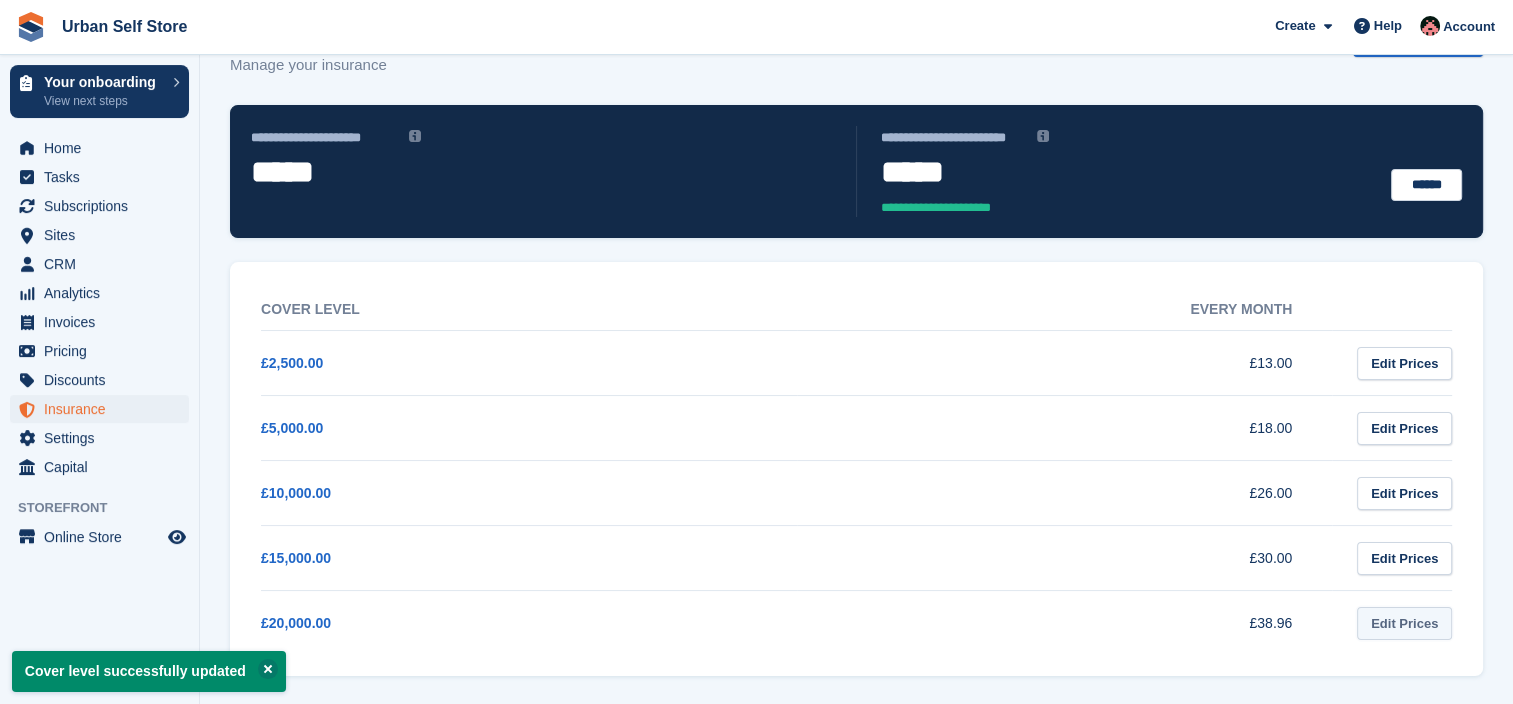 click on "Edit Prices" at bounding box center [1404, 623] 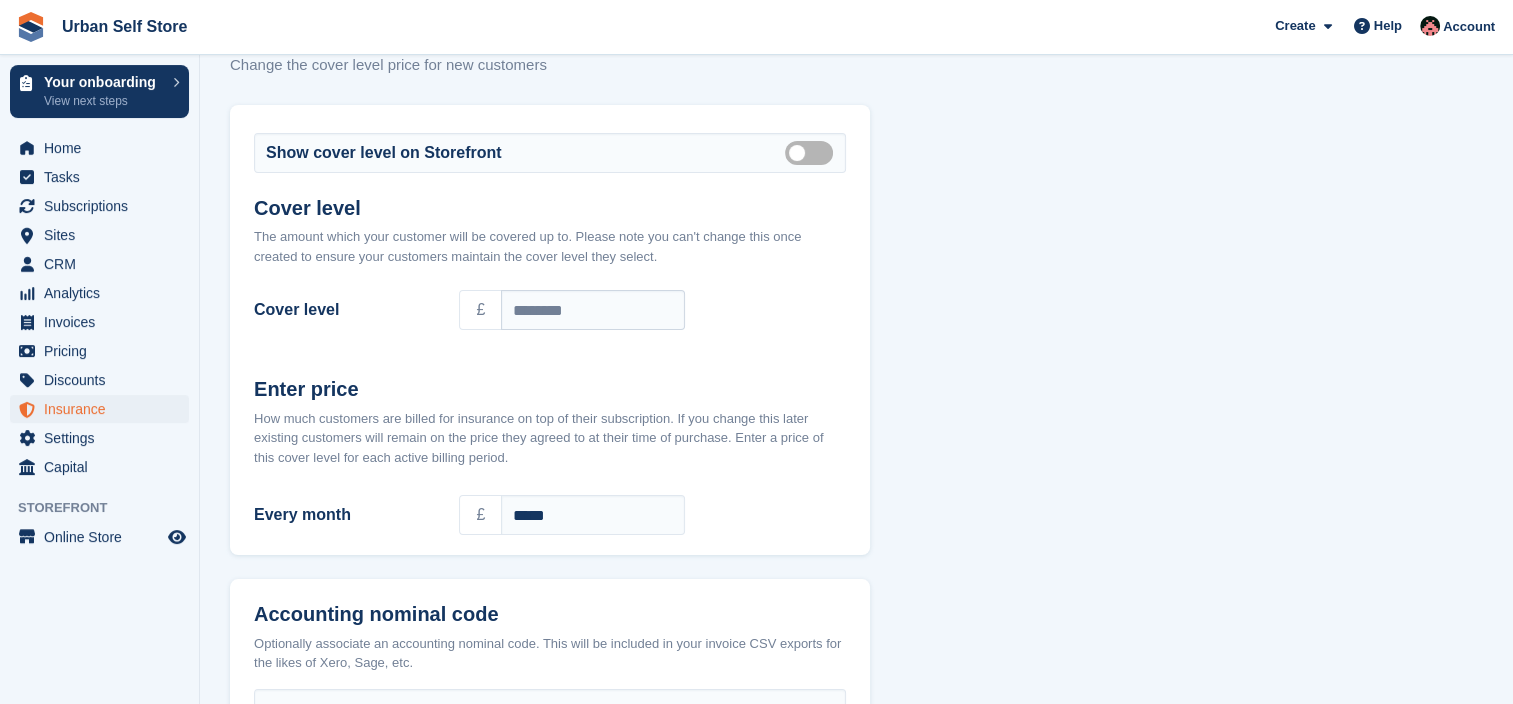 scroll, scrollTop: 0, scrollLeft: 0, axis: both 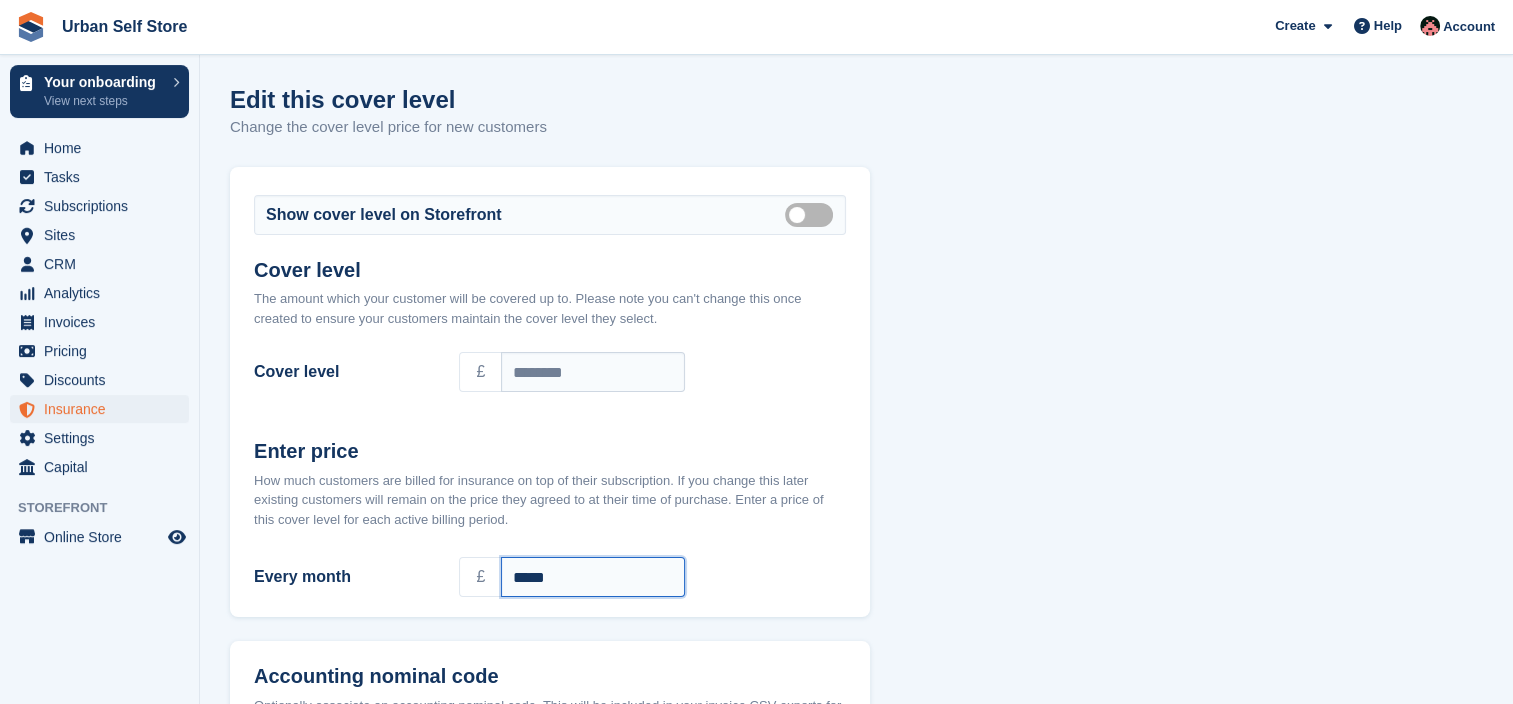 click on "*****" at bounding box center (593, 577) 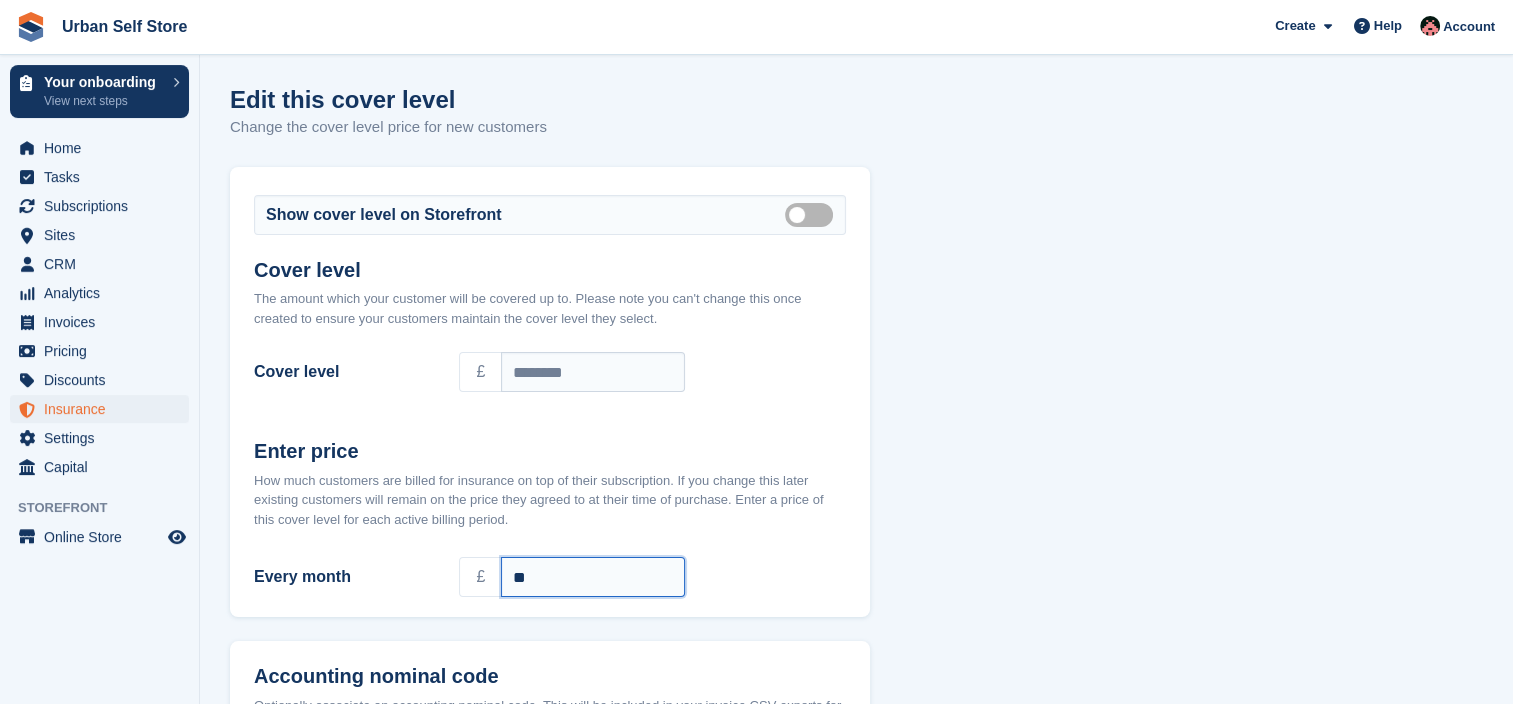 scroll, scrollTop: 220, scrollLeft: 0, axis: vertical 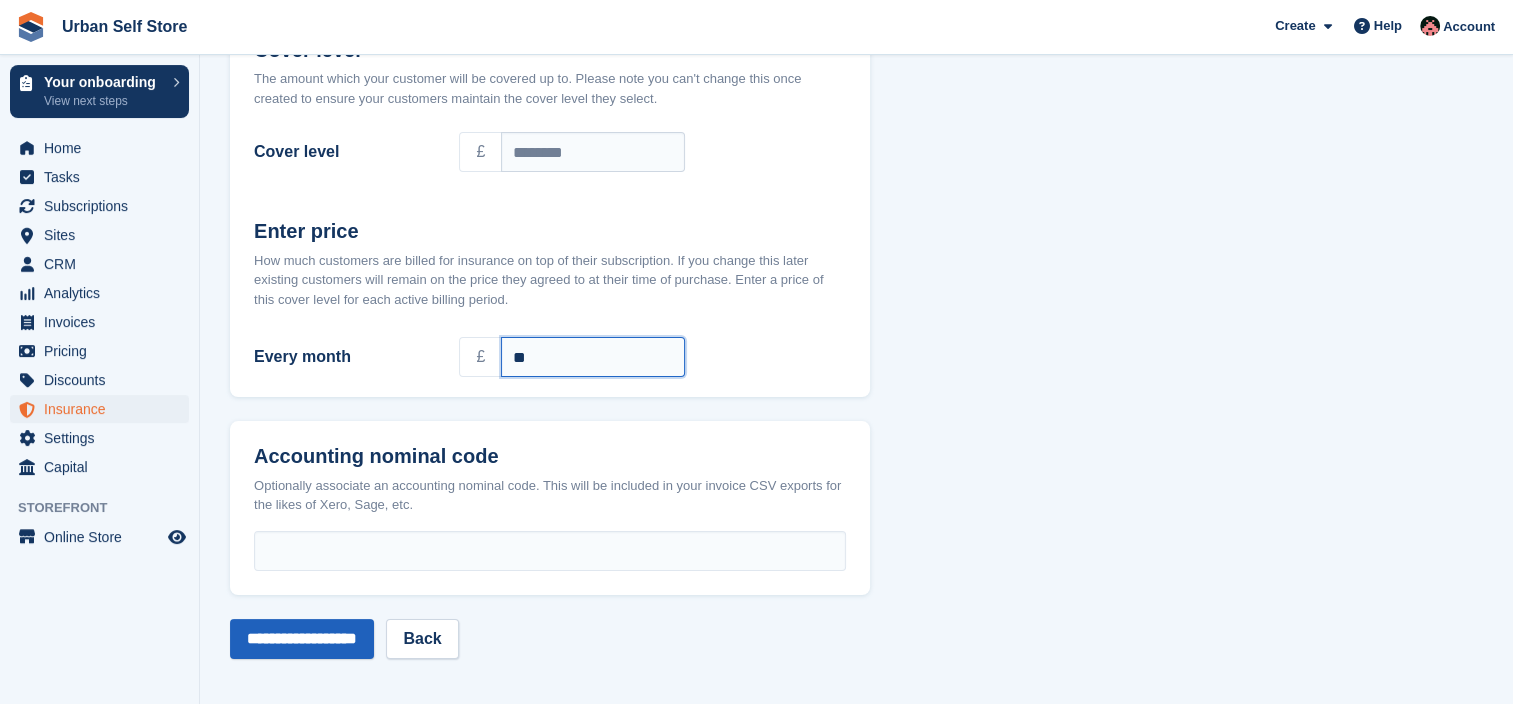 type on "**" 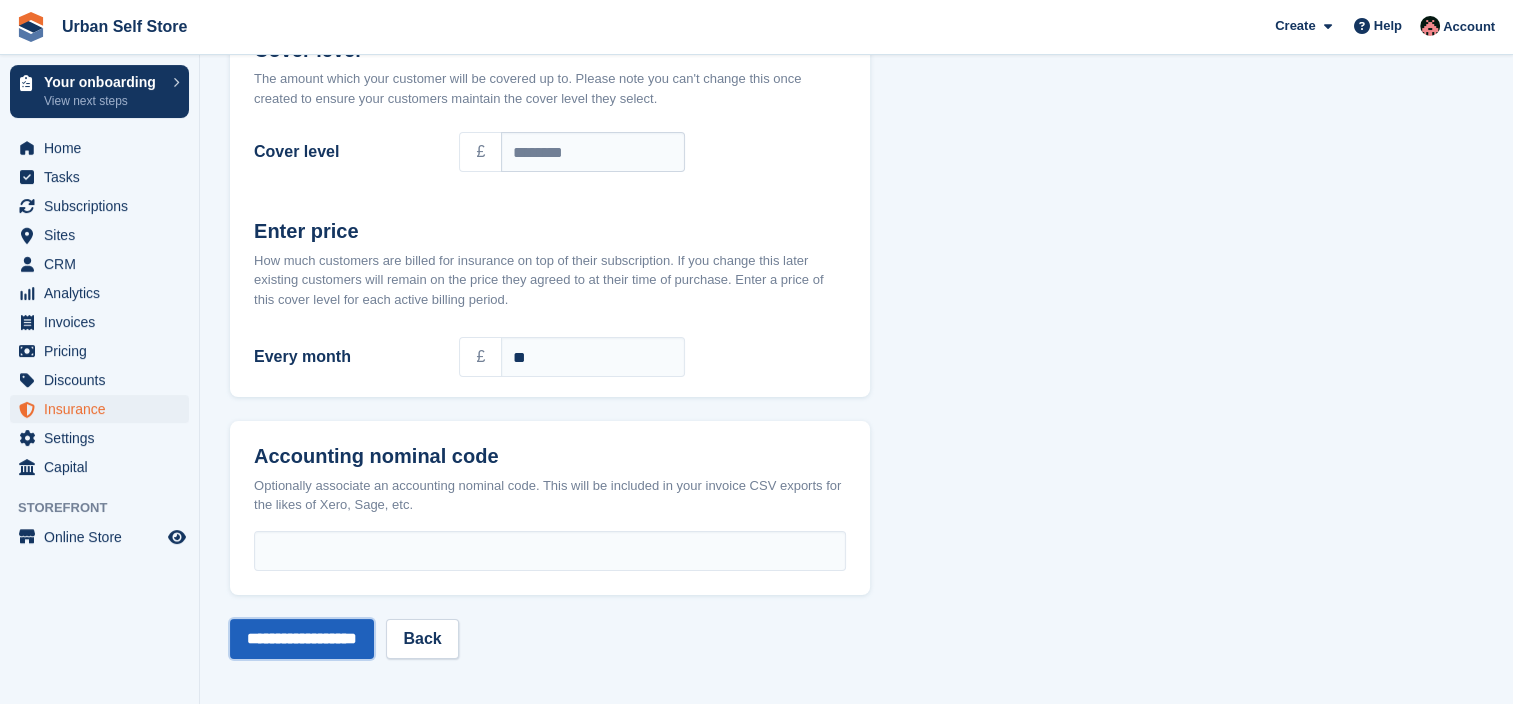 click on "**********" at bounding box center [302, 639] 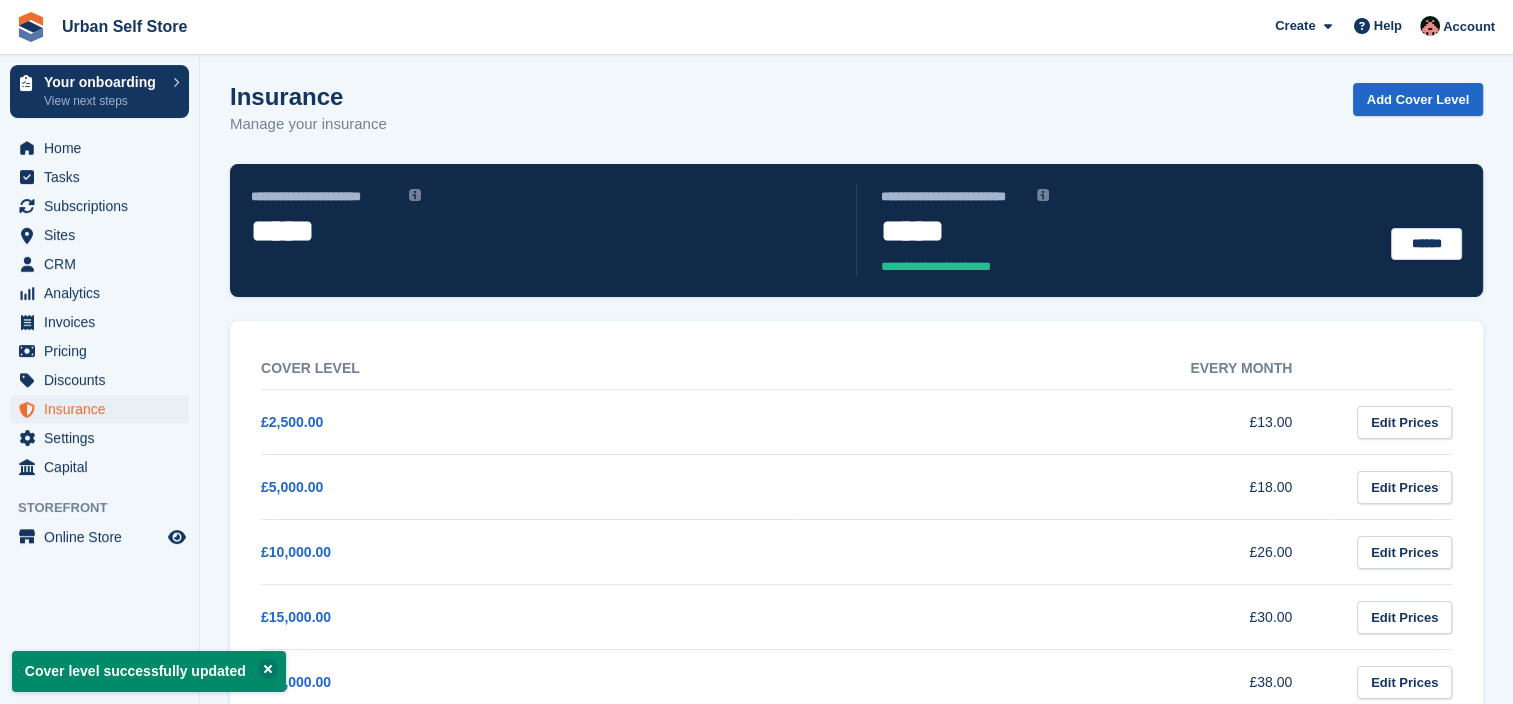 scroll, scrollTop: 0, scrollLeft: 0, axis: both 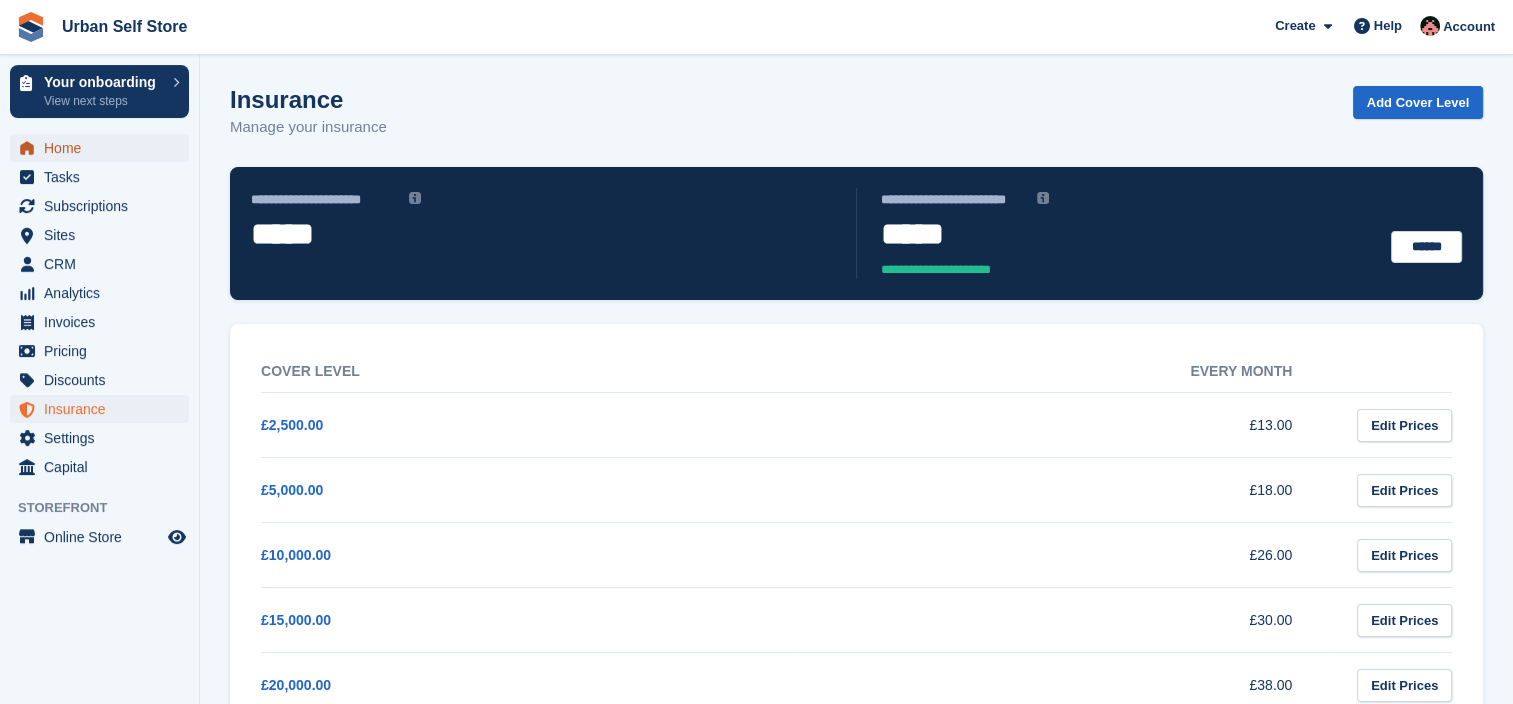 click on "Home" at bounding box center [104, 148] 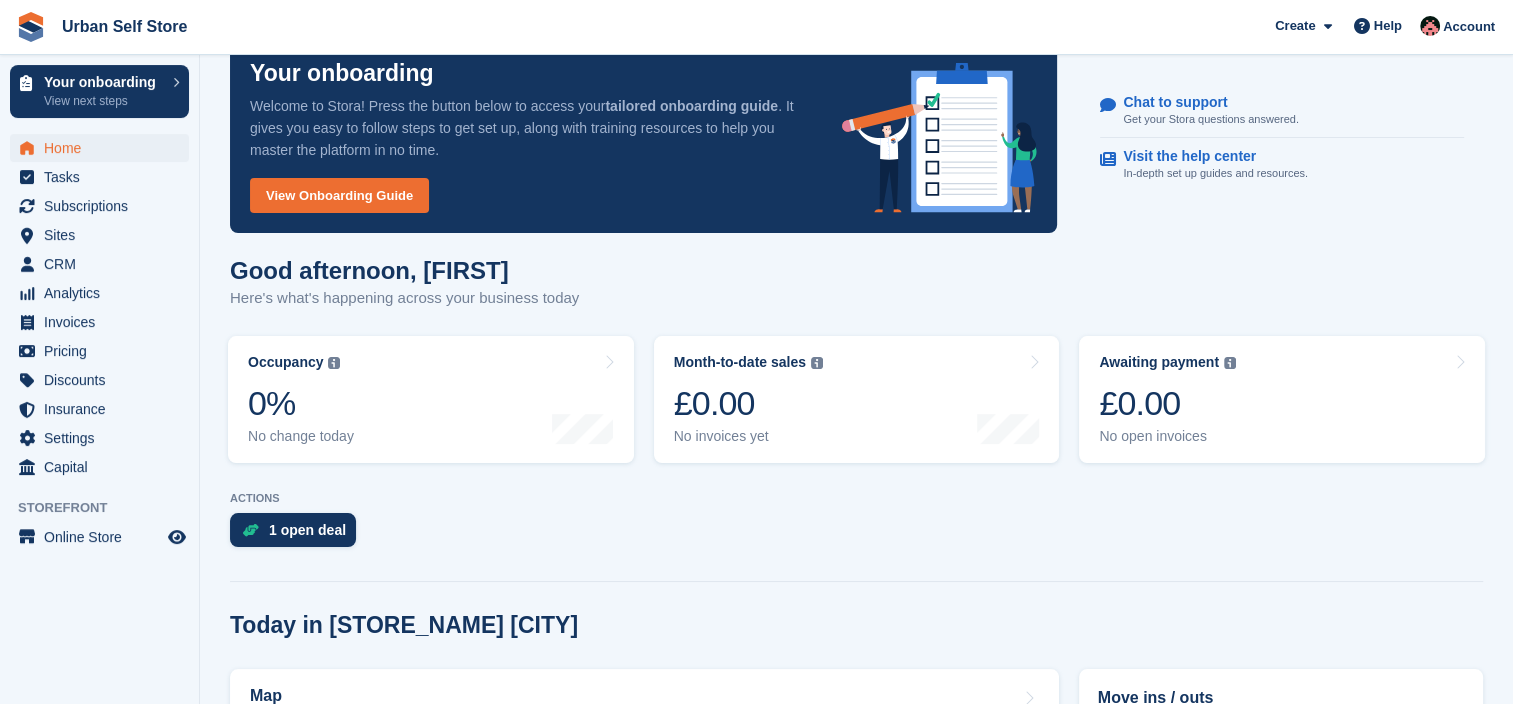 scroll, scrollTop: 0, scrollLeft: 0, axis: both 